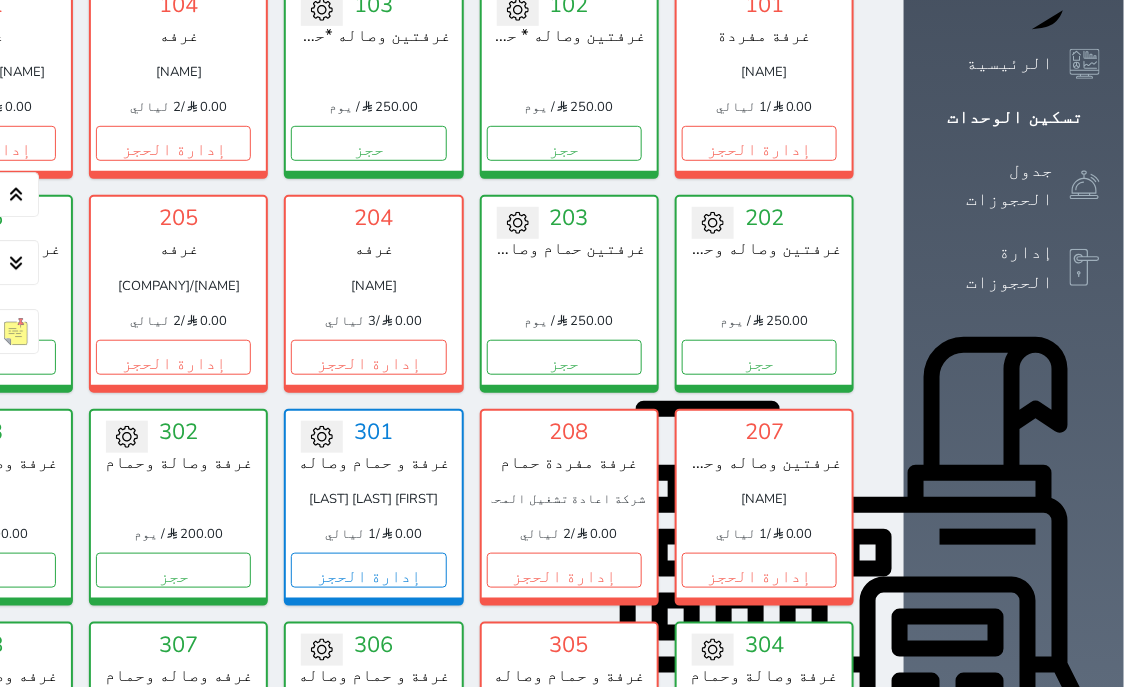scroll, scrollTop: 332, scrollLeft: 0, axis: vertical 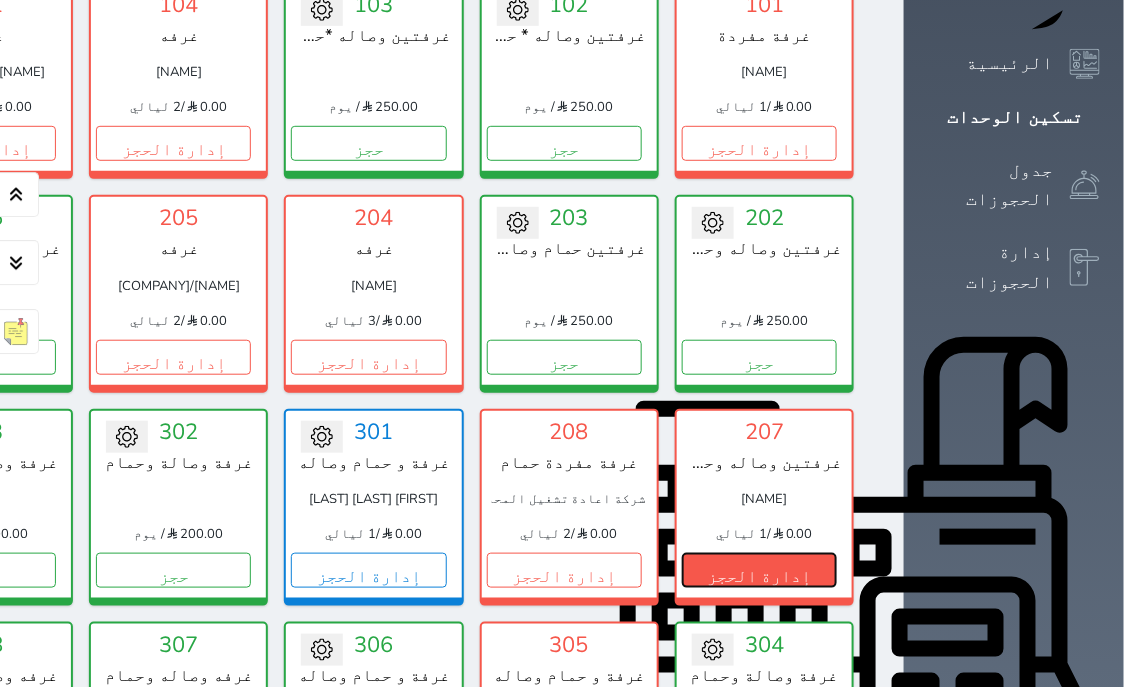 click on "إدارة الحجز" at bounding box center (759, 570) 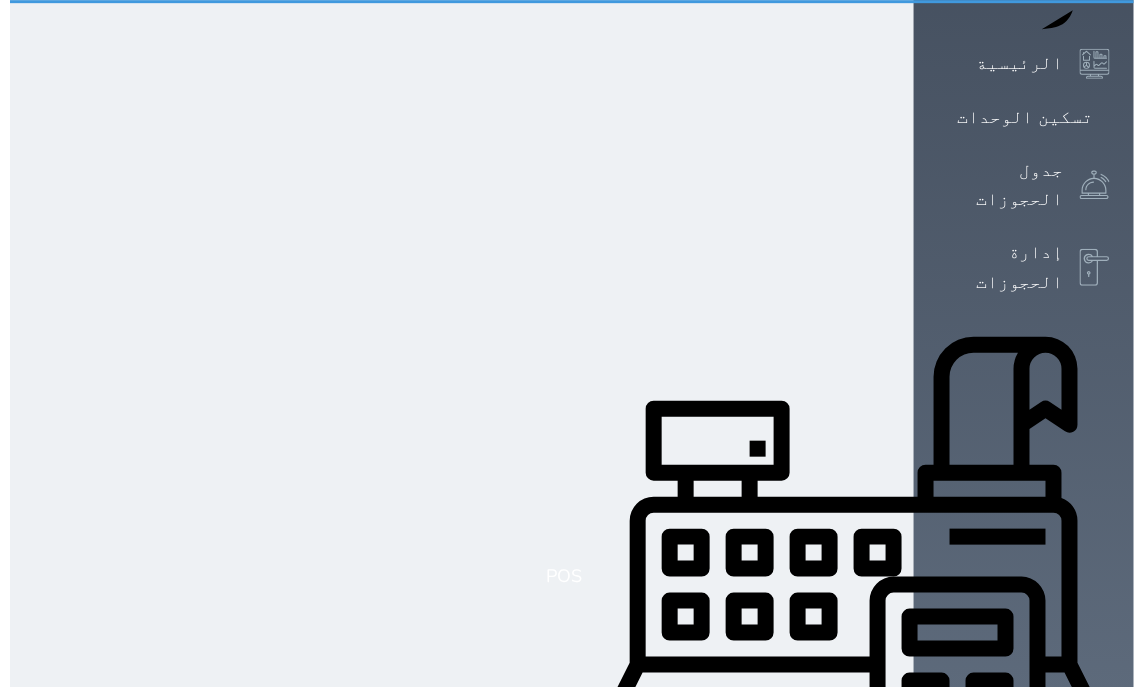 scroll, scrollTop: 0, scrollLeft: 0, axis: both 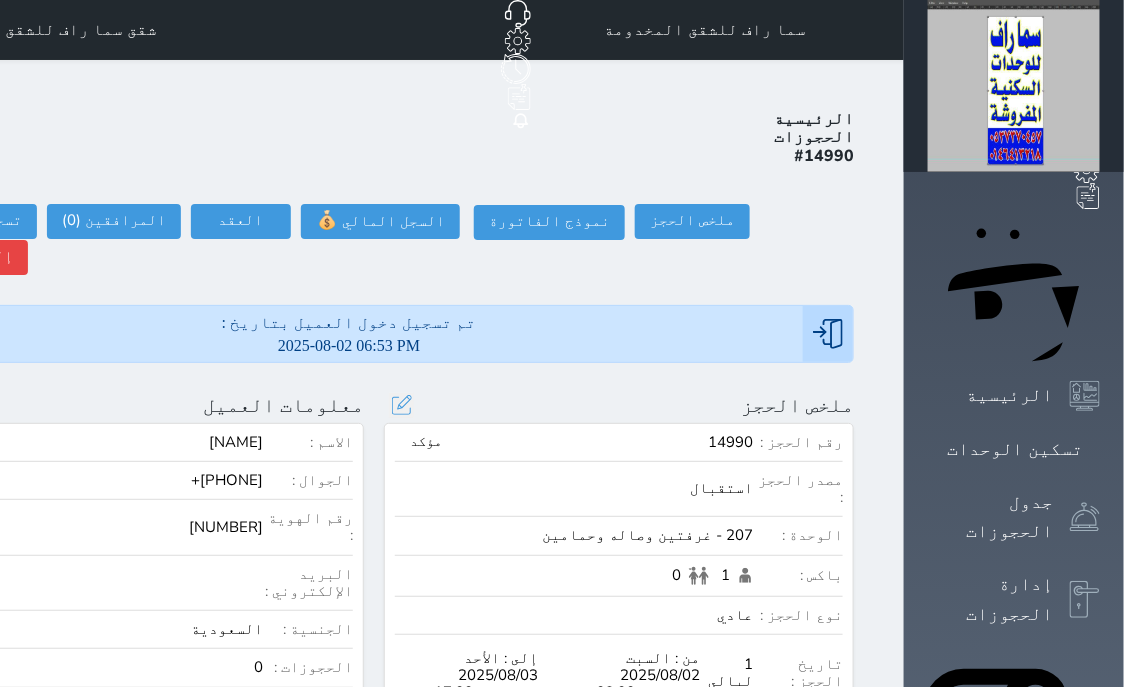 select 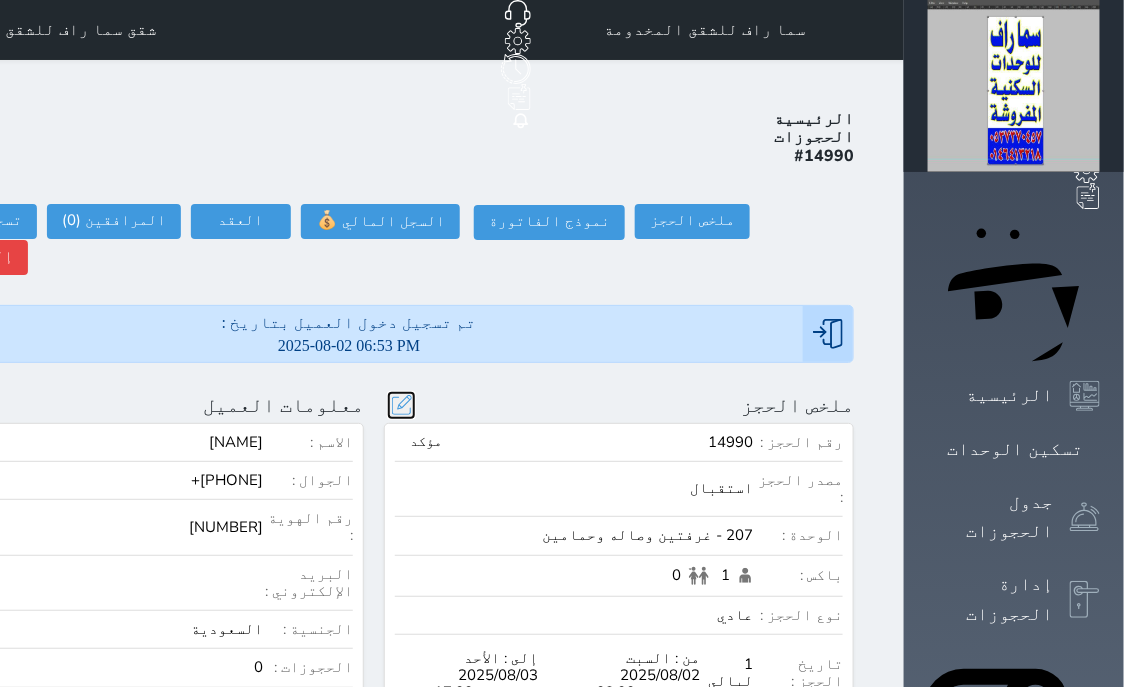 click at bounding box center [401, 405] 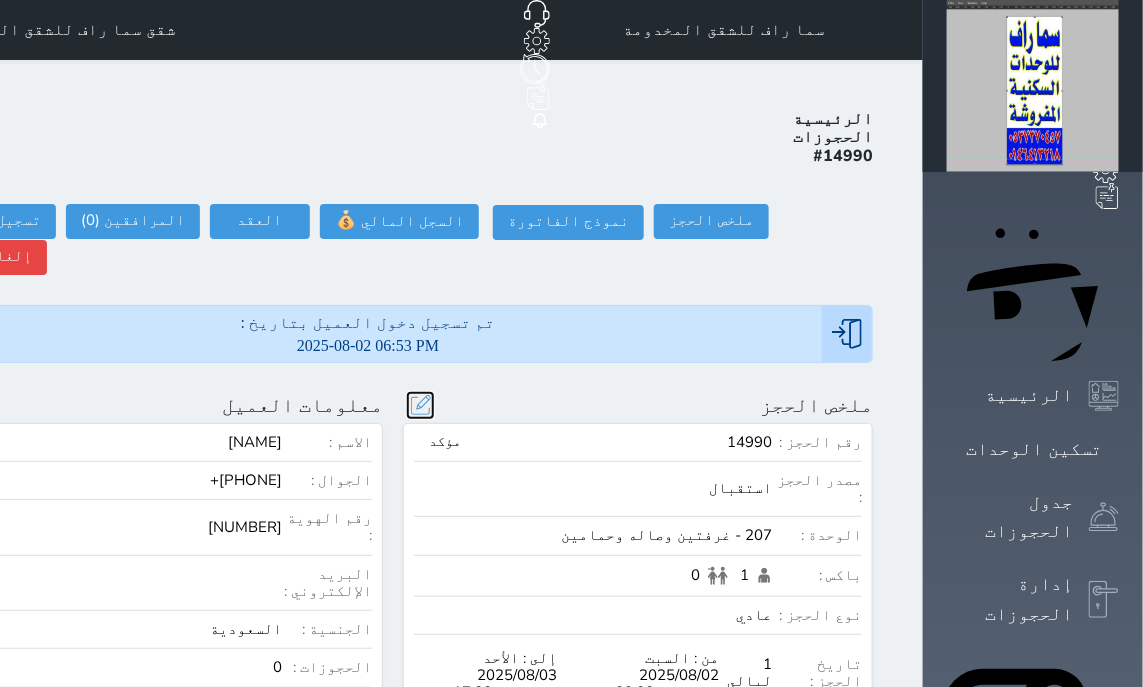 scroll, scrollTop: 44, scrollLeft: 0, axis: vertical 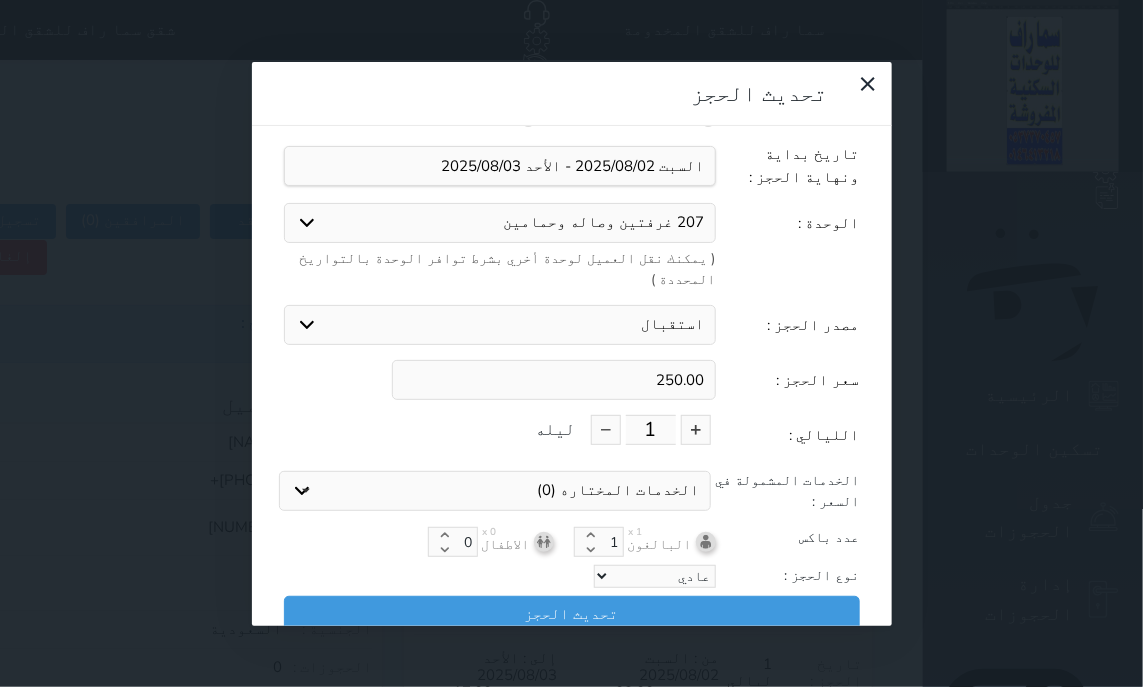 select on "6685" 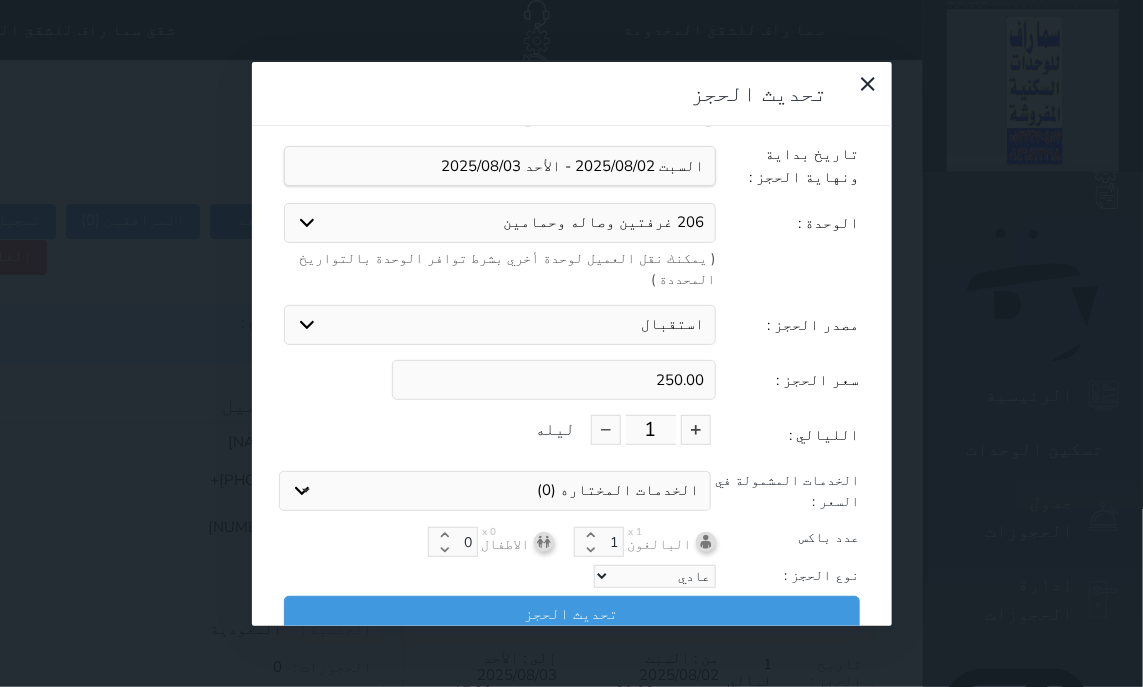 click on "206 غرفتين وصاله وحمامين" at bounding box center [0, 0] 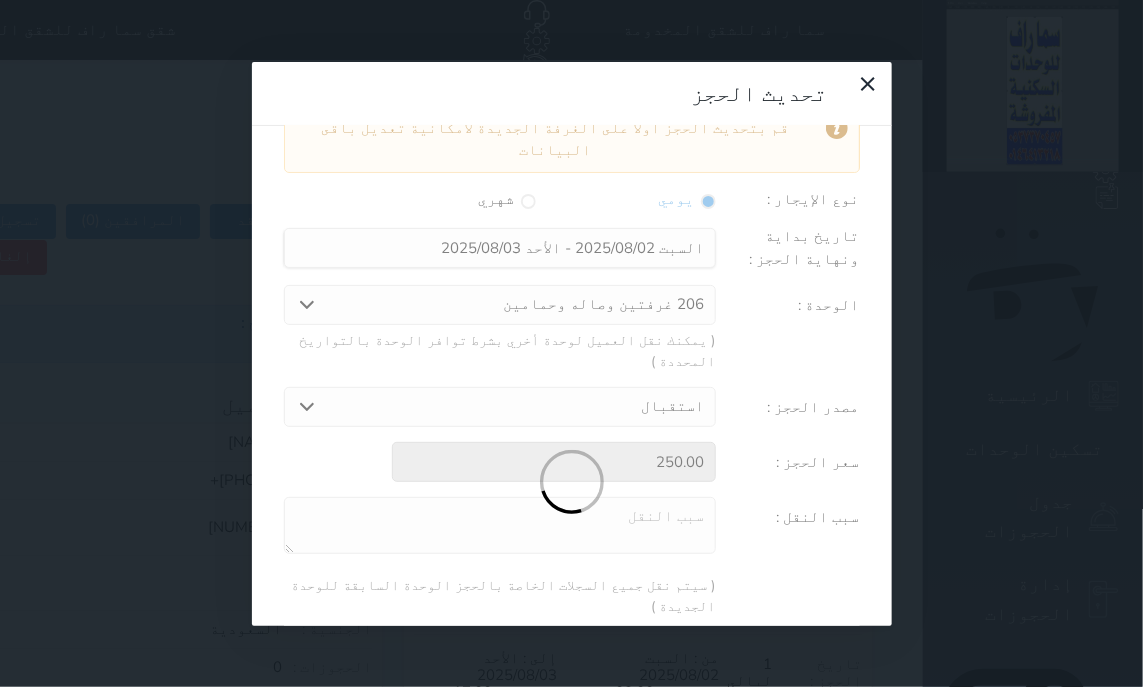 type on "294.69" 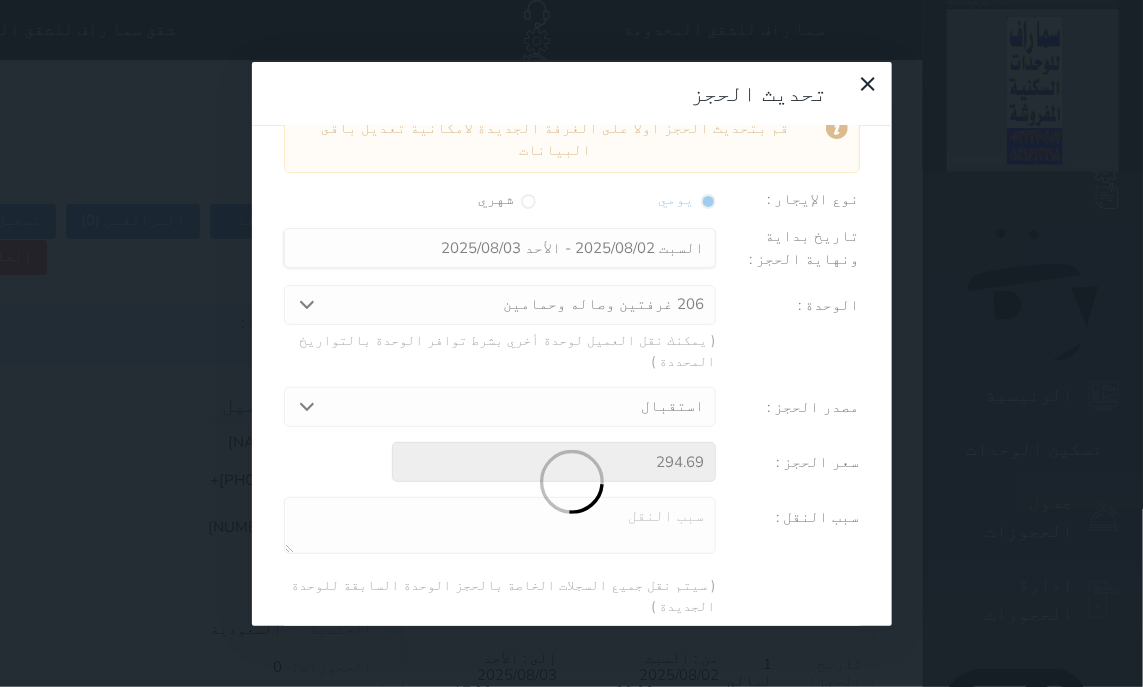 scroll, scrollTop: 104, scrollLeft: 0, axis: vertical 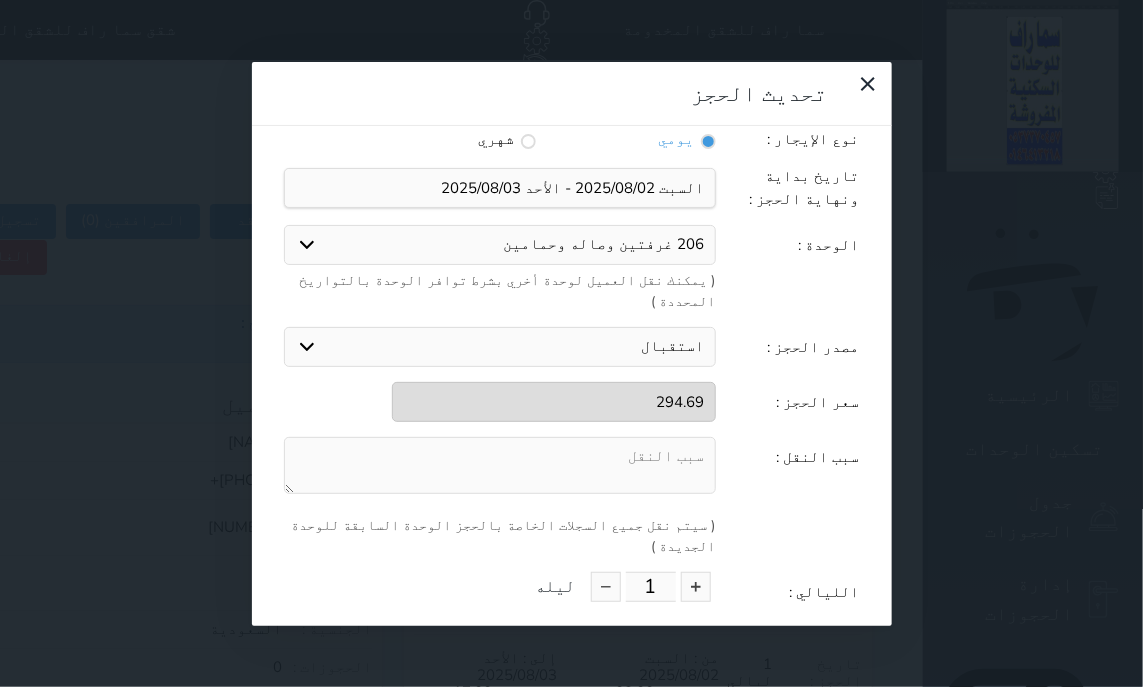 click at bounding box center (500, 465) 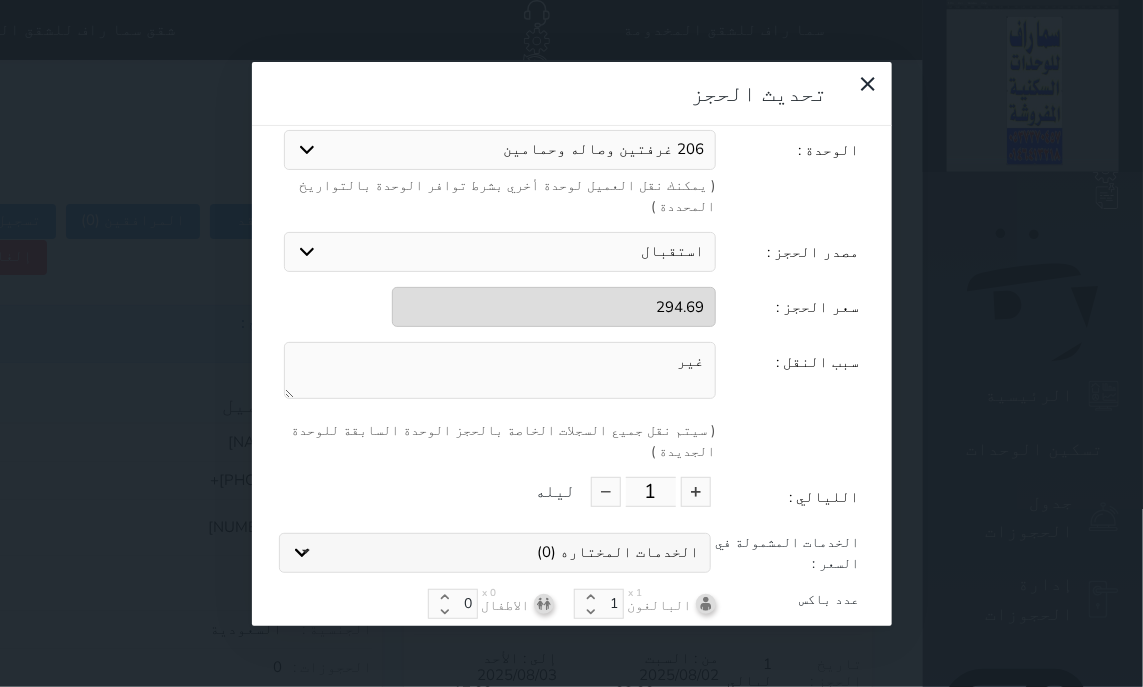scroll, scrollTop: 212, scrollLeft: 0, axis: vertical 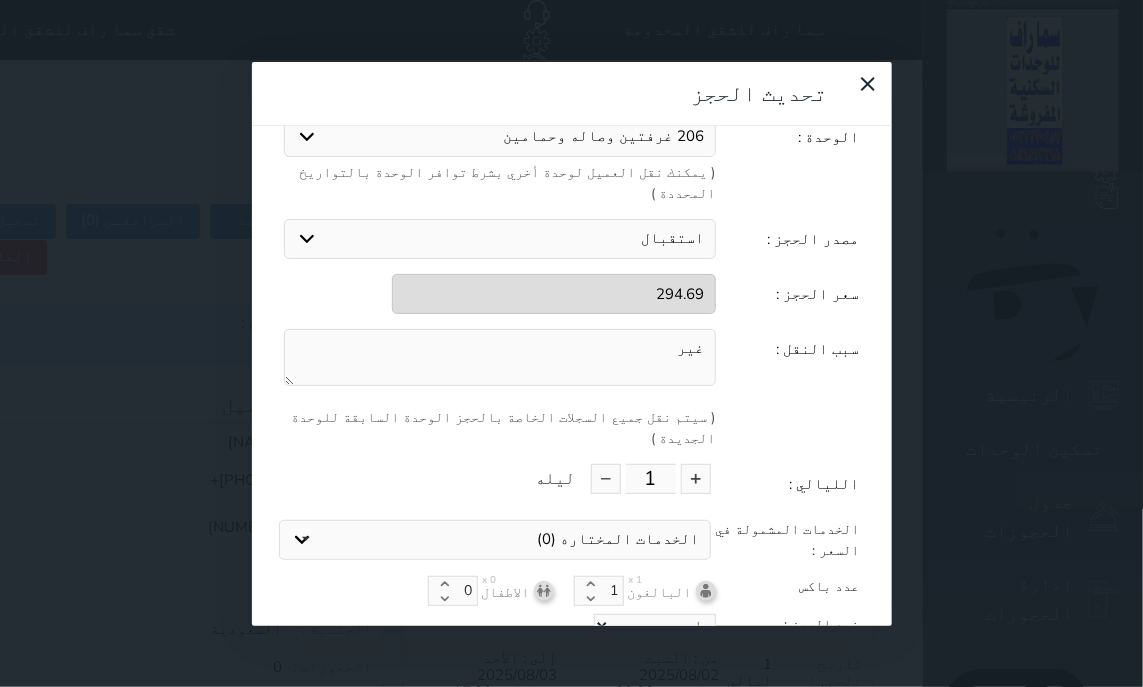 type on "غير" 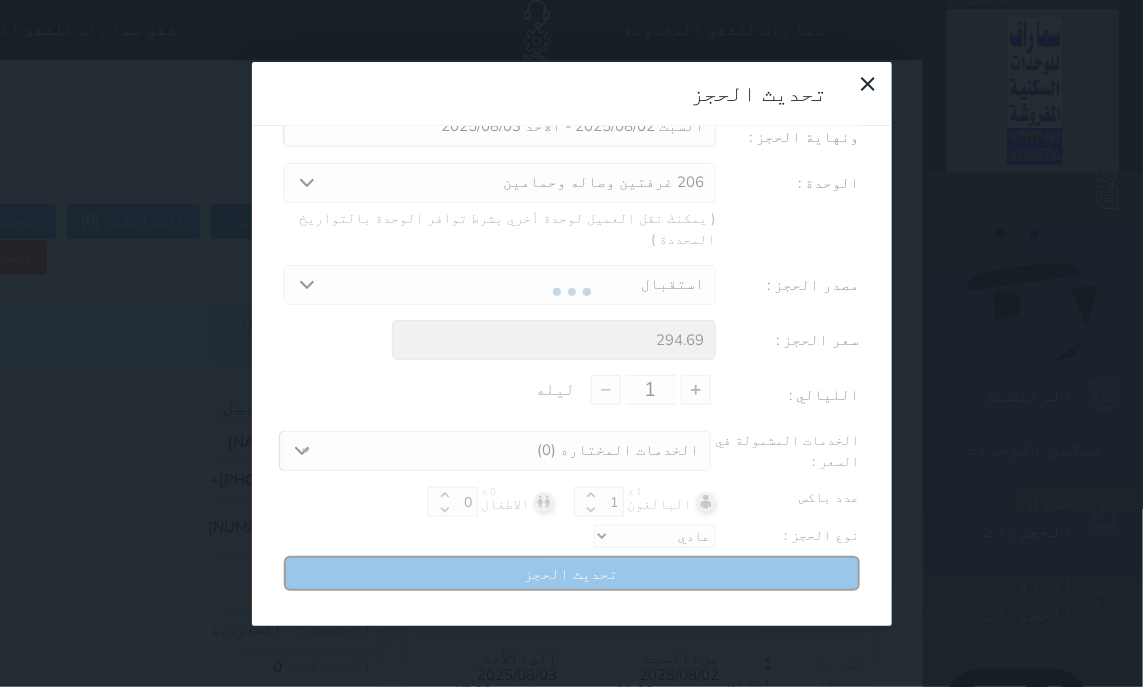 scroll, scrollTop: 103, scrollLeft: 0, axis: vertical 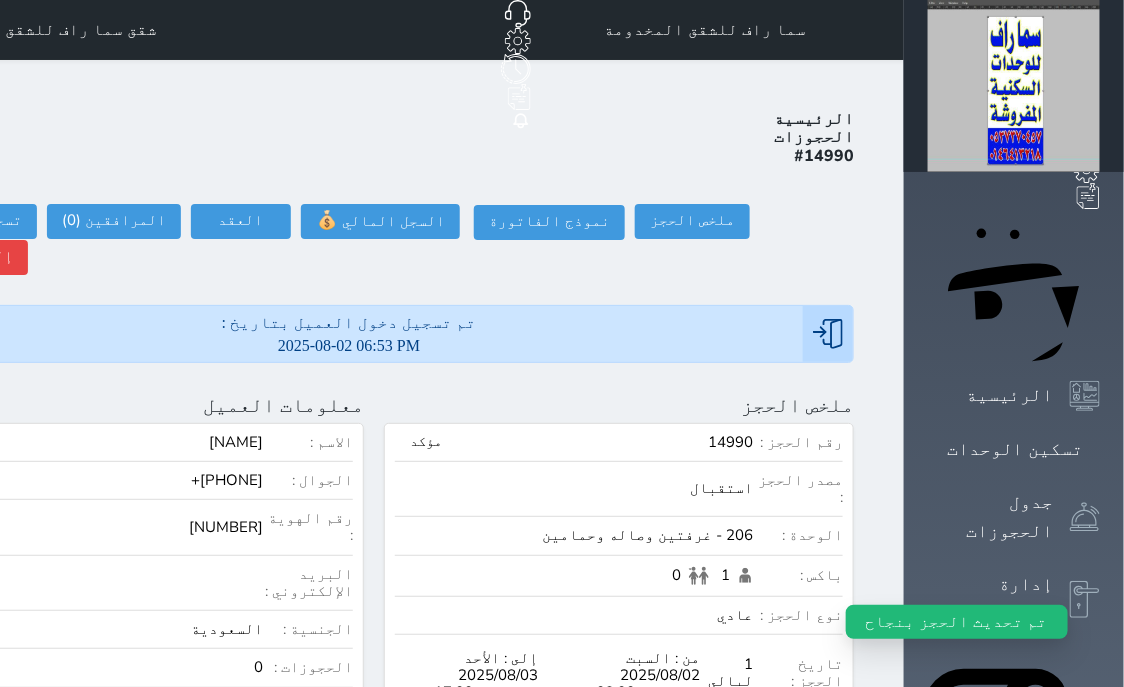 select on "6685" 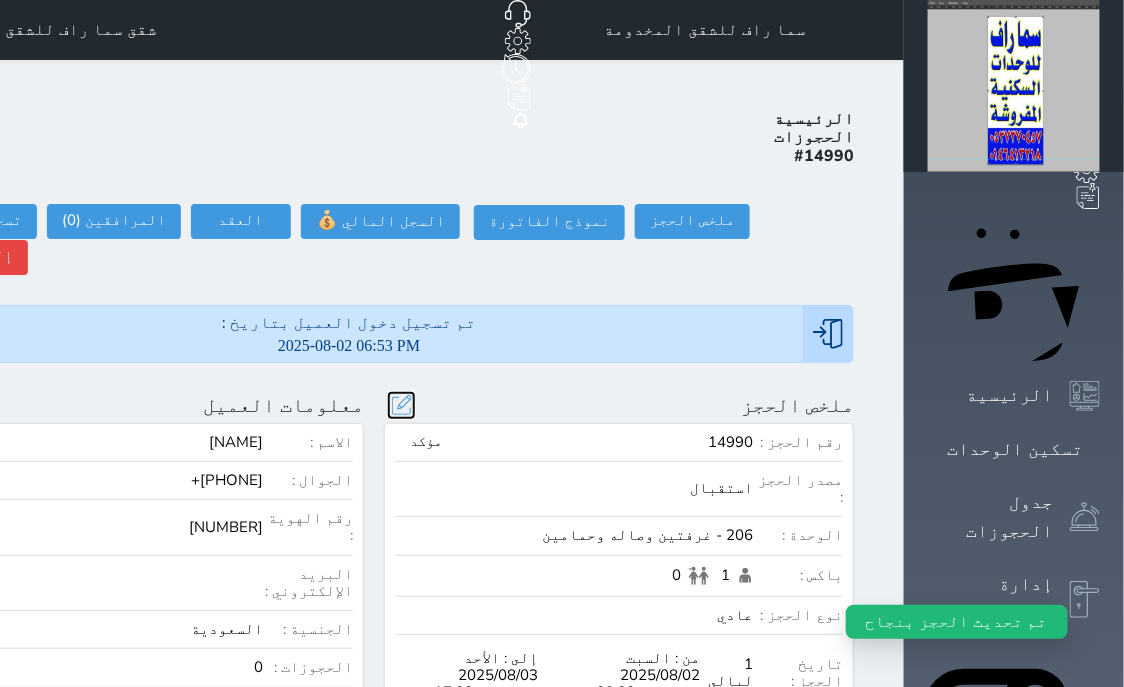 click at bounding box center [401, 405] 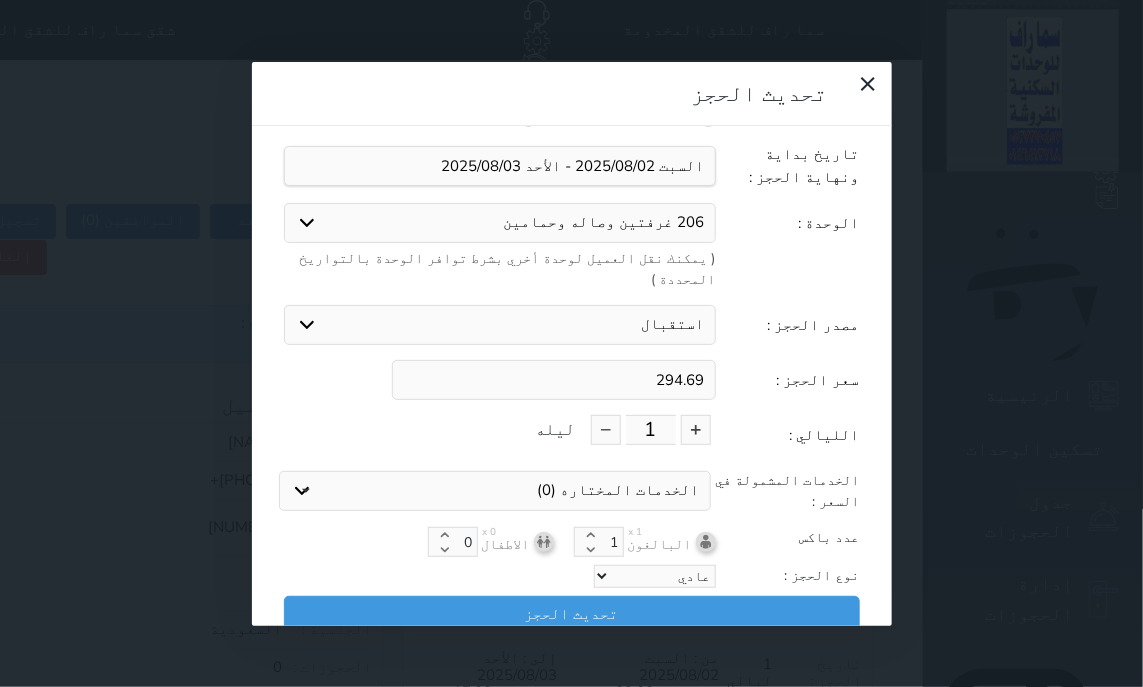 drag, startPoint x: 668, startPoint y: 295, endPoint x: 789, endPoint y: 316, distance: 122.80879 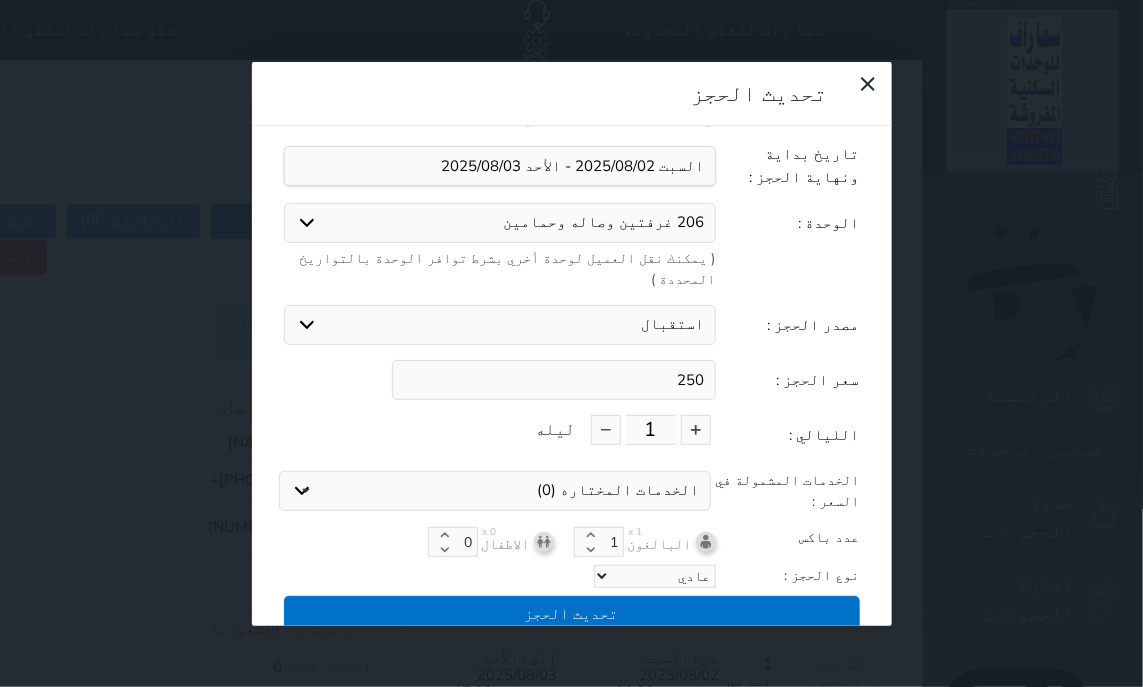 type on "250" 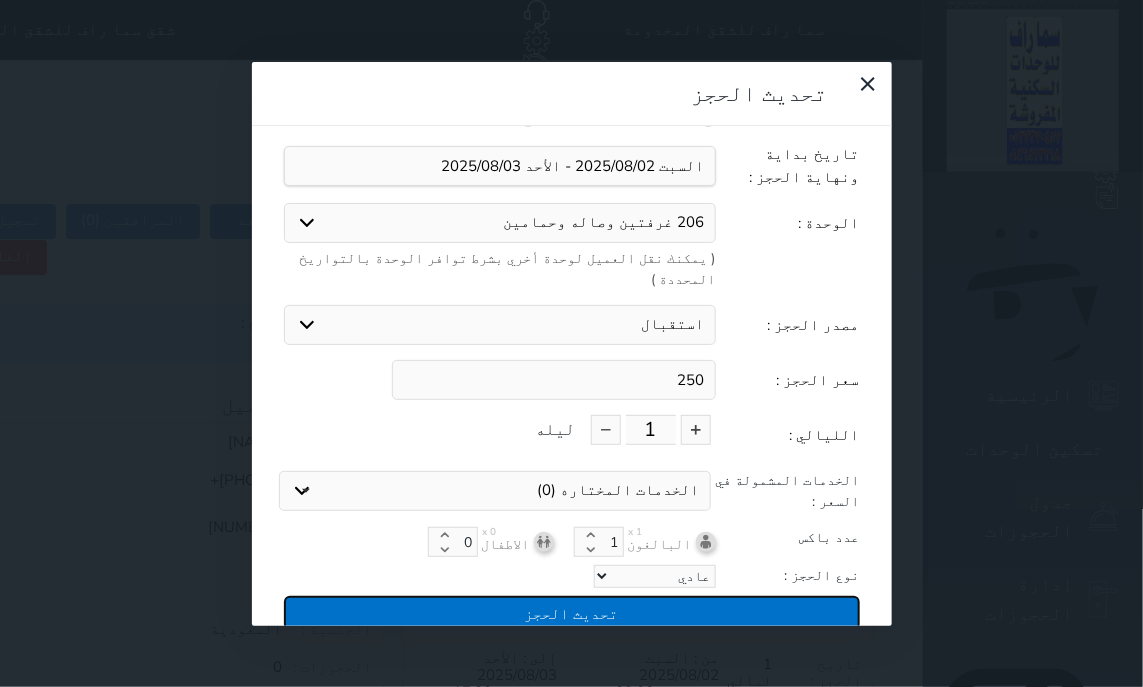 click on "تحديث الحجز" at bounding box center (572, 613) 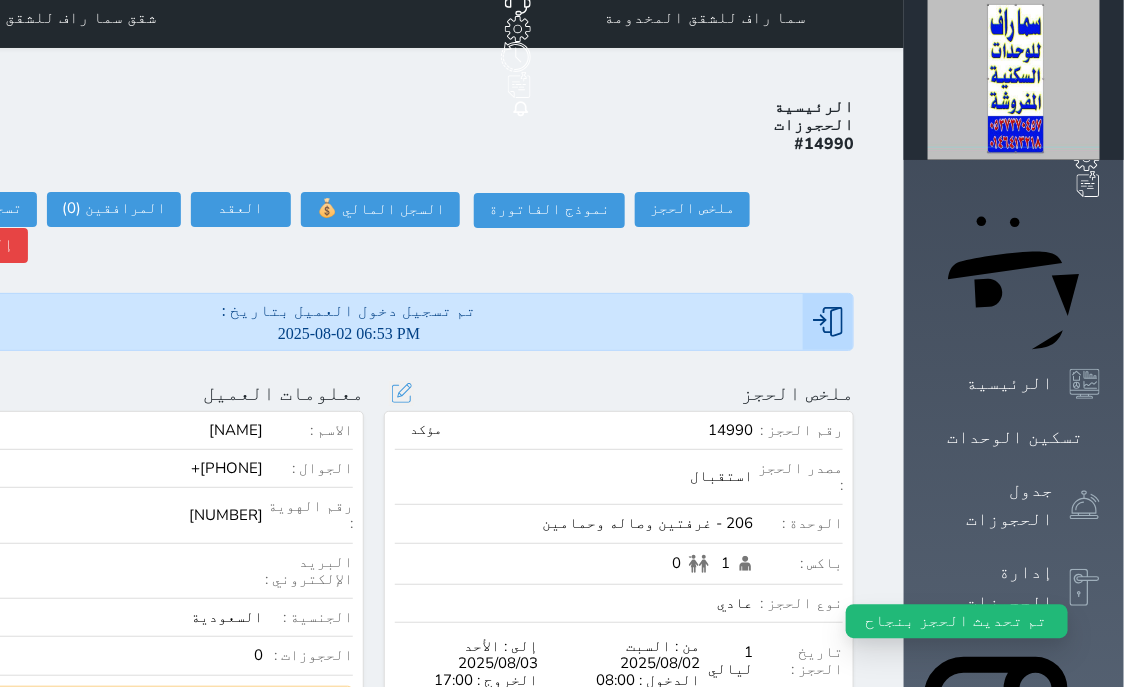 scroll, scrollTop: 0, scrollLeft: 0, axis: both 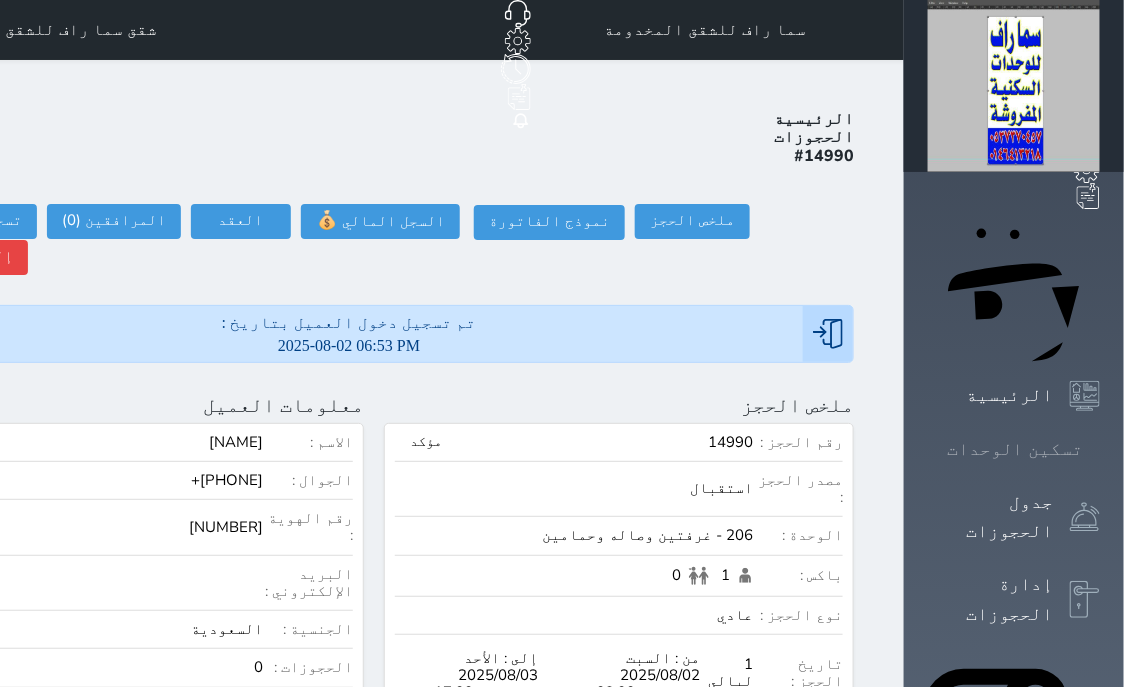 click 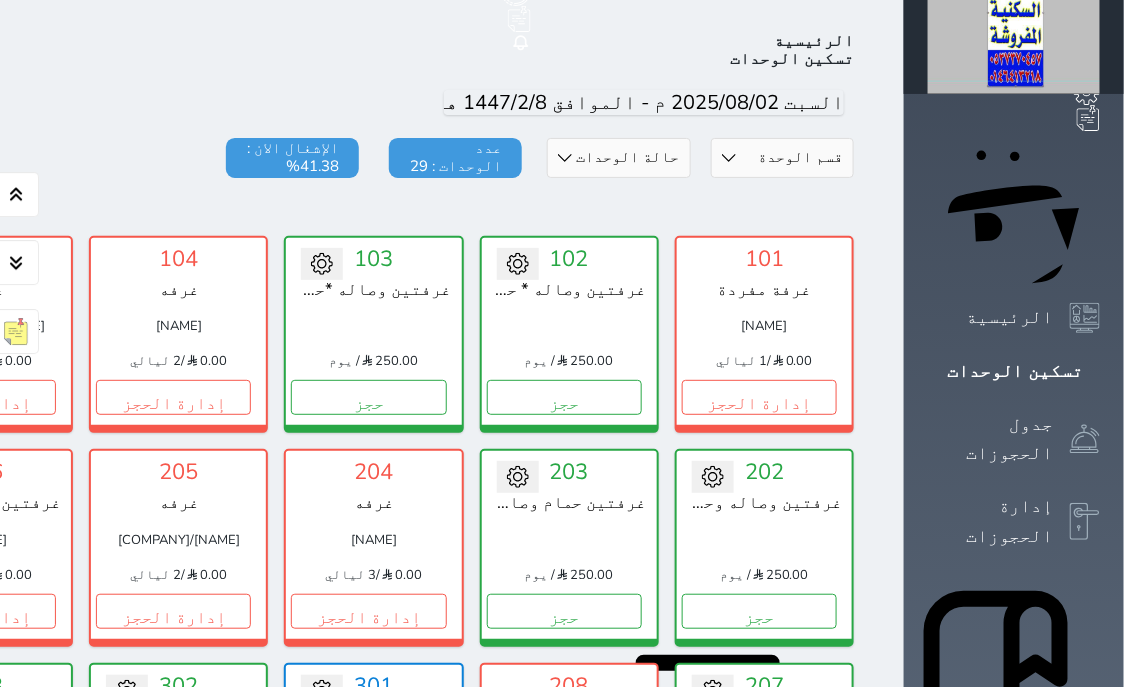 scroll, scrollTop: 460, scrollLeft: 0, axis: vertical 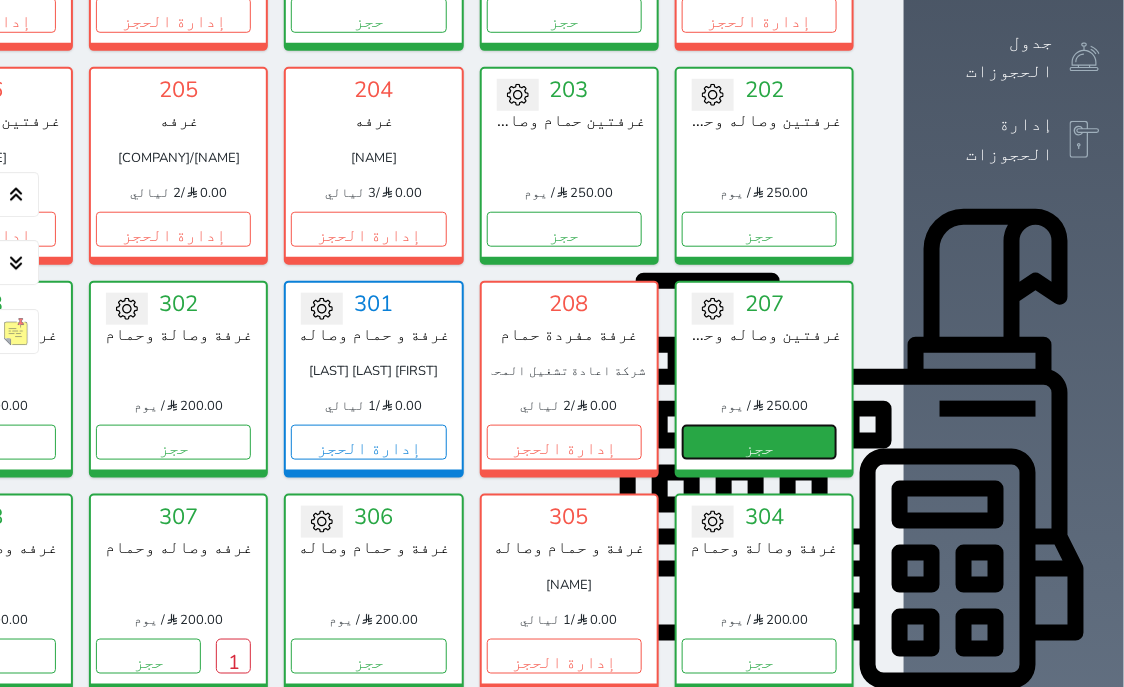 click on "حجز" at bounding box center (759, 442) 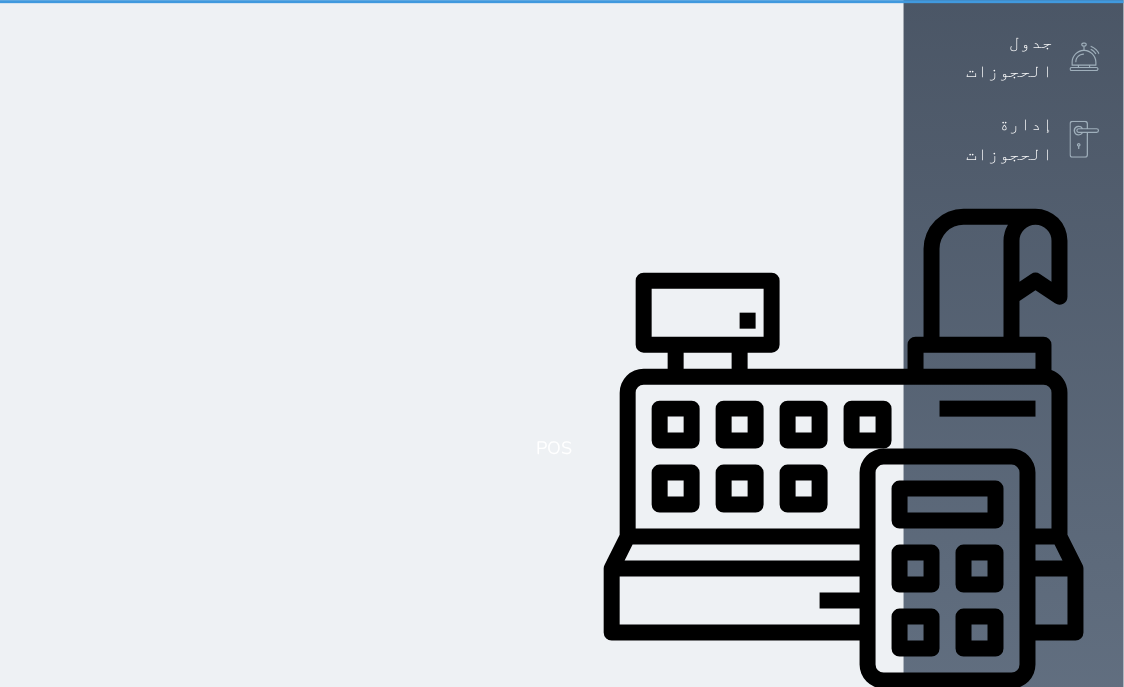 select on "1" 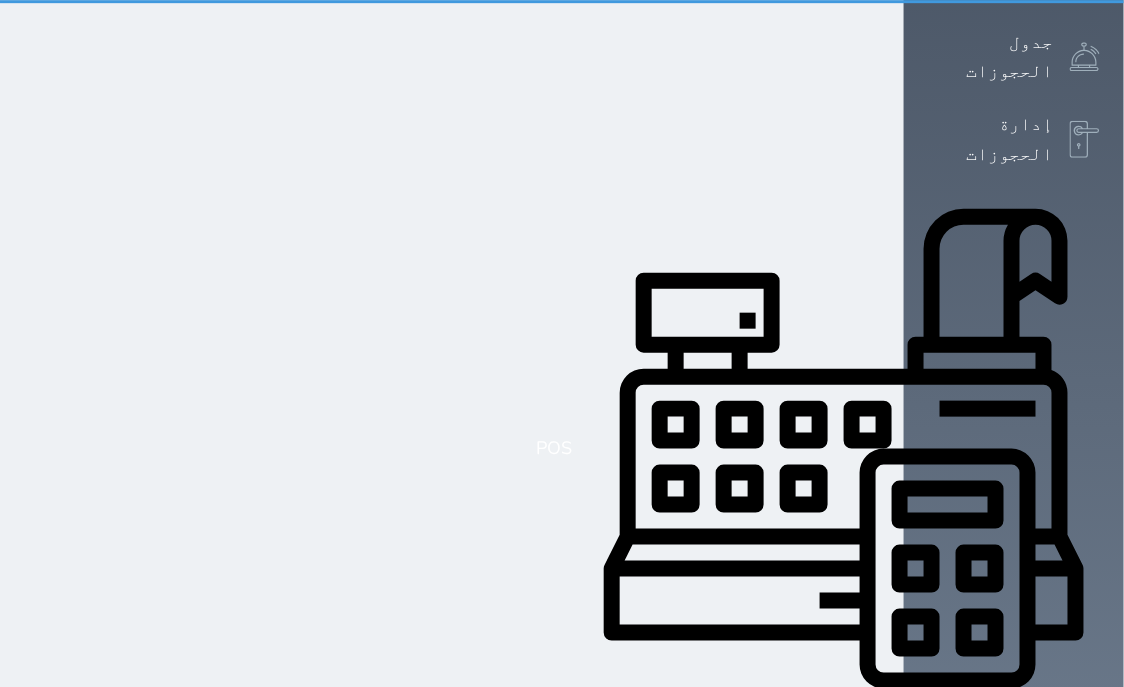 scroll, scrollTop: 0, scrollLeft: 0, axis: both 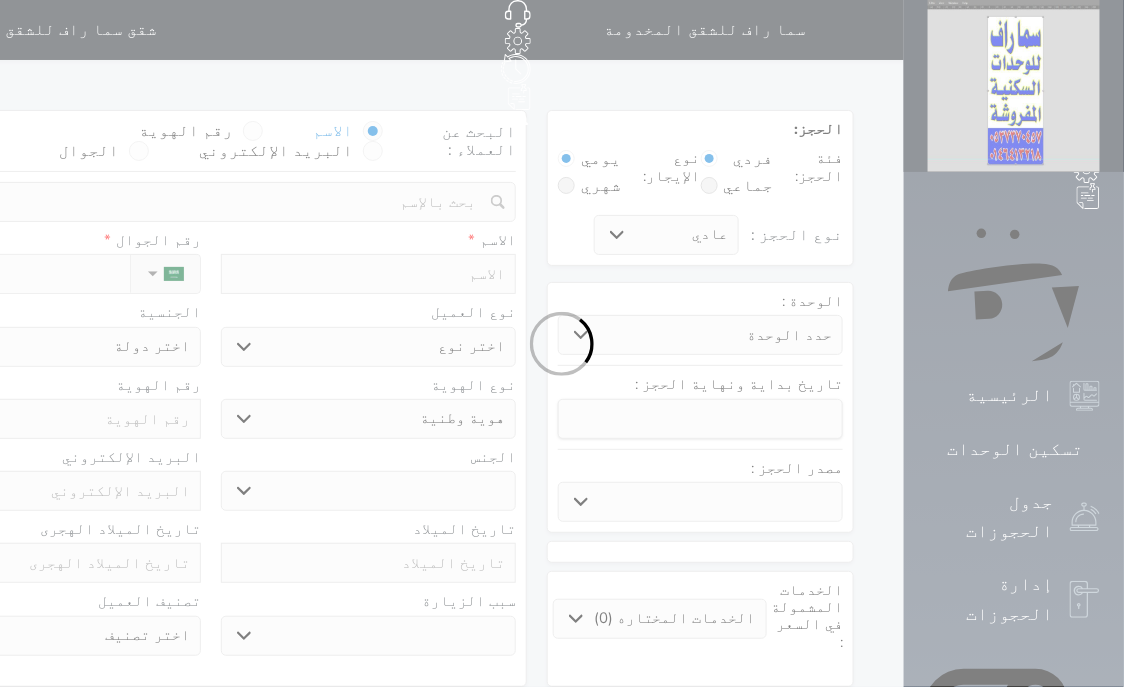 select 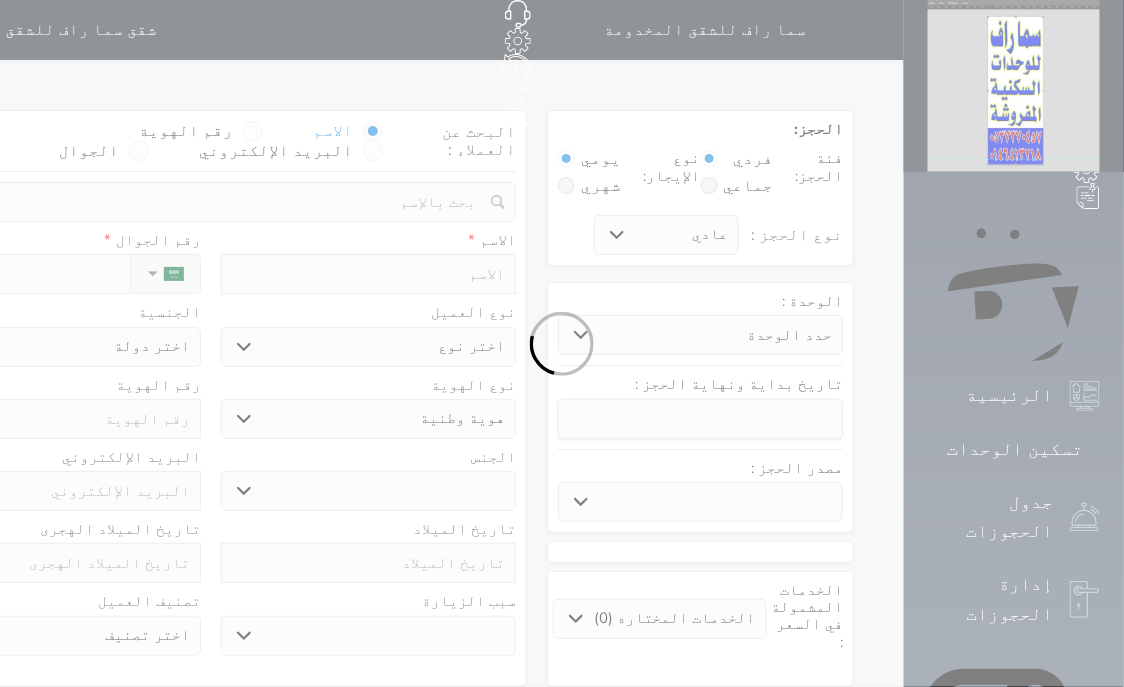 select on "3413" 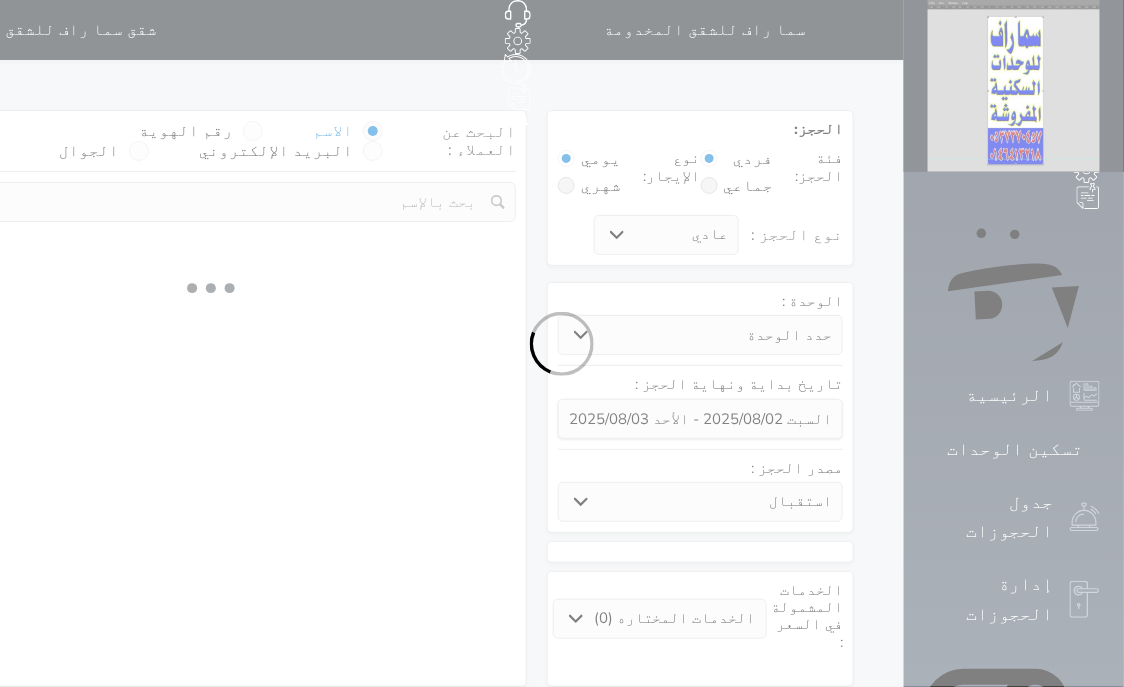 select 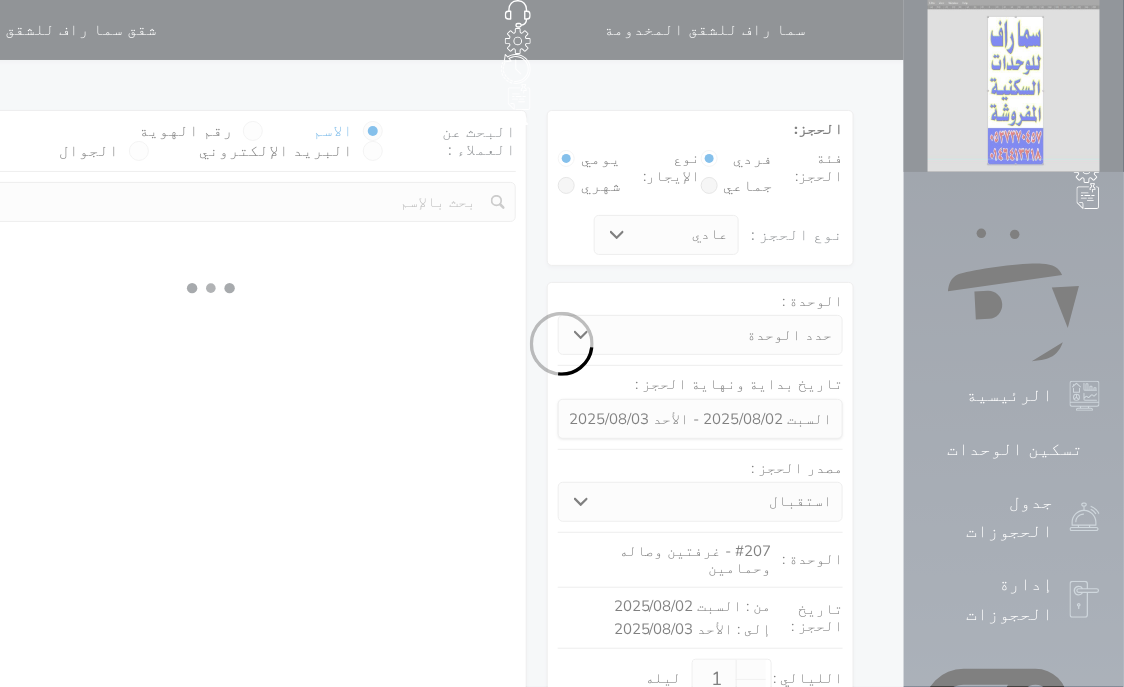select on "1" 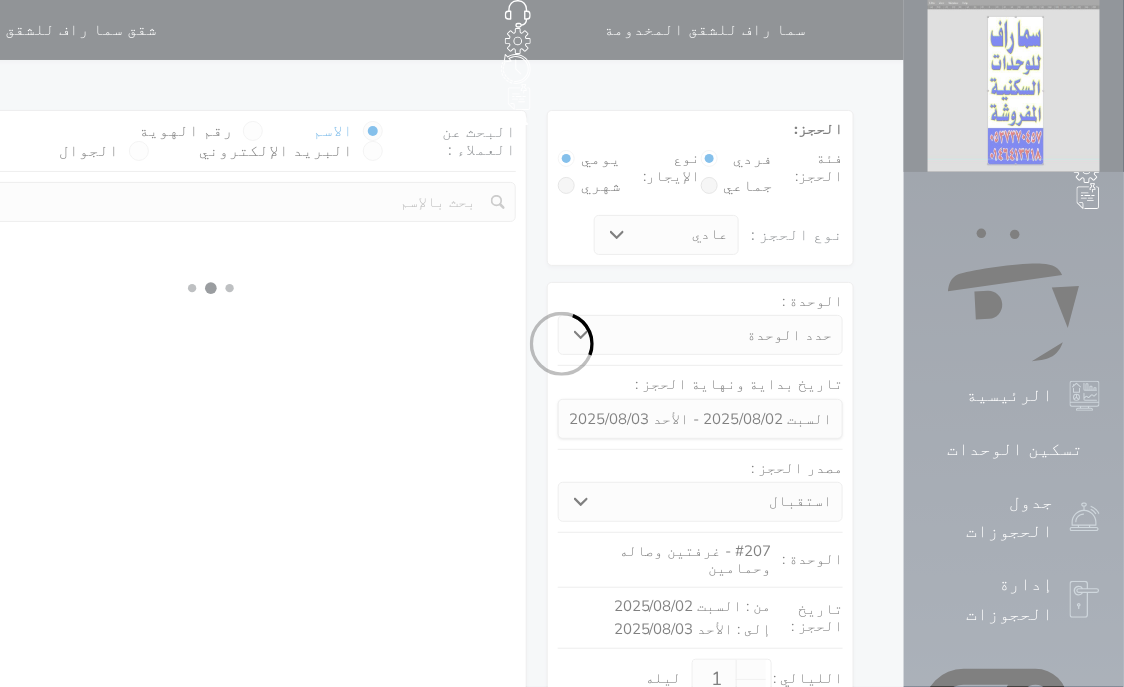 select on "113" 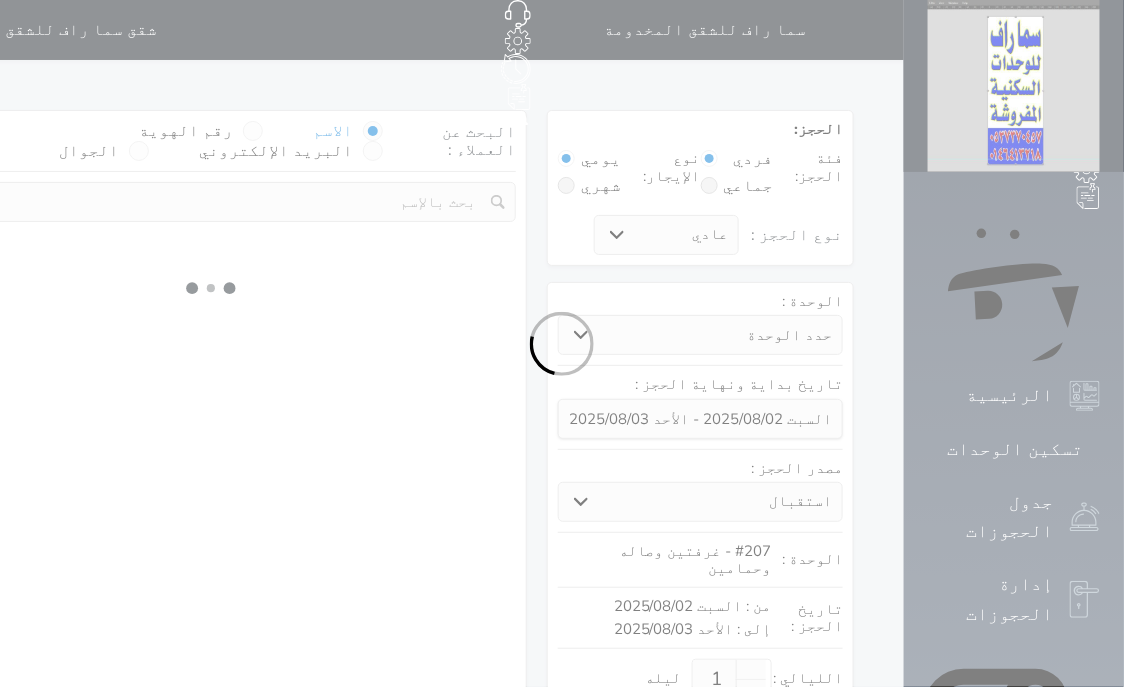 select on "1" 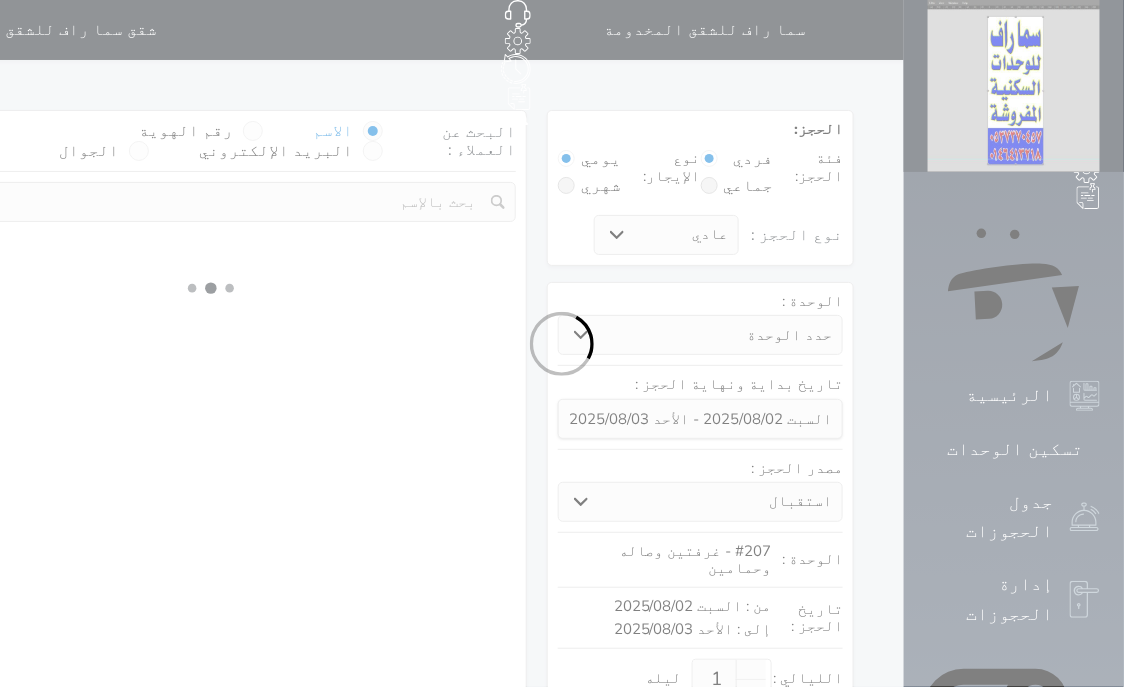 select 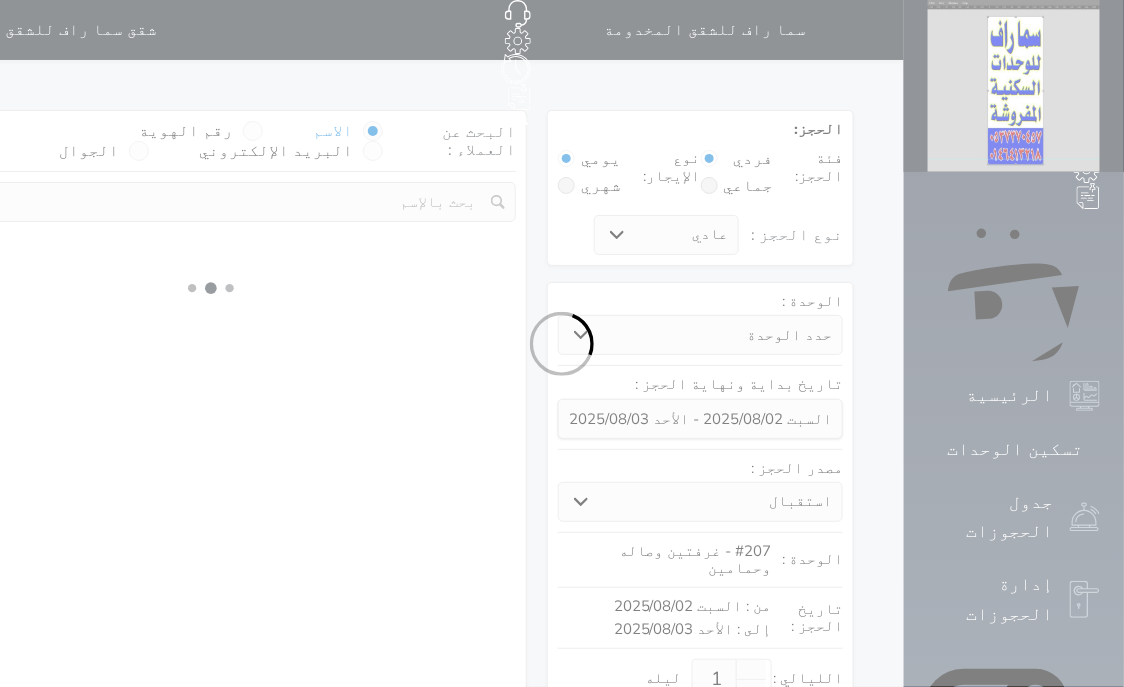 select on "7" 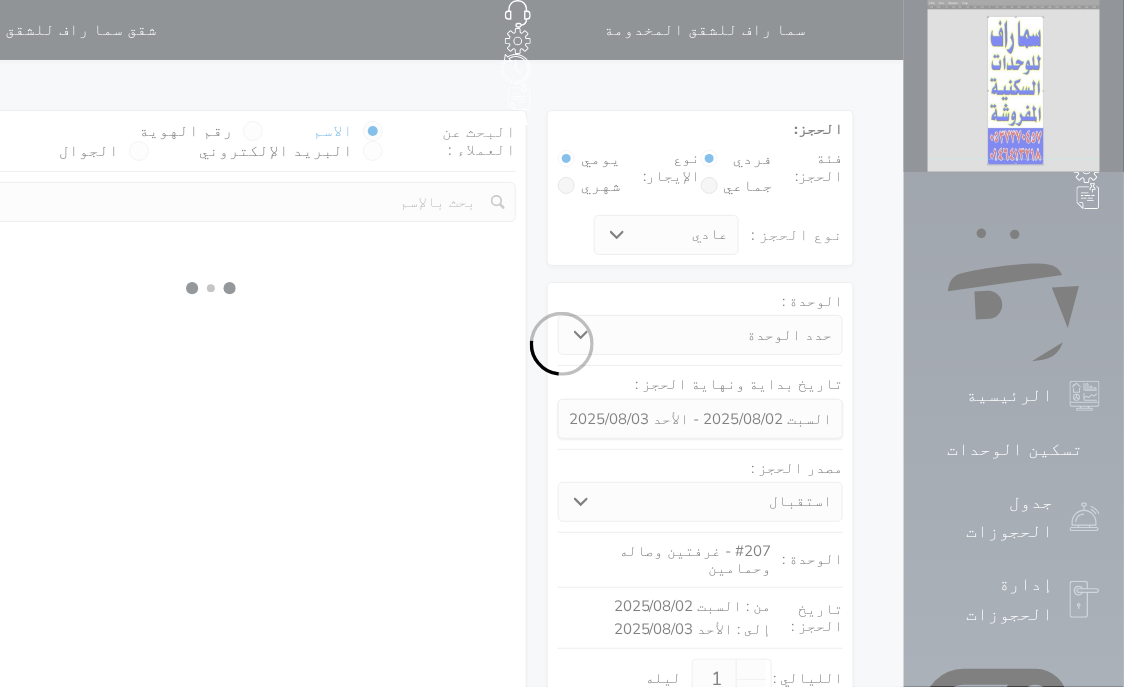 select 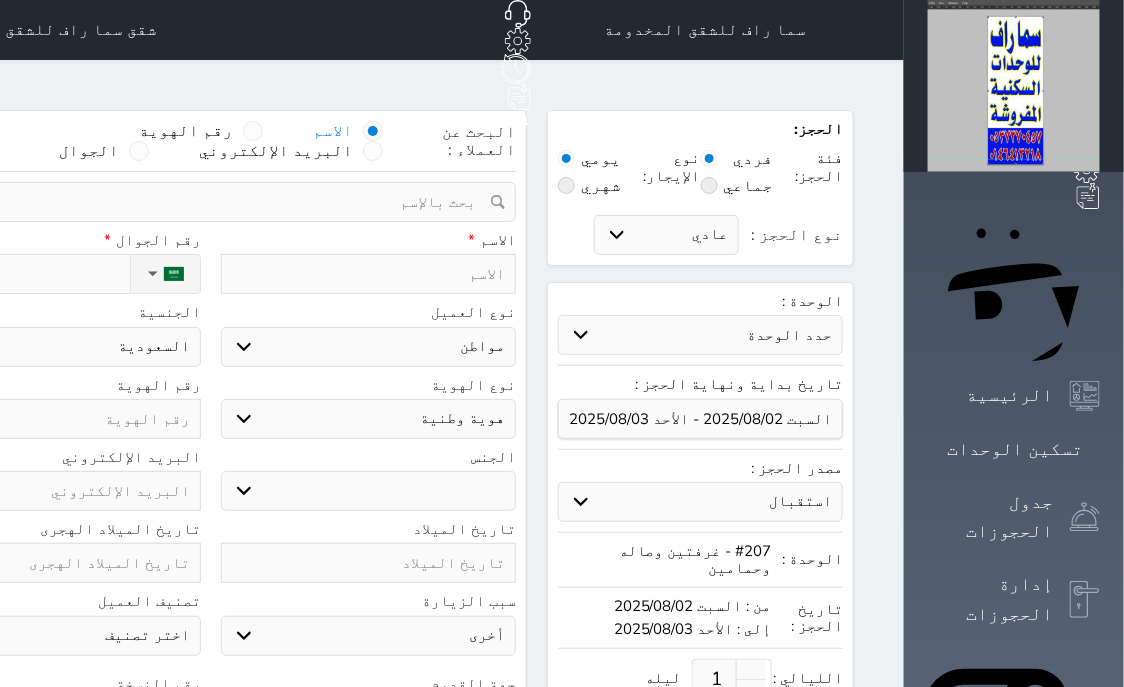 select 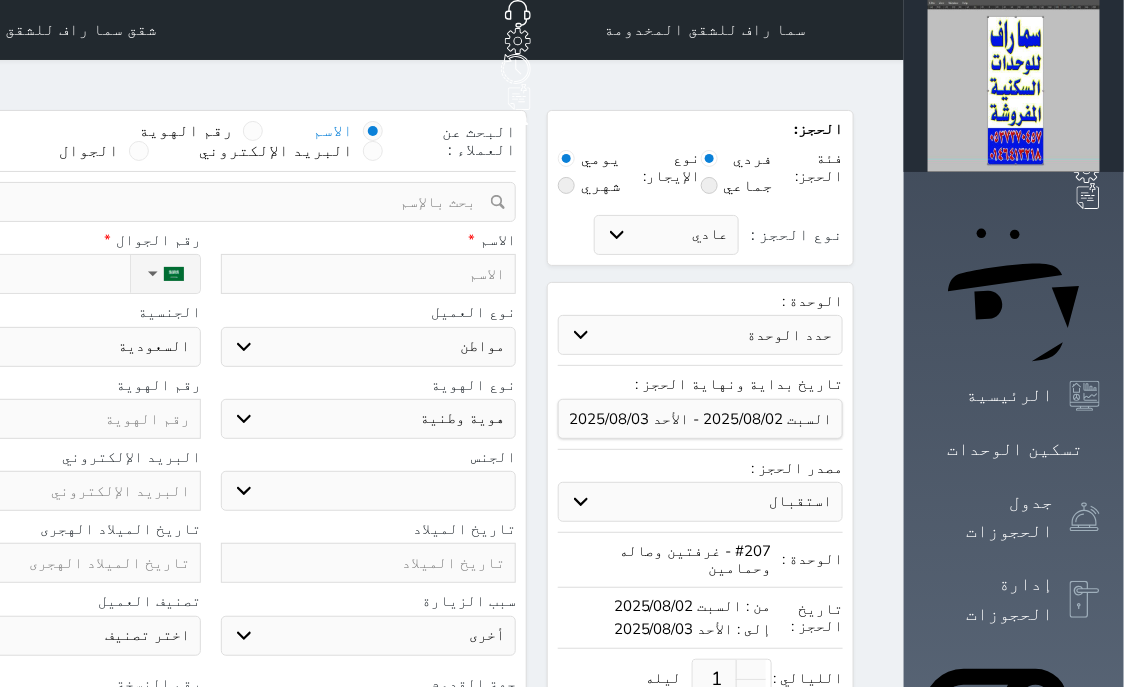 select 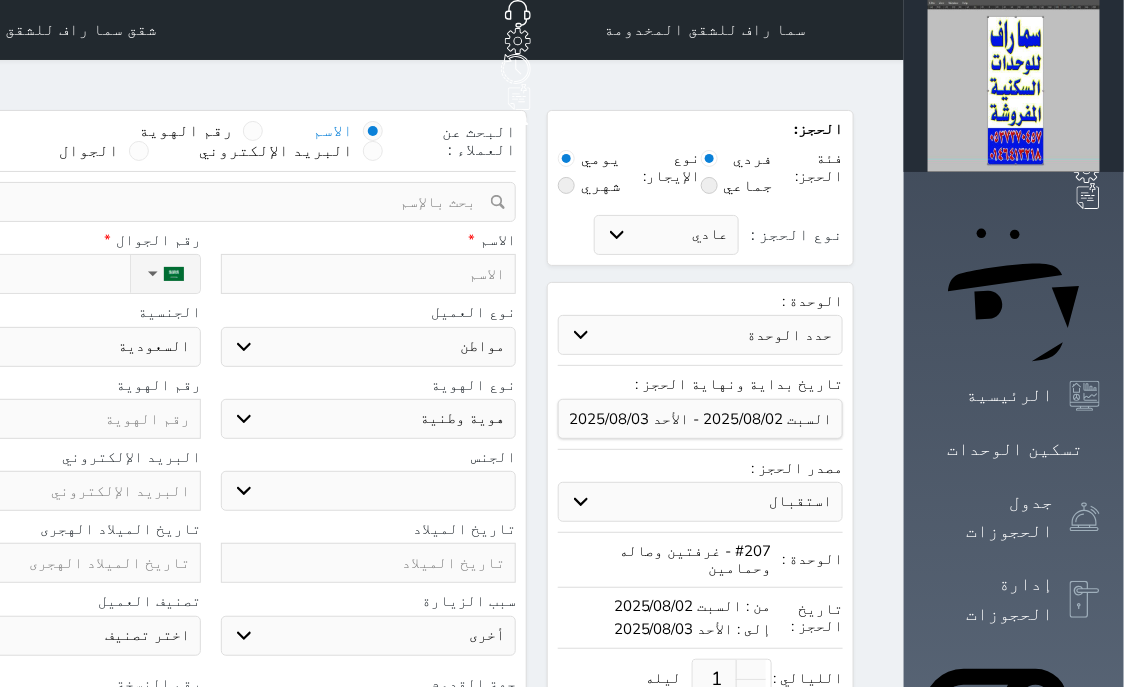 select 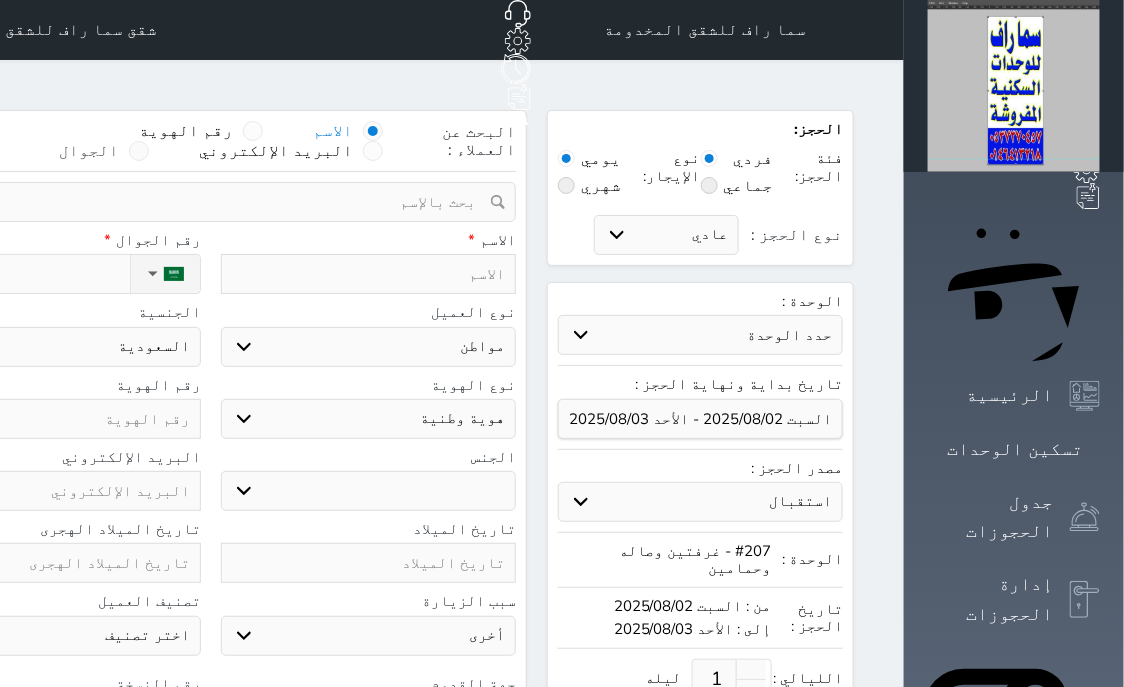 click at bounding box center [139, 151] 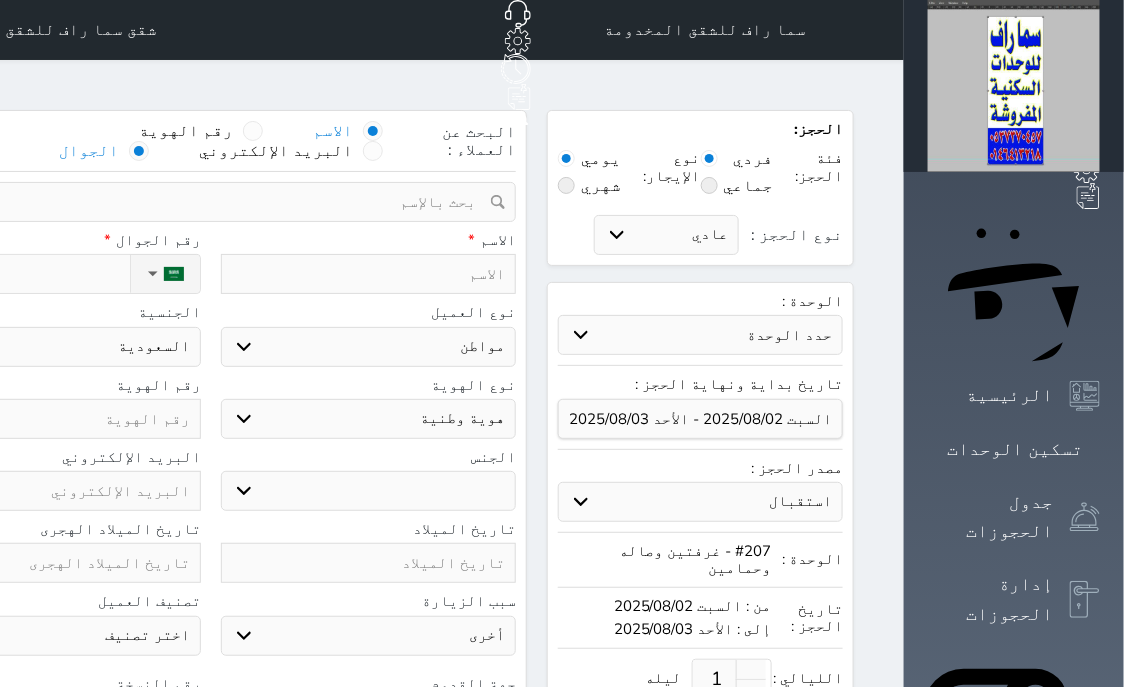 select 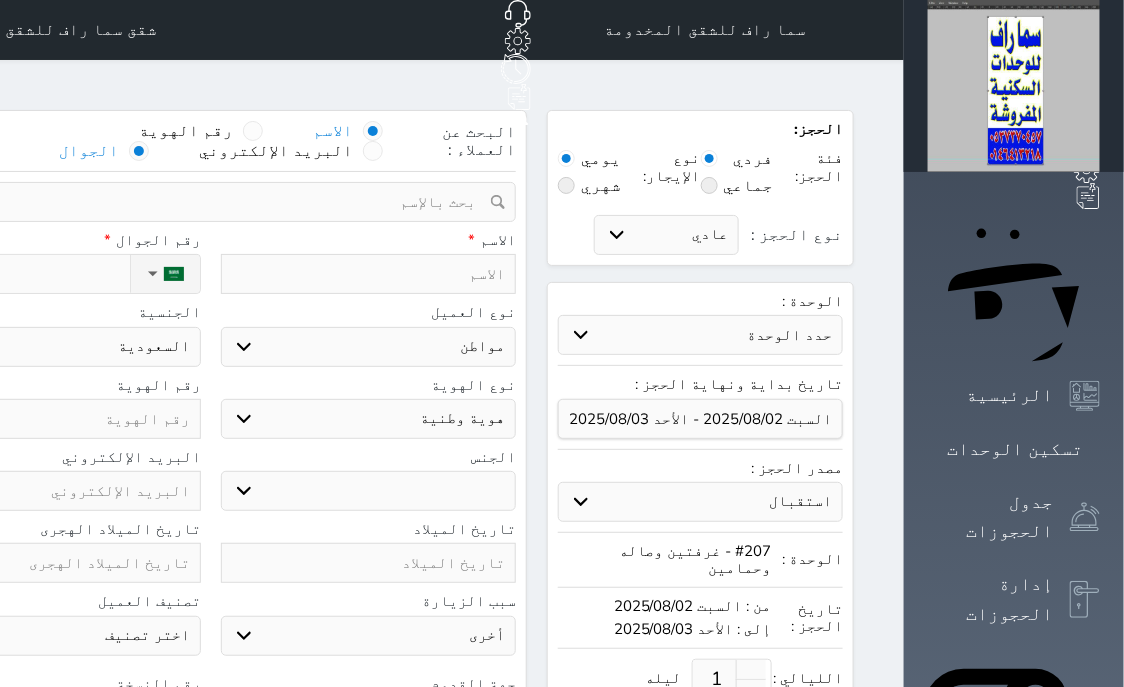select 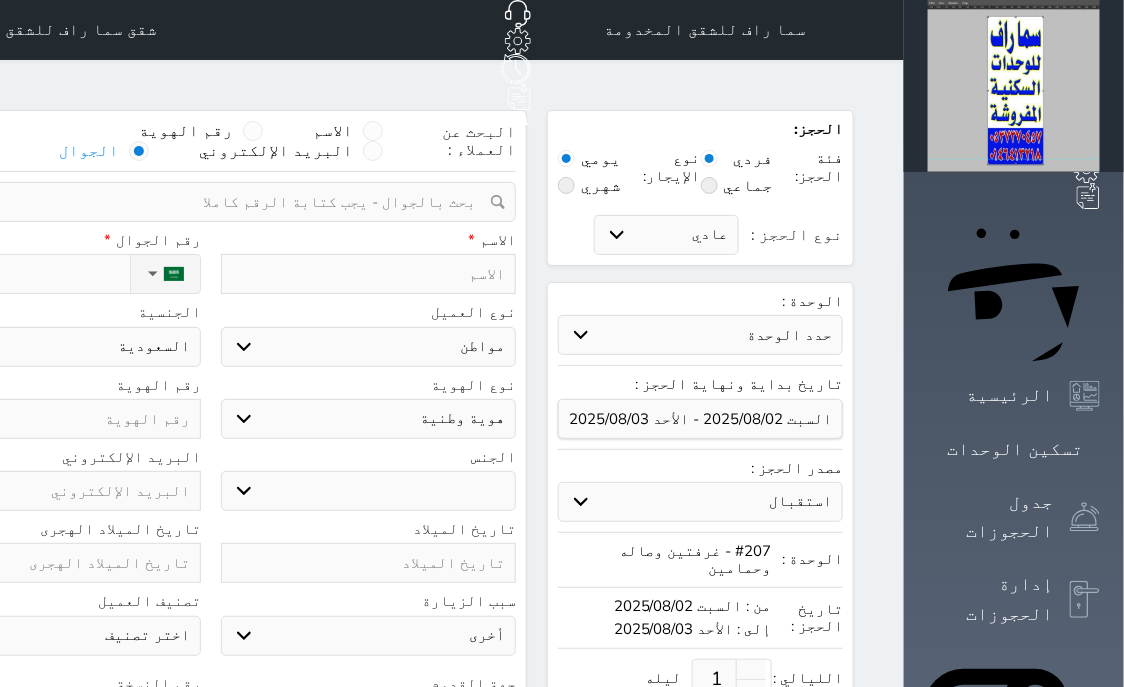 click at bounding box center [203, 202] 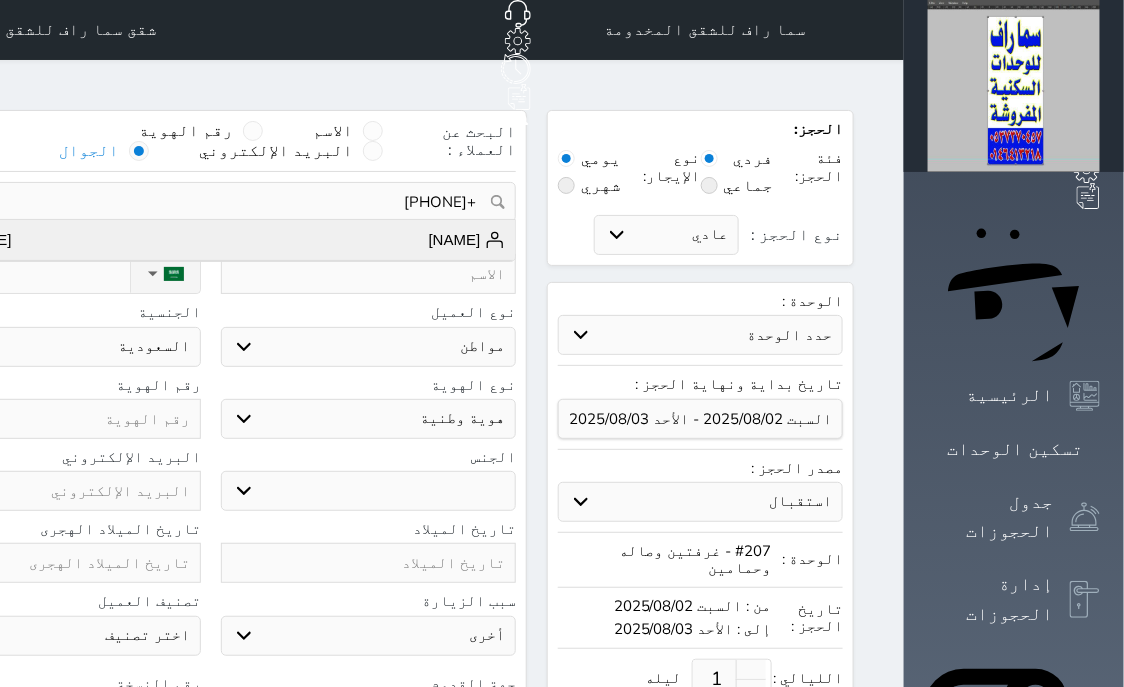 click on "[NAME] +[PHONE]" at bounding box center [210, 240] 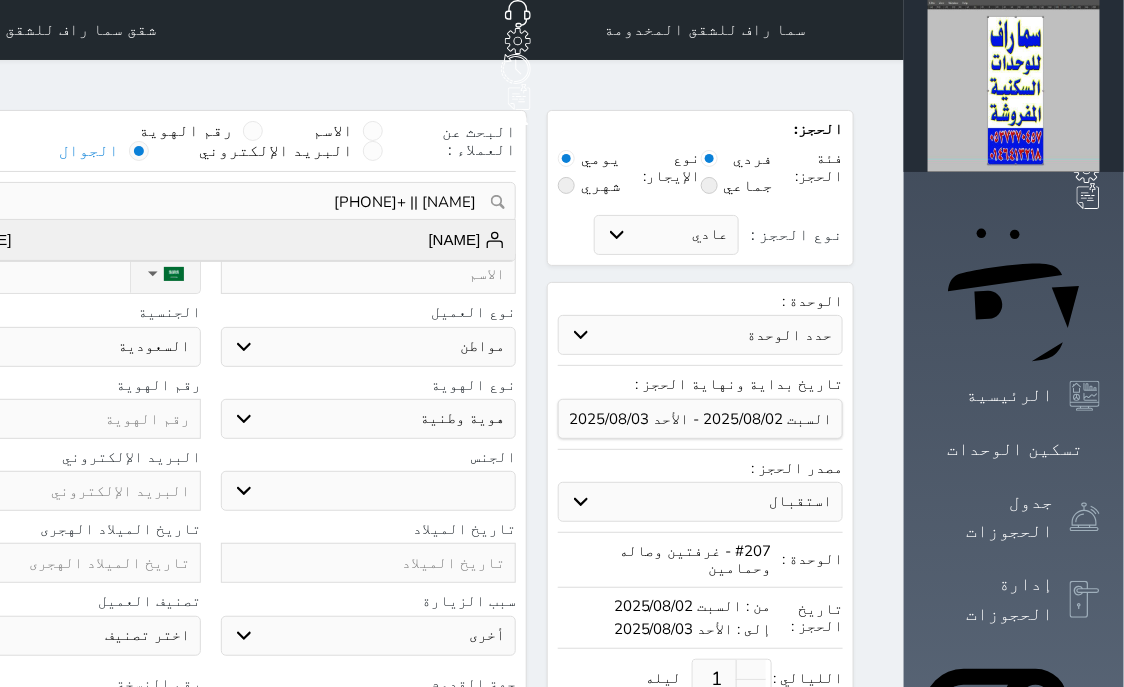 type on "[NAME]" 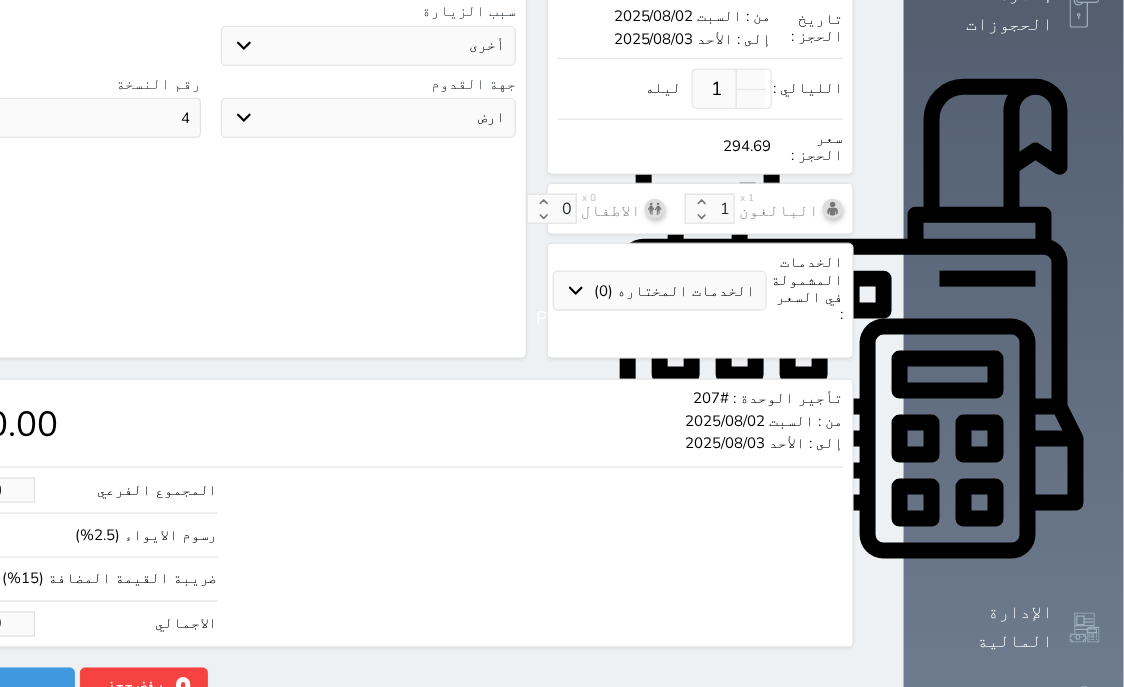 scroll, scrollTop: 621, scrollLeft: 0, axis: vertical 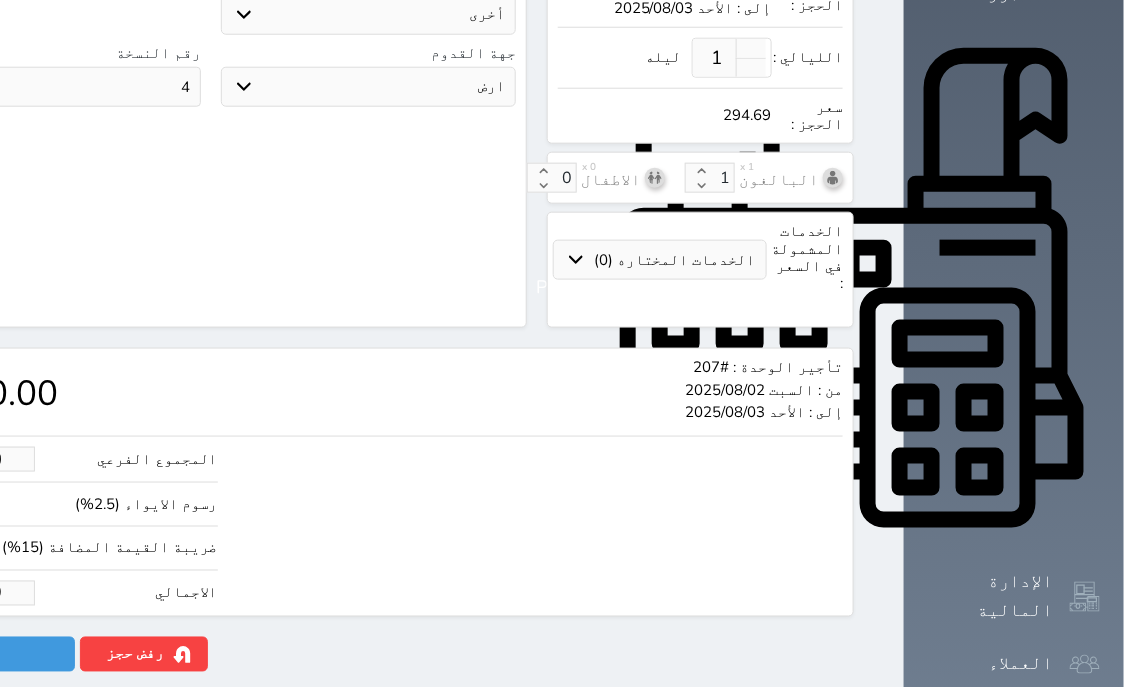 drag, startPoint x: 71, startPoint y: 524, endPoint x: 150, endPoint y: 524, distance: 79 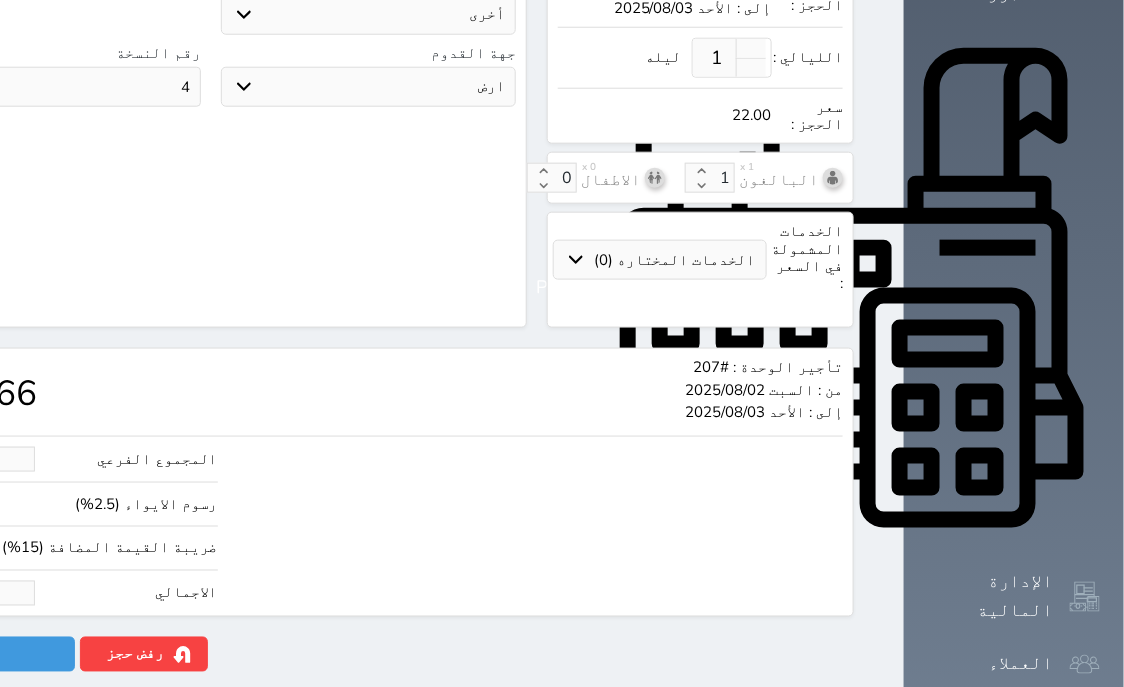 type on "186.64" 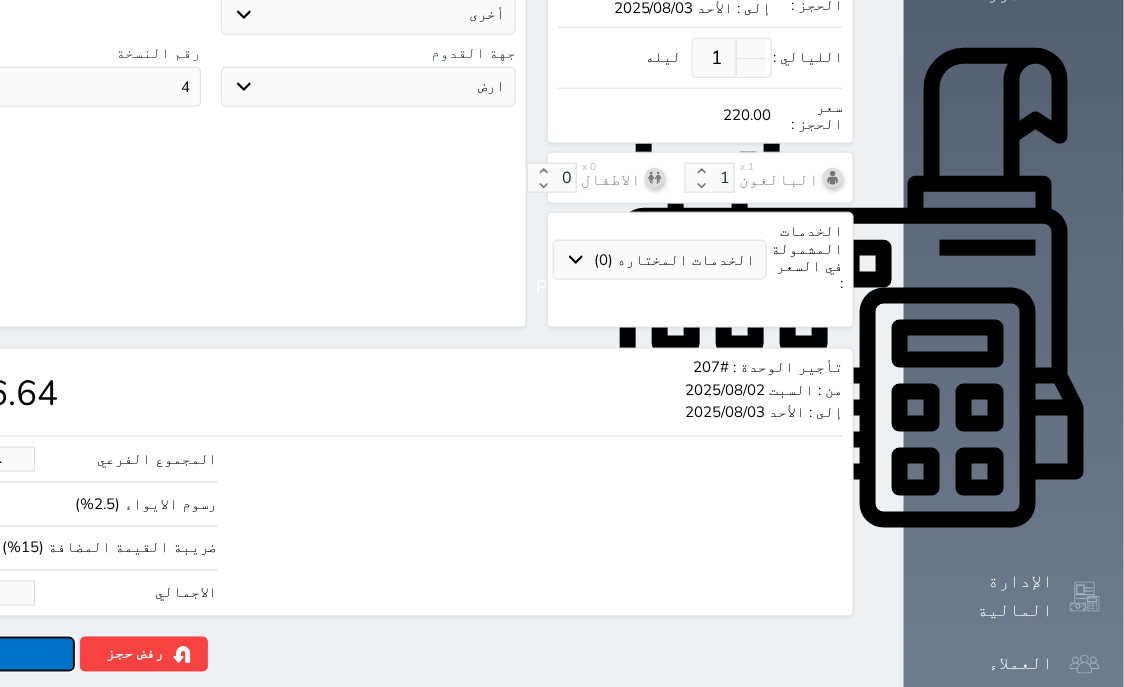 type on "220.00" 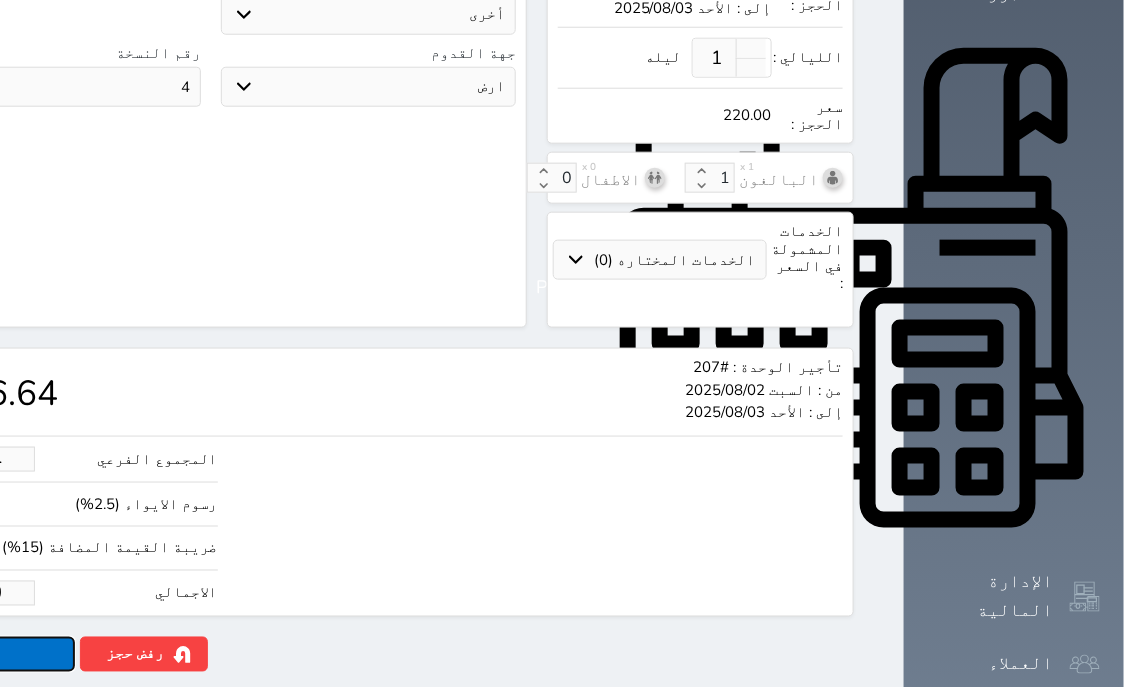 click on "حجز" at bounding box center (-13, 654) 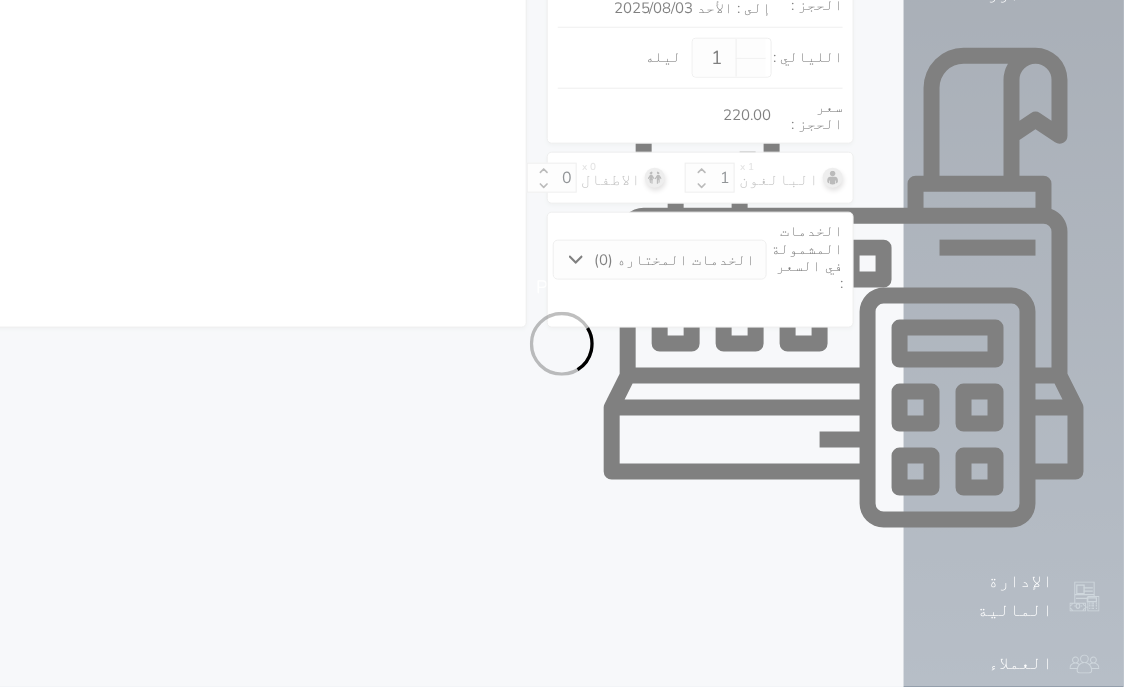 select on "1" 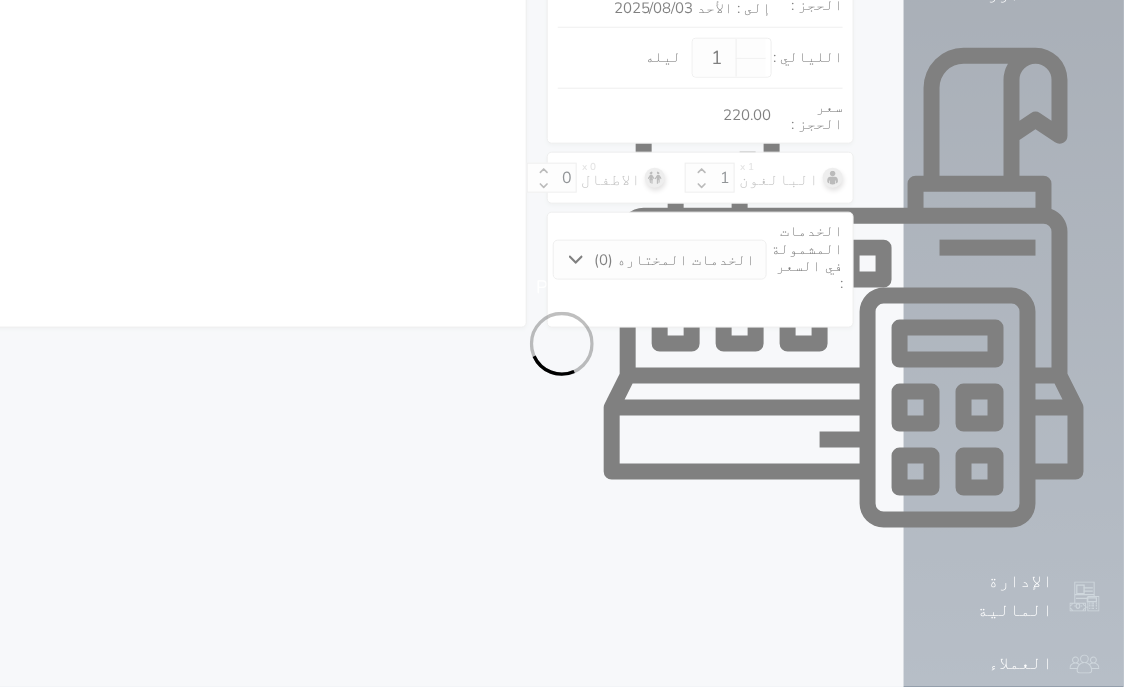 select on "113" 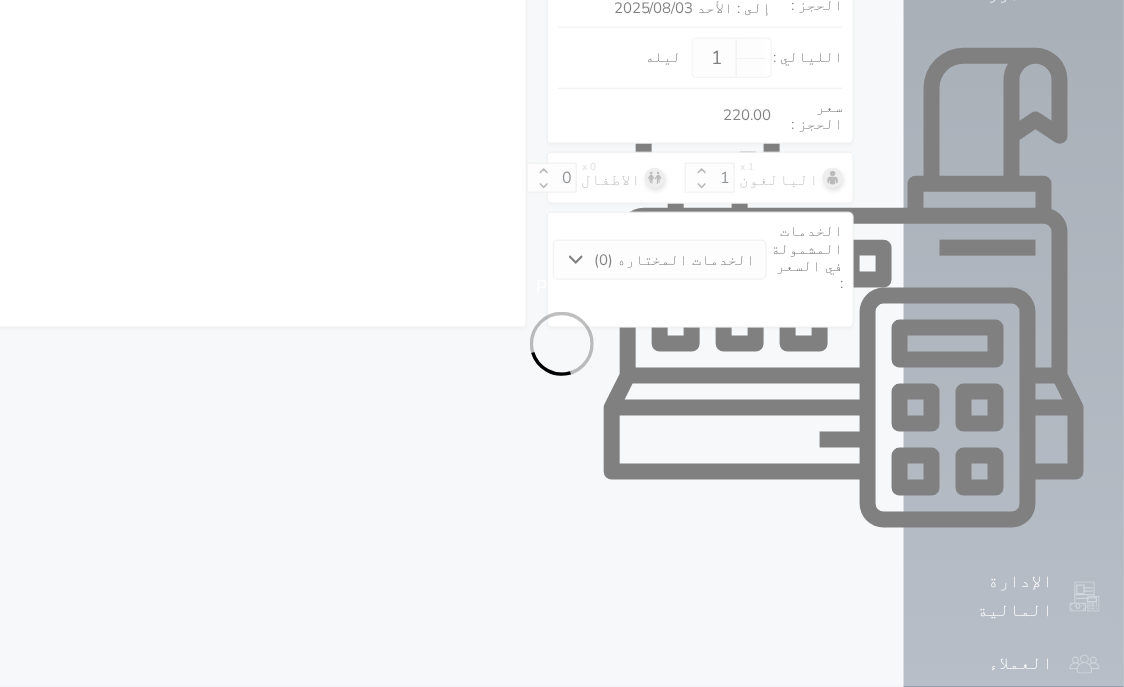 select on "1" 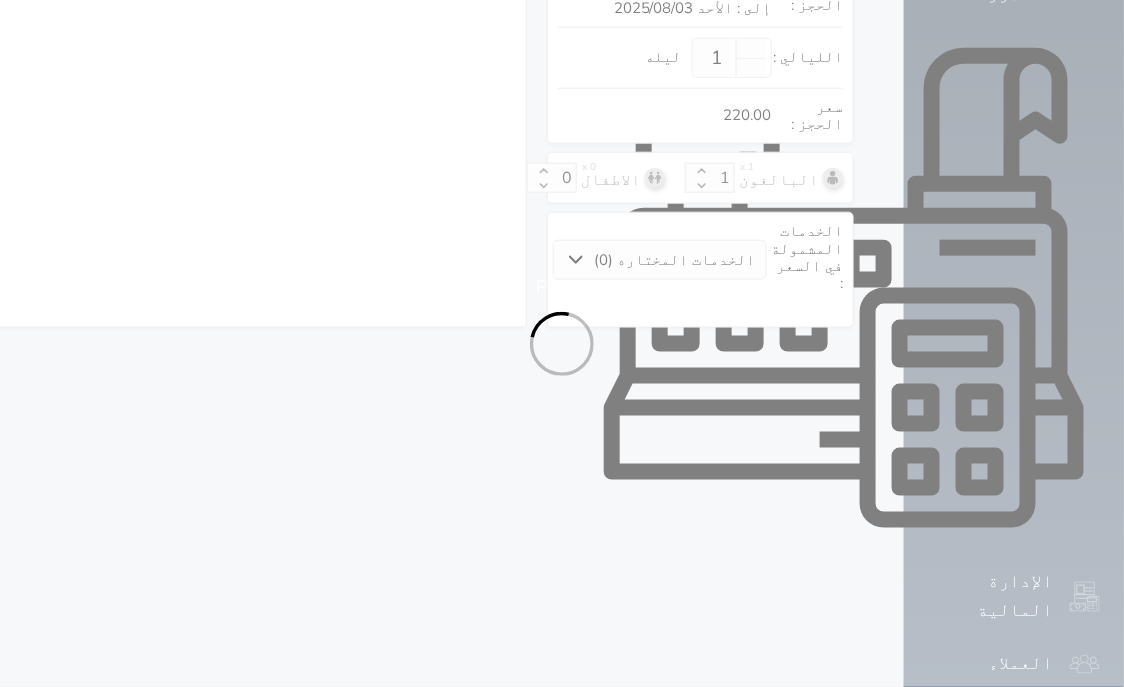 select on "7" 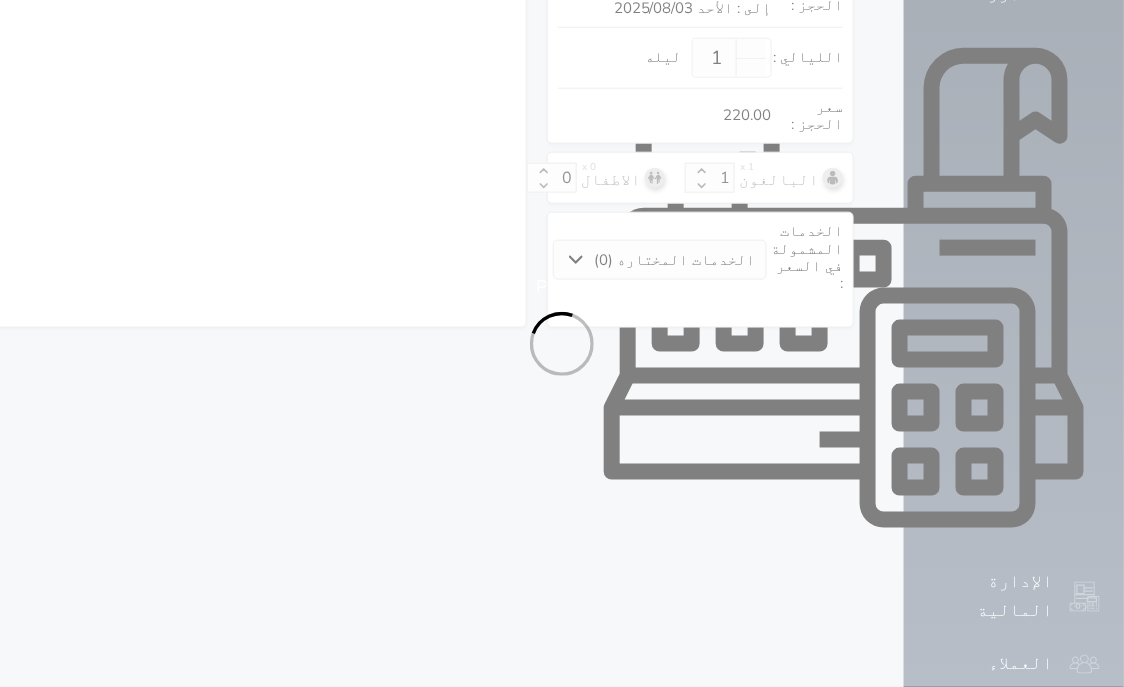 select on "9" 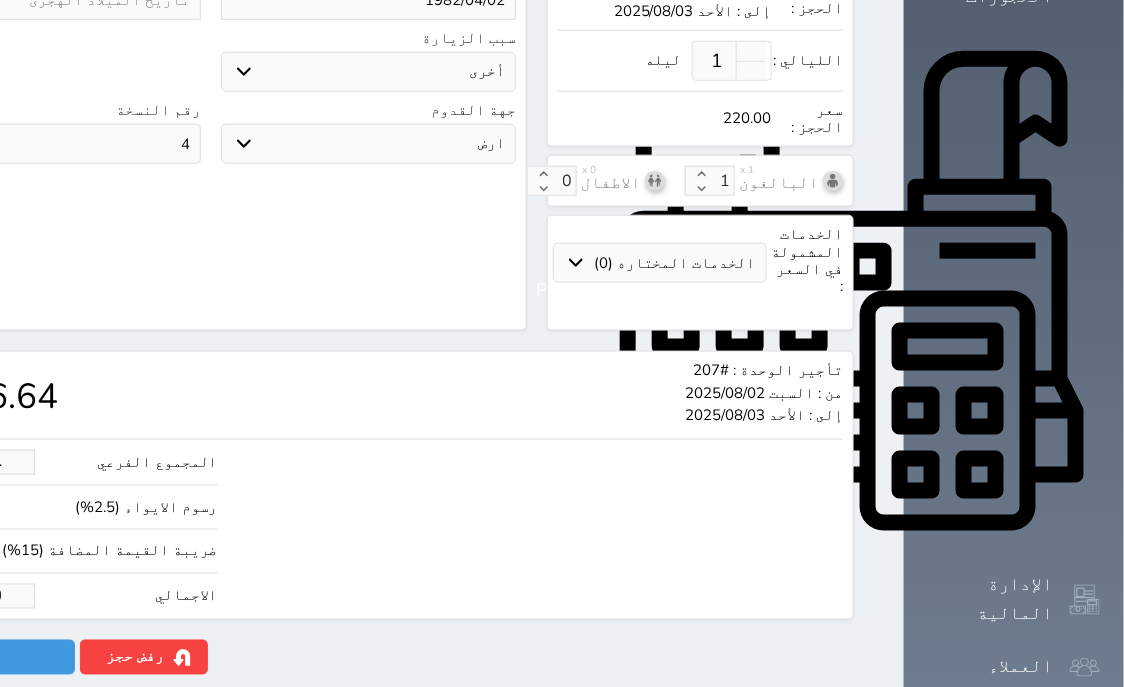 scroll, scrollTop: 621, scrollLeft: 0, axis: vertical 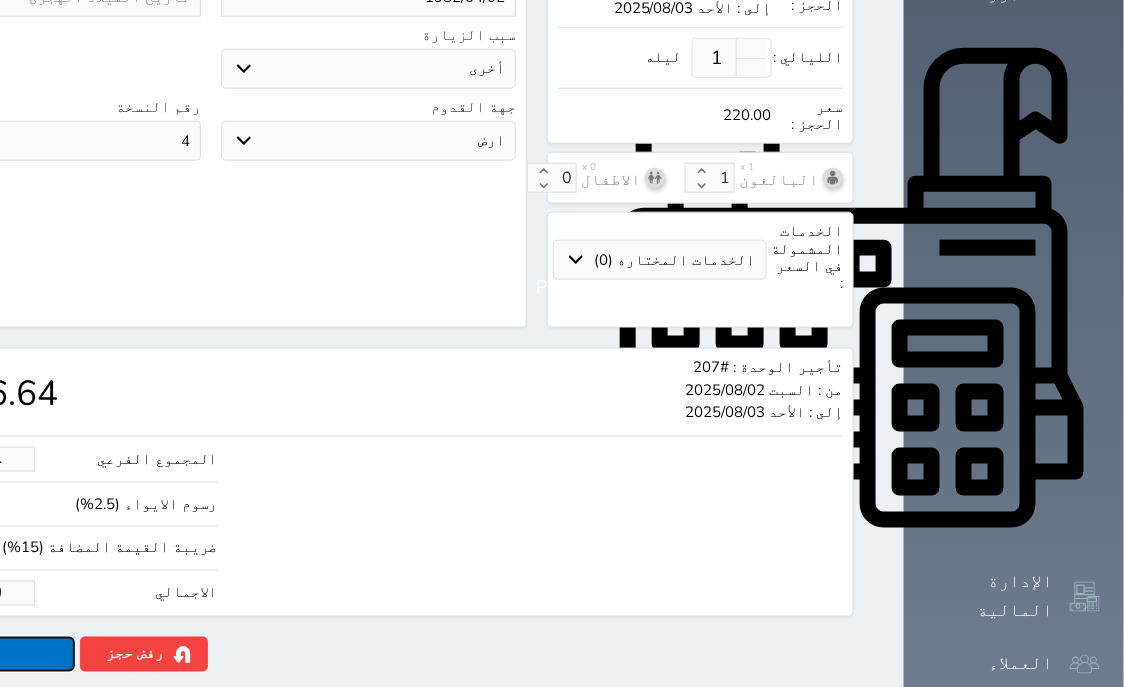 click on "حجز" at bounding box center (-13, 654) 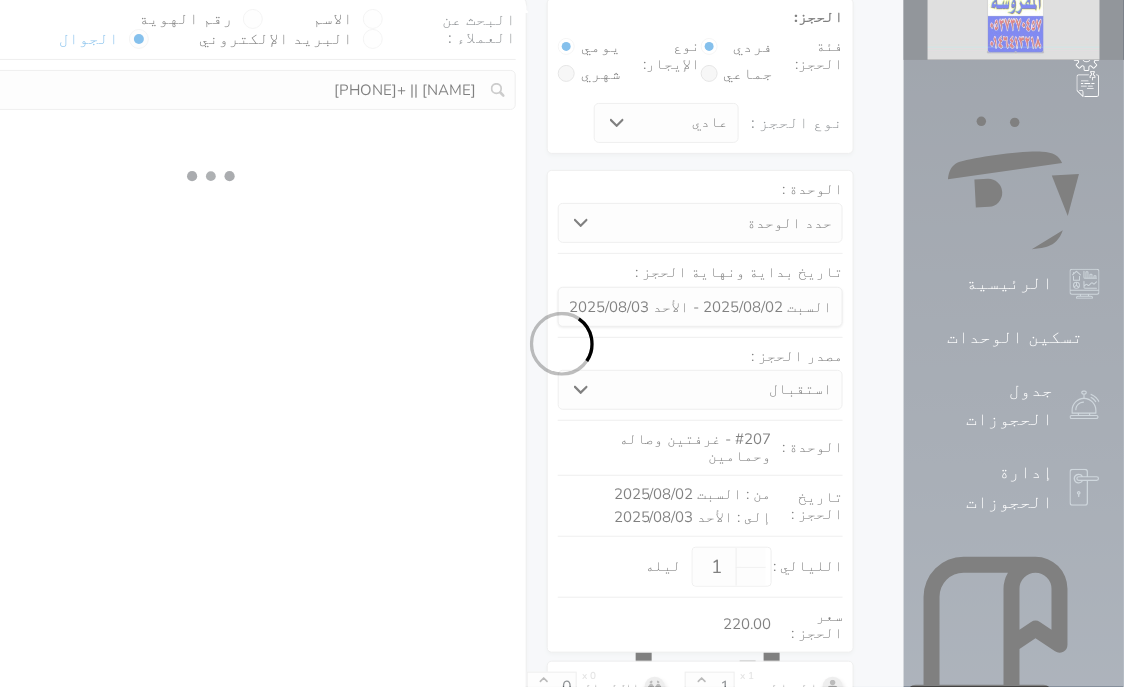 scroll, scrollTop: 0, scrollLeft: 0, axis: both 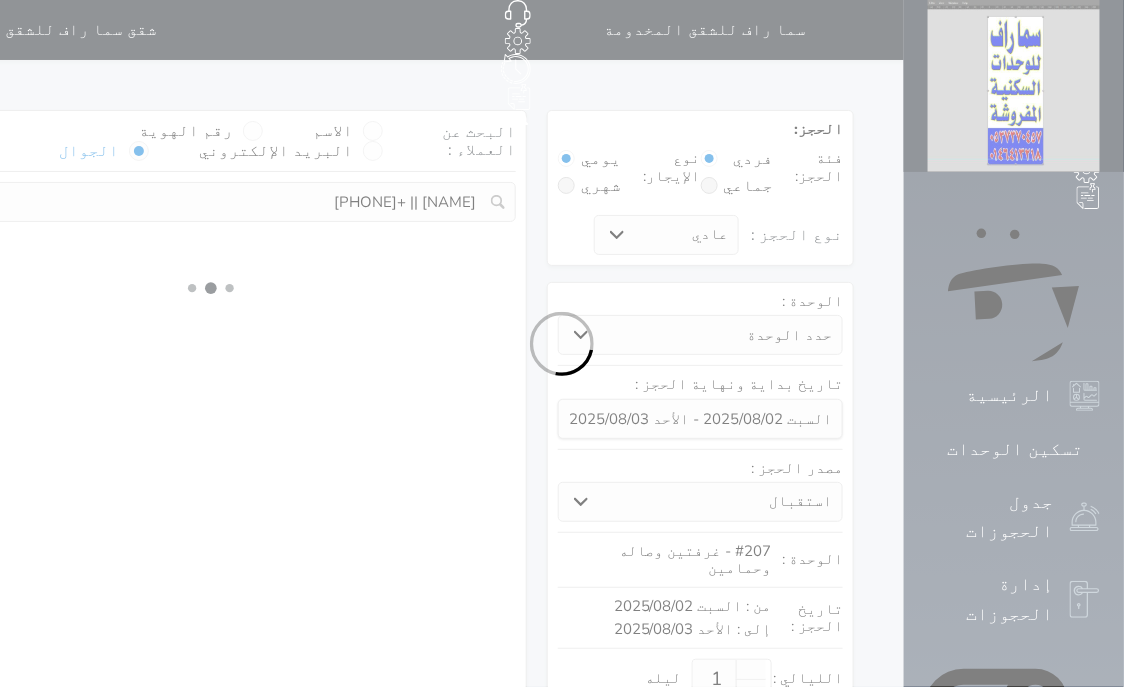 select on "1" 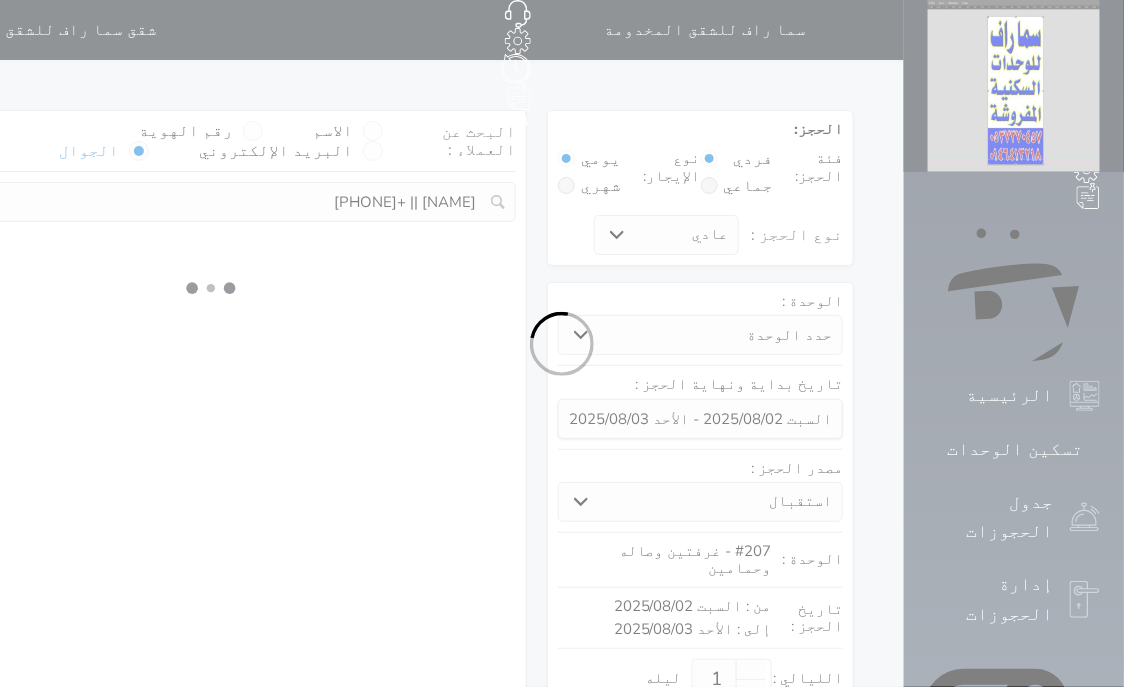 select on "113" 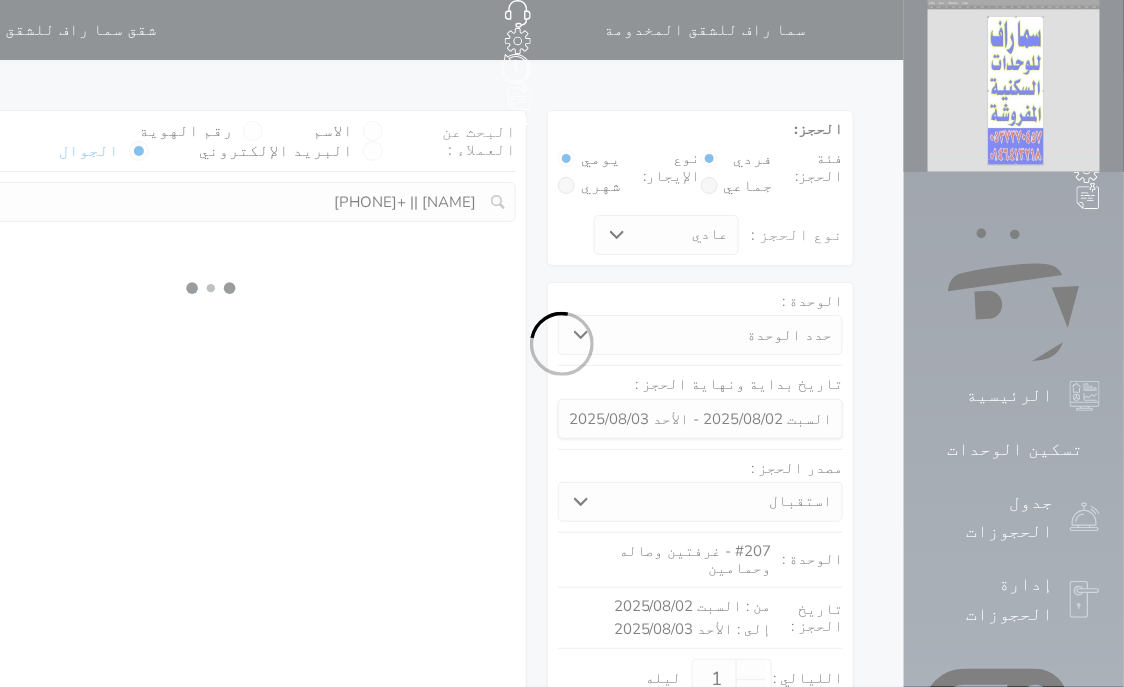 select on "1" 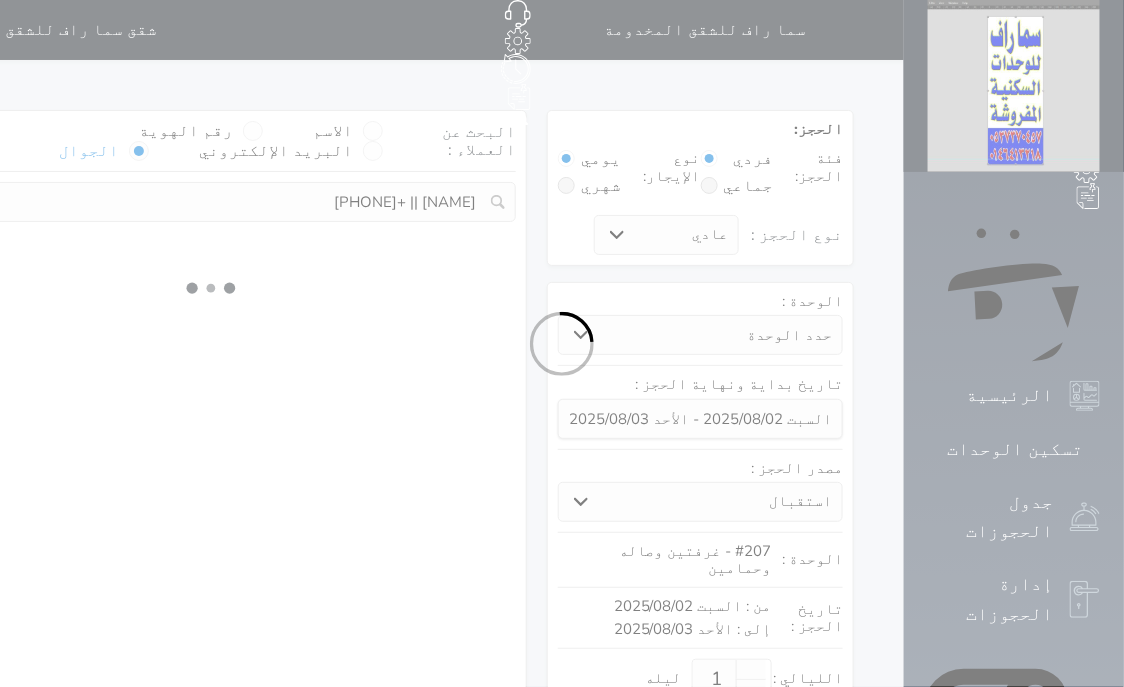 select on "7" 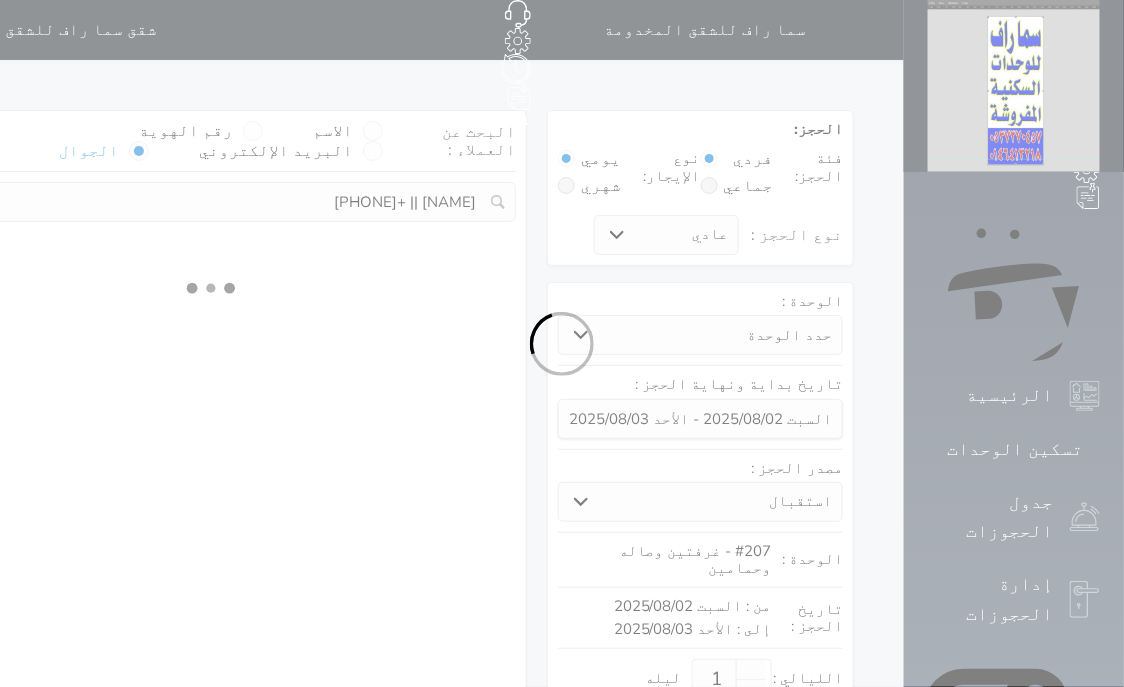 select on "9" 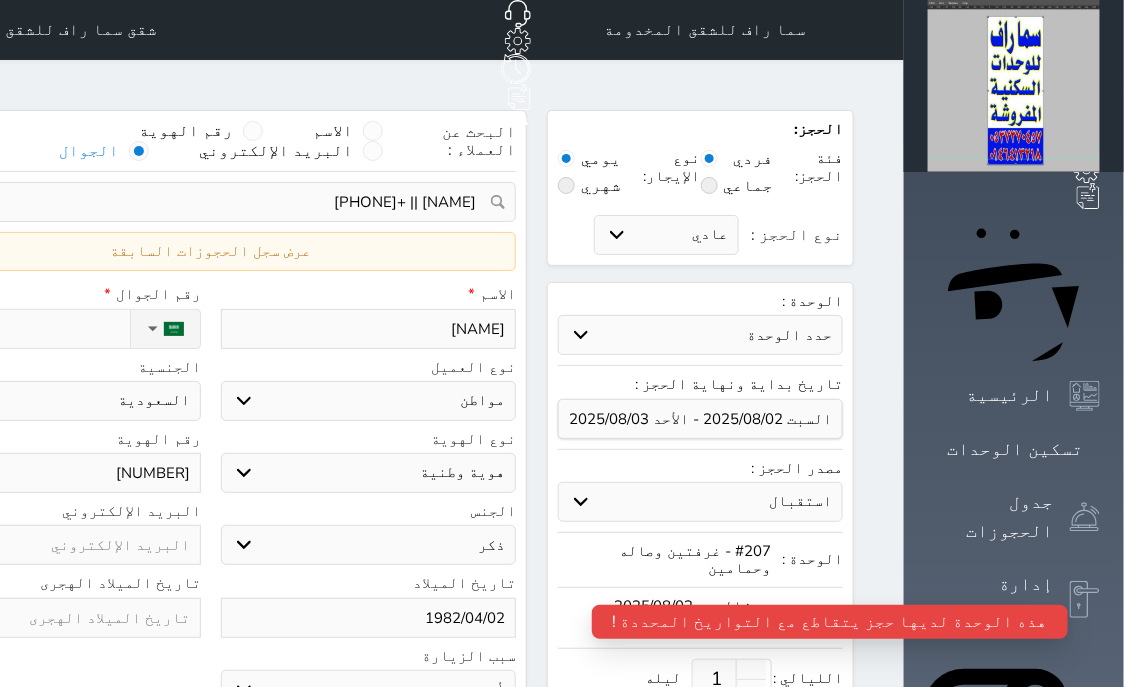 click on "[NUMBER]" at bounding box center (53, 473) 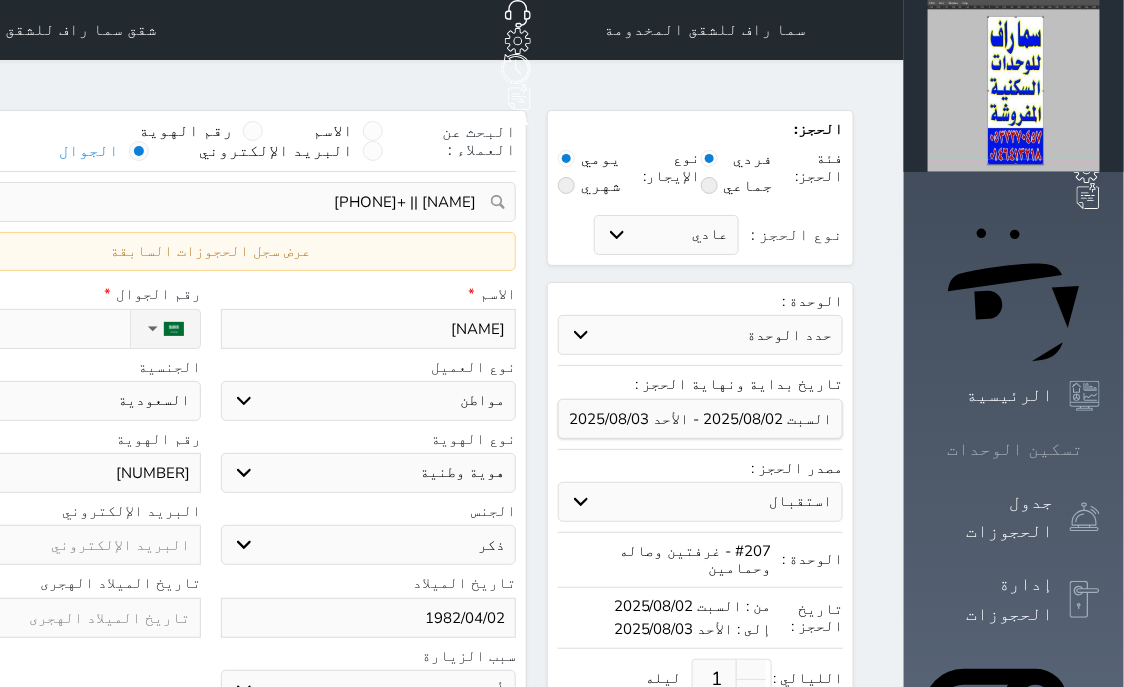 click 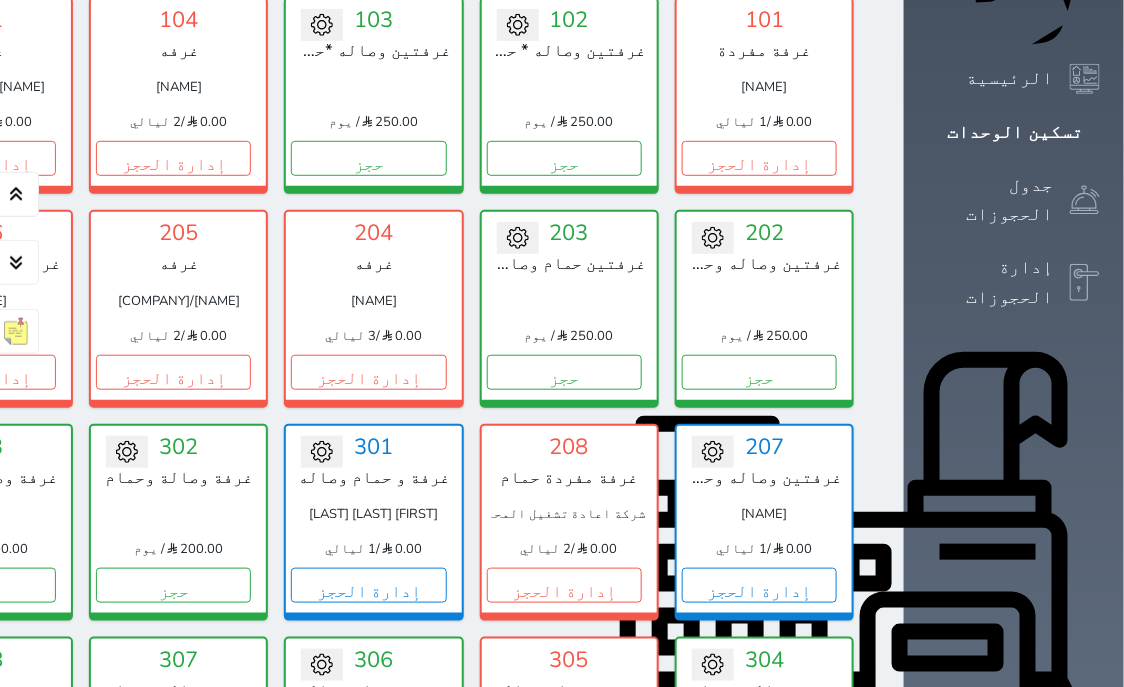 scroll, scrollTop: 332, scrollLeft: 0, axis: vertical 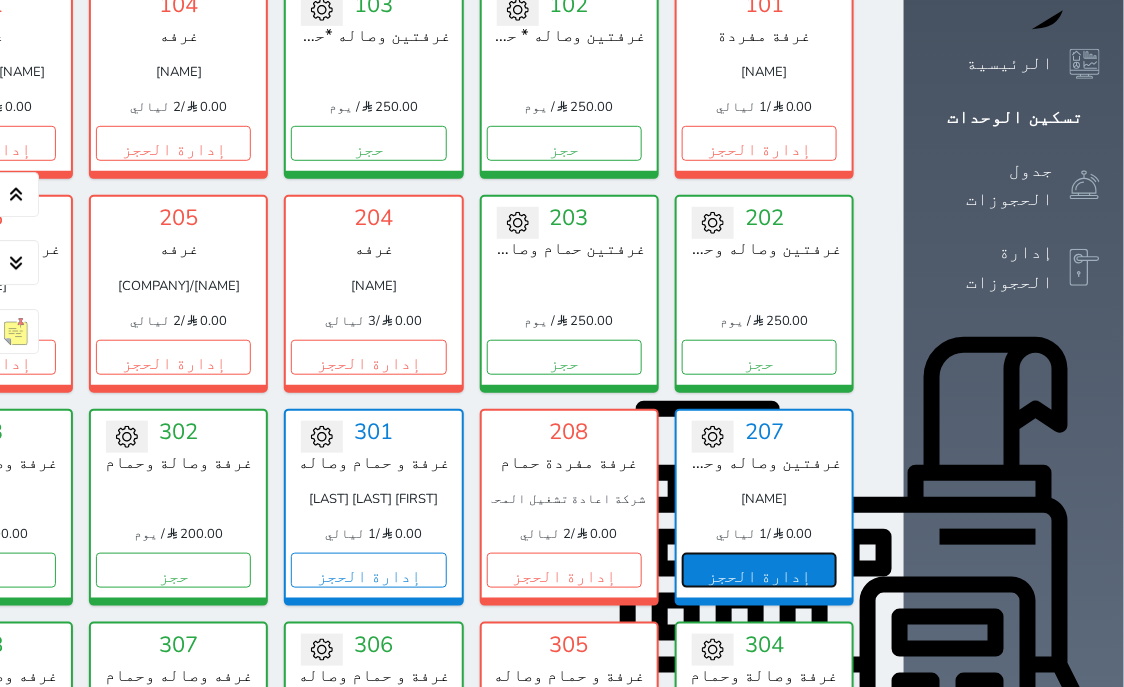 click on "إدارة الحجز" at bounding box center [759, 570] 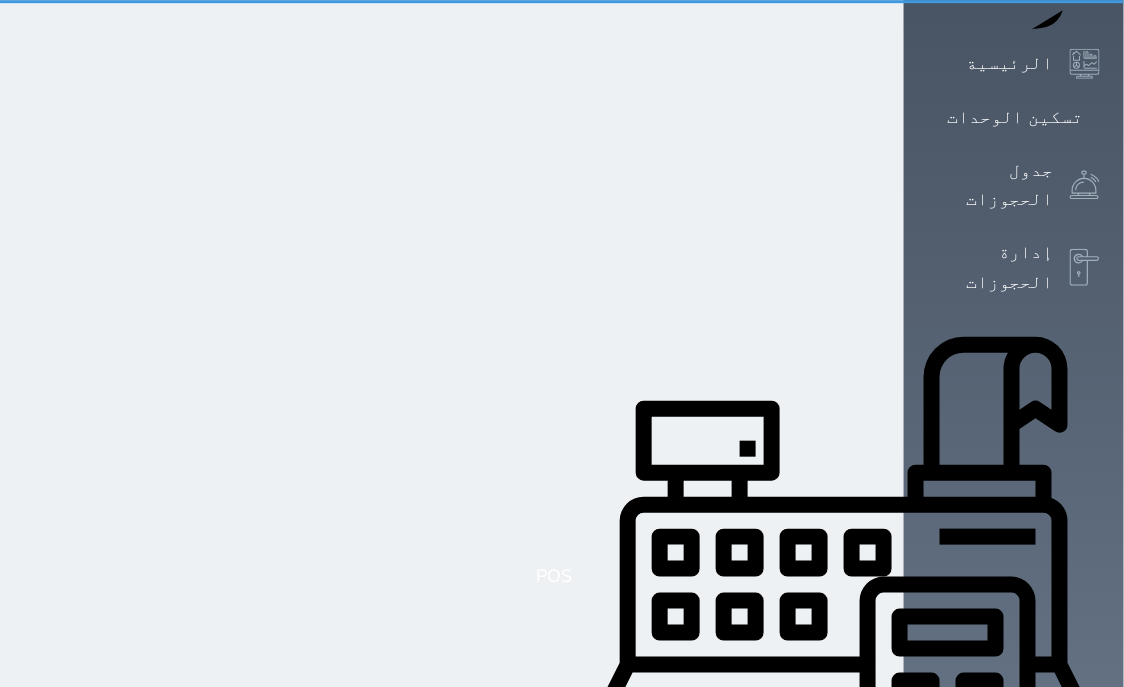 scroll, scrollTop: 0, scrollLeft: 0, axis: both 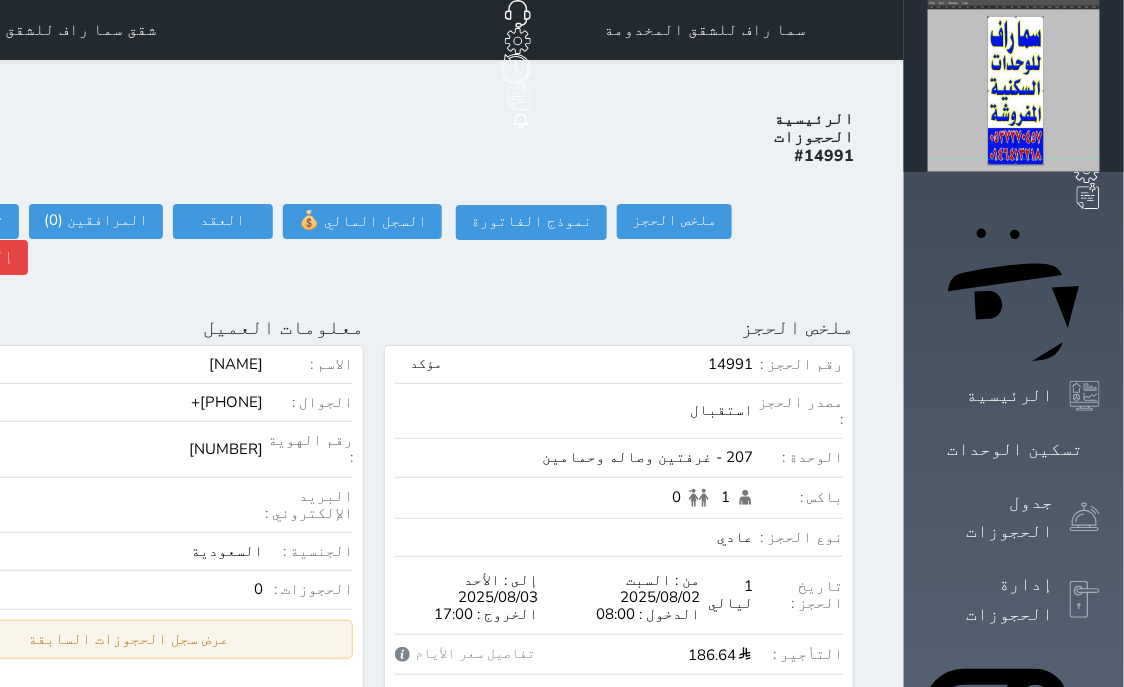 click on "عرض سجل الحجوزات السابقة" at bounding box center (129, 639) 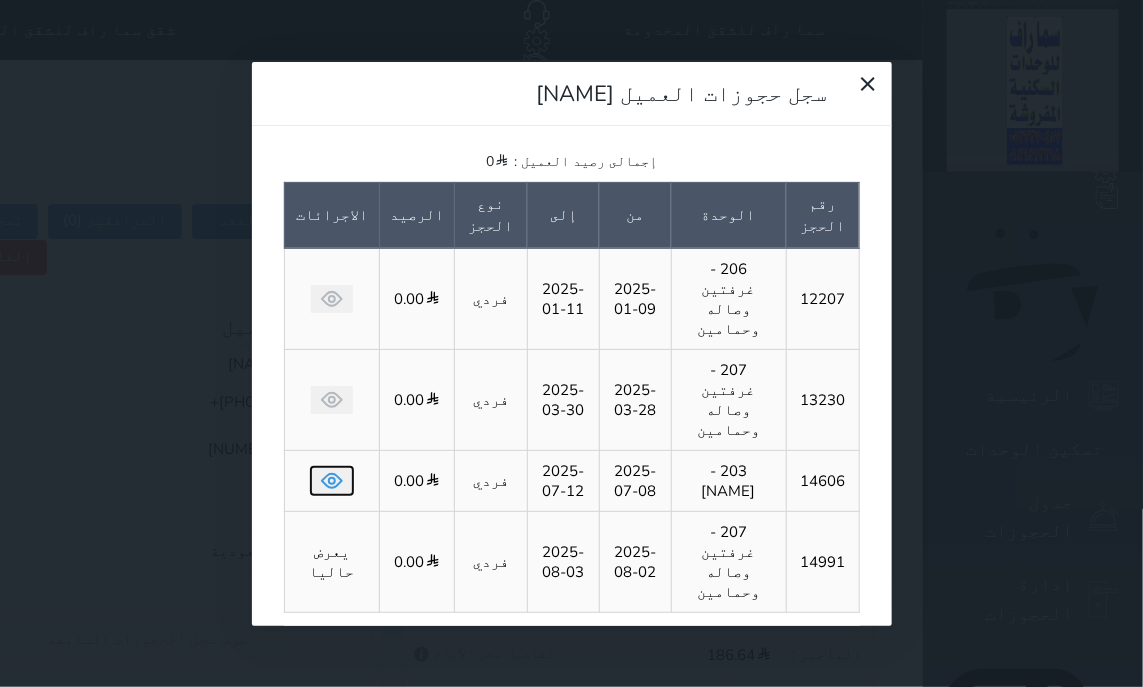 click 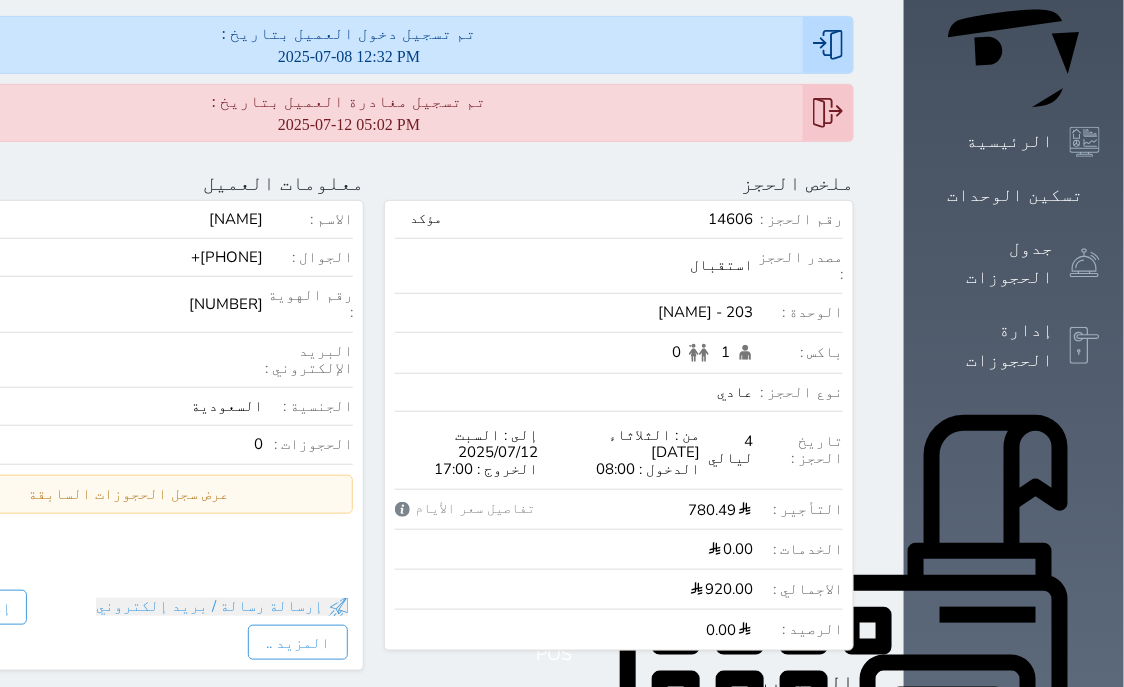 scroll, scrollTop: 0, scrollLeft: 0, axis: both 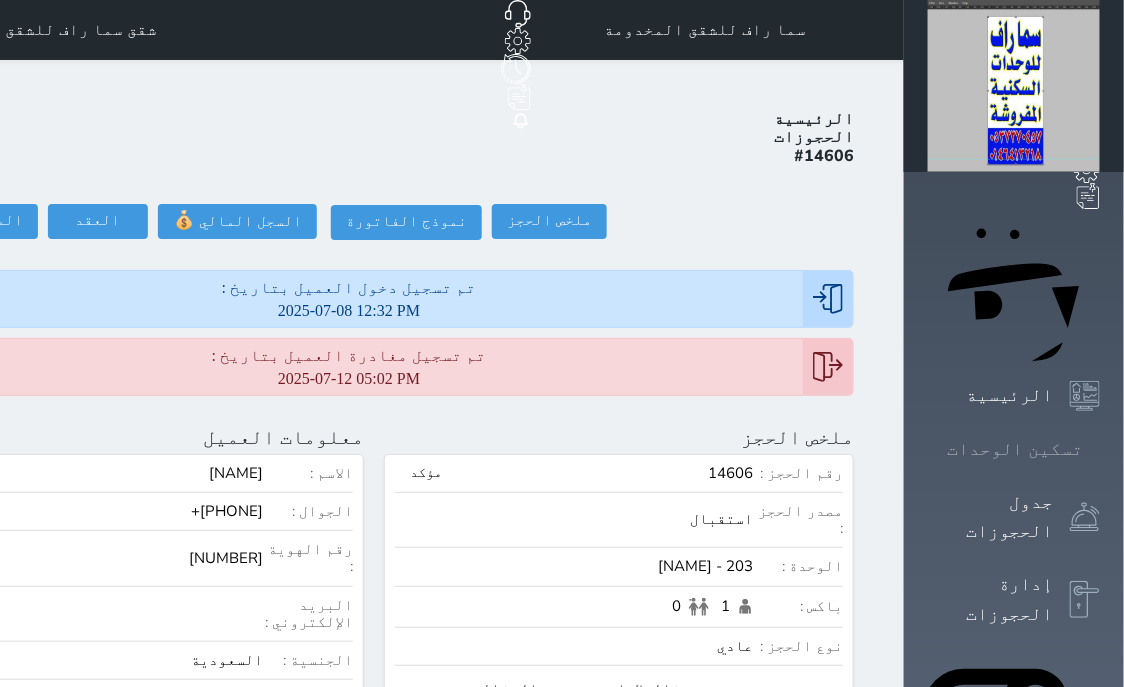 click 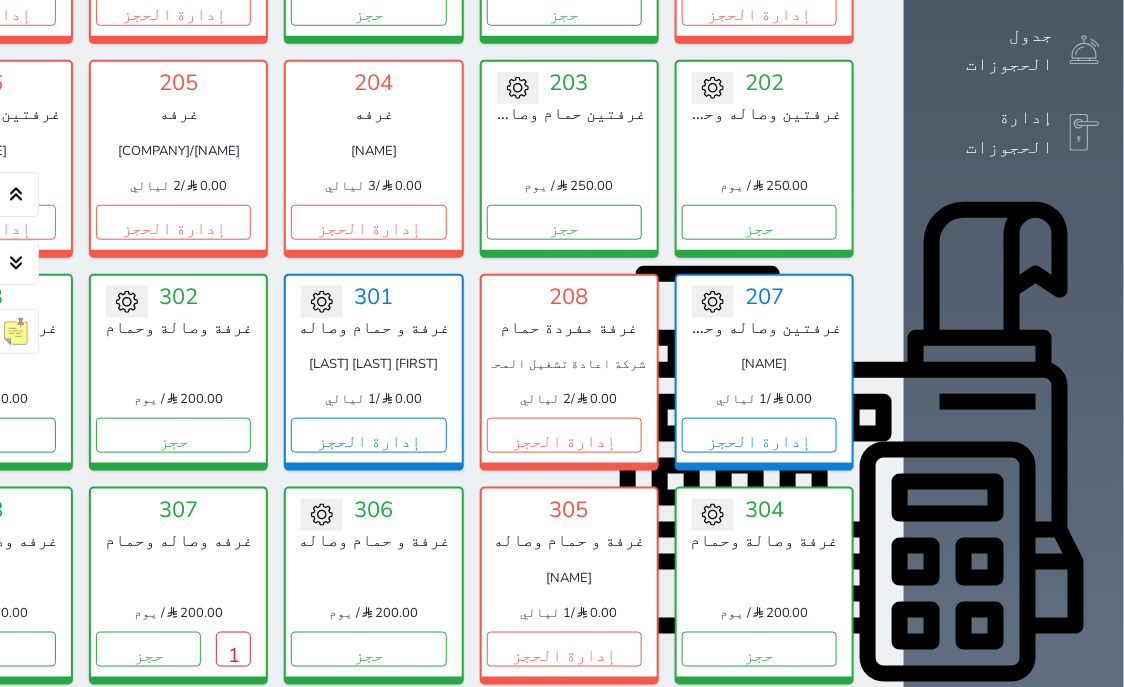 scroll, scrollTop: 509, scrollLeft: 0, axis: vertical 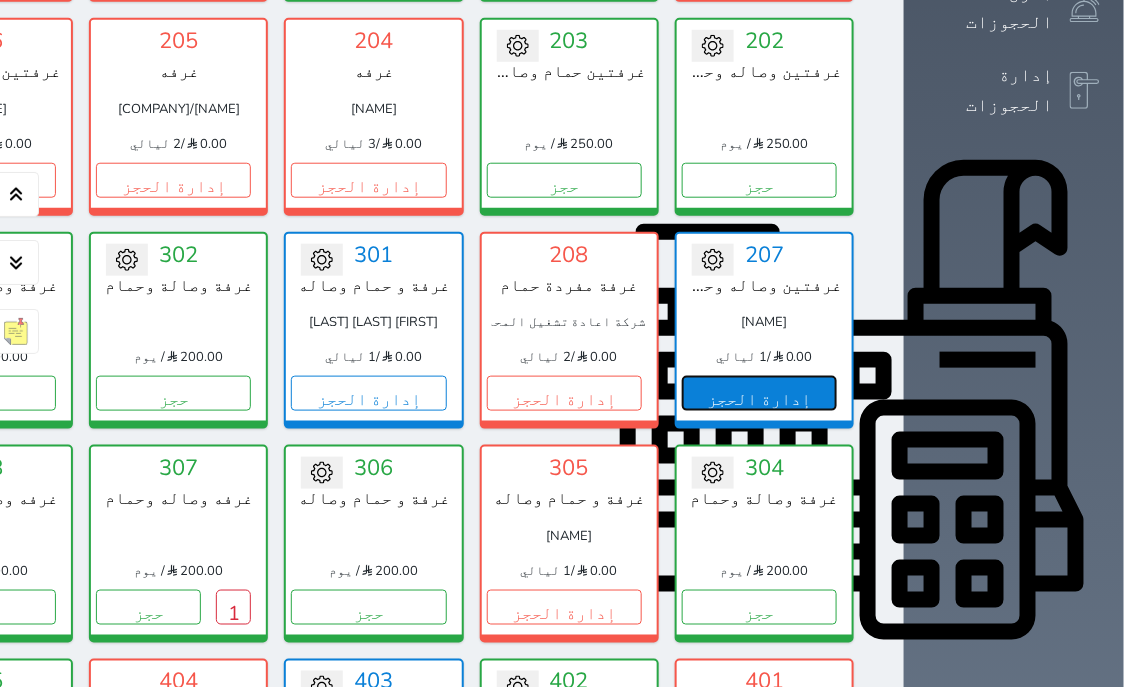 click on "إدارة الحجز" at bounding box center [759, 393] 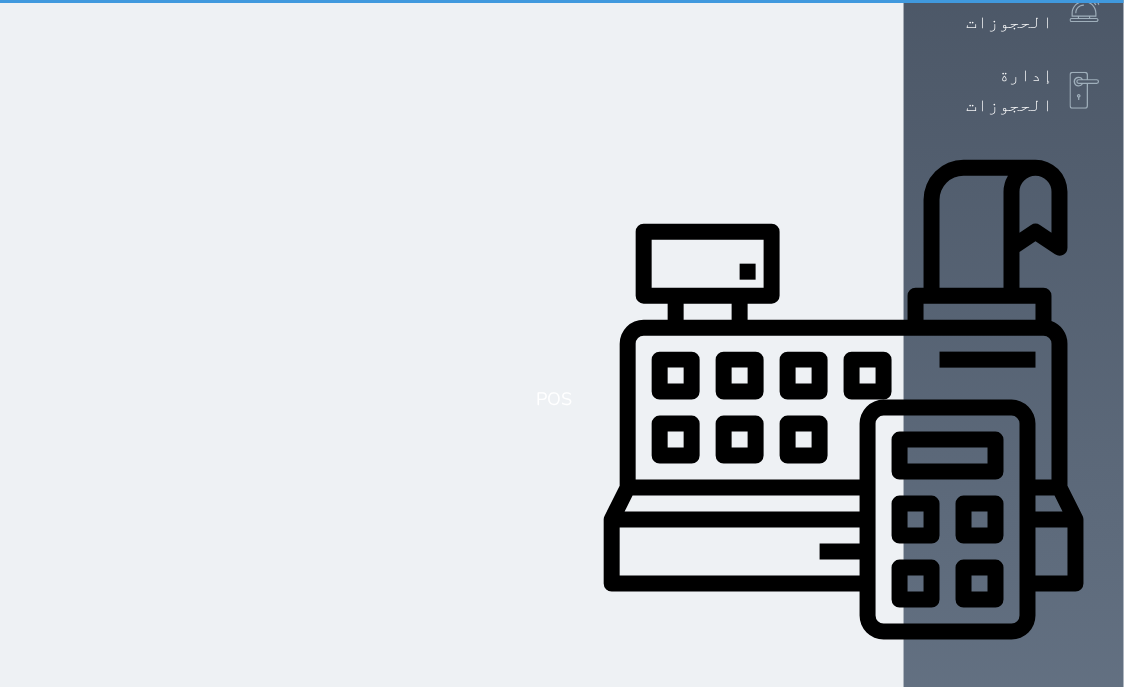 scroll, scrollTop: 0, scrollLeft: 0, axis: both 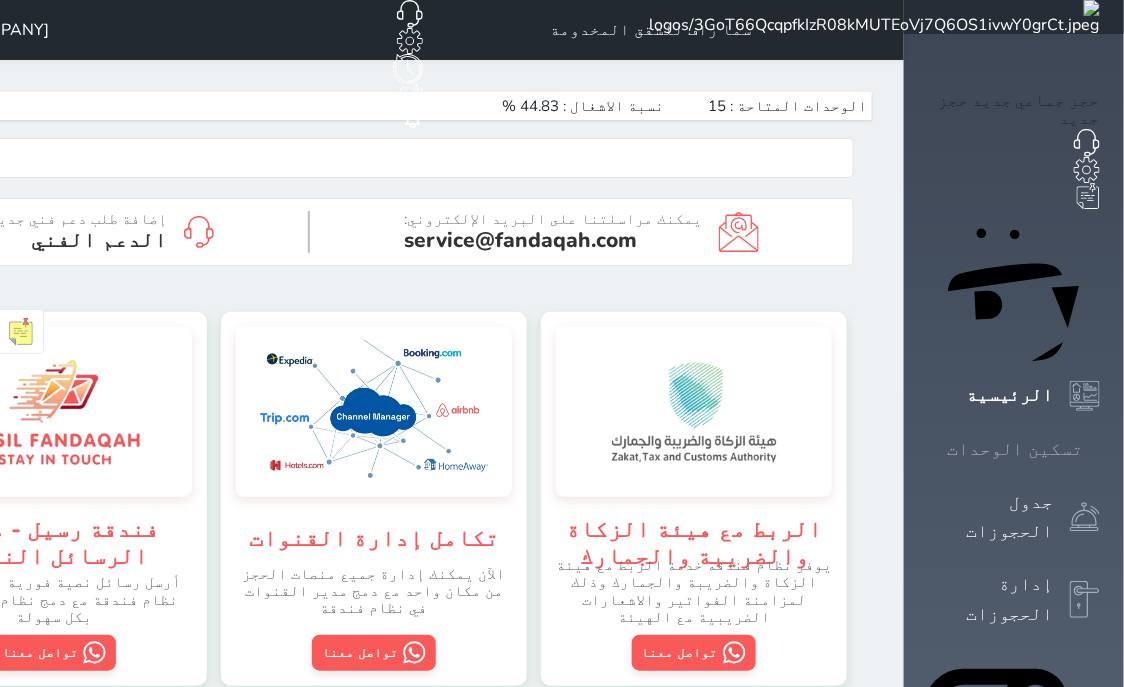 click 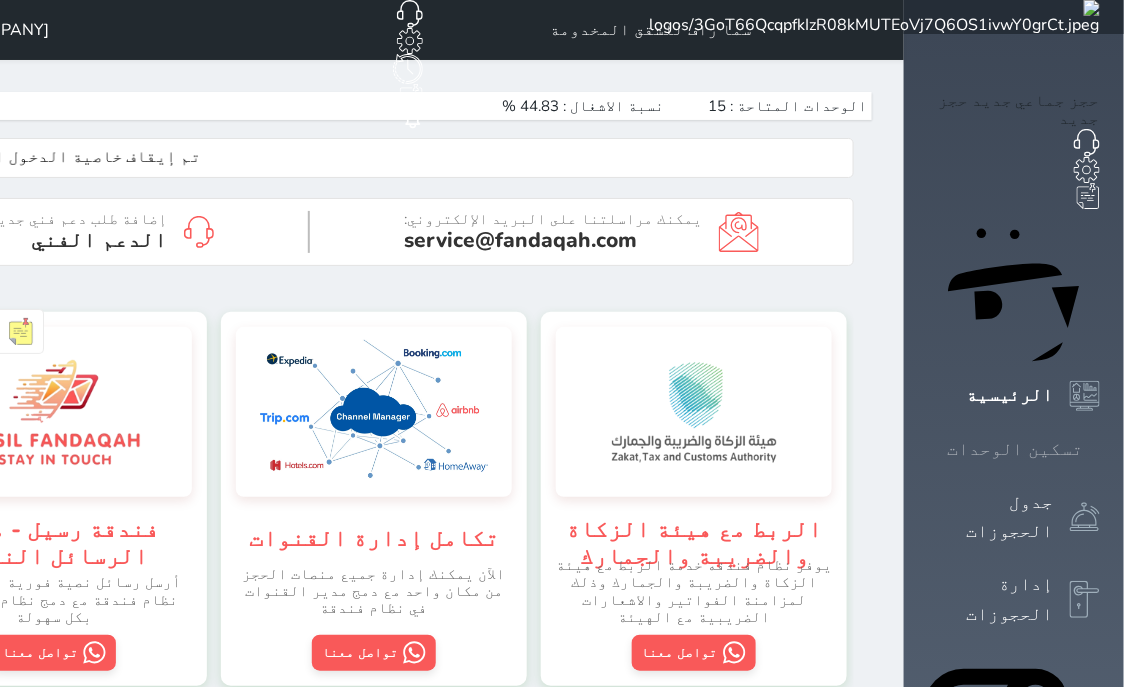 scroll, scrollTop: 0, scrollLeft: 0, axis: both 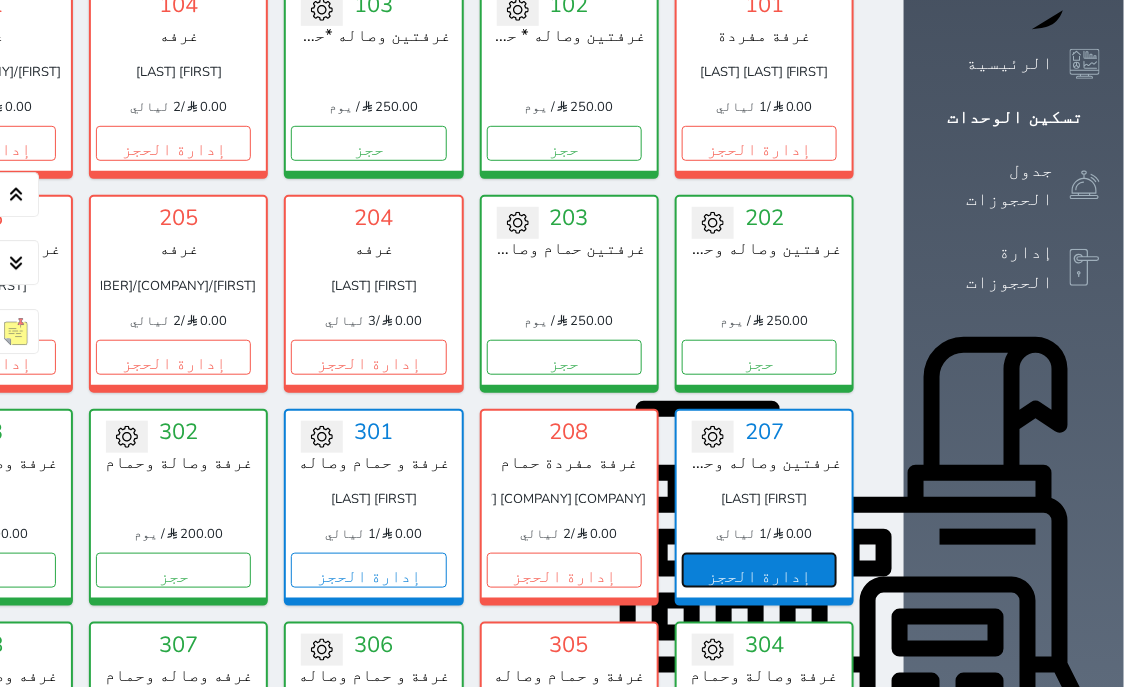 click on "إدارة الحجز" at bounding box center [759, 570] 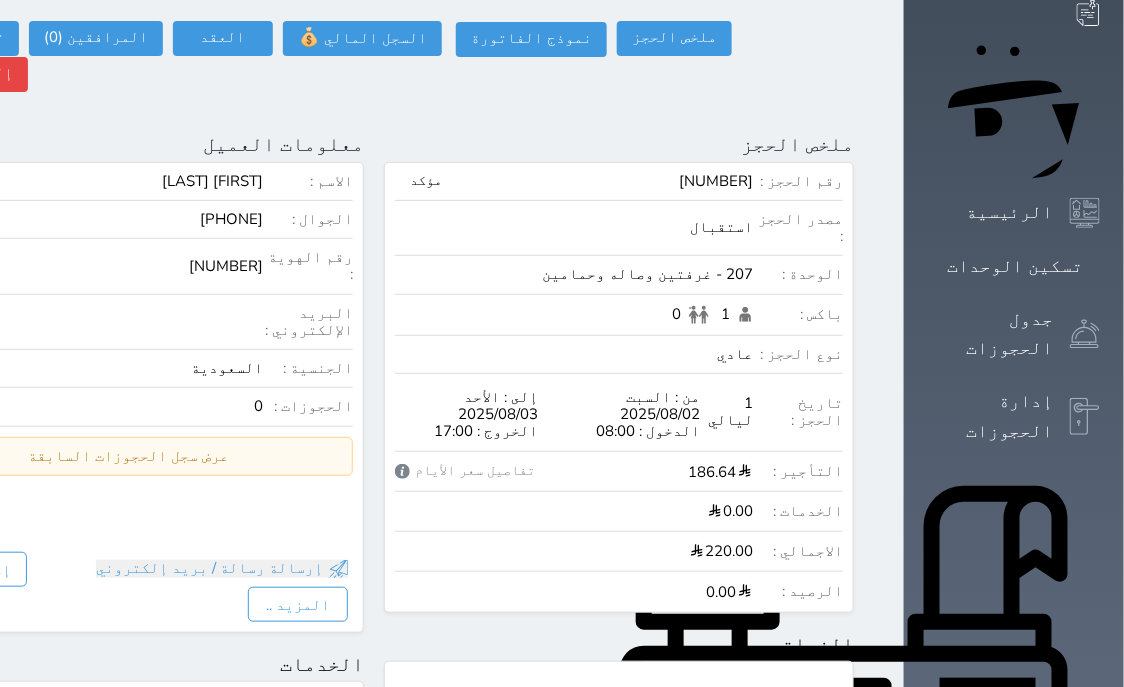 scroll, scrollTop: 0, scrollLeft: 0, axis: both 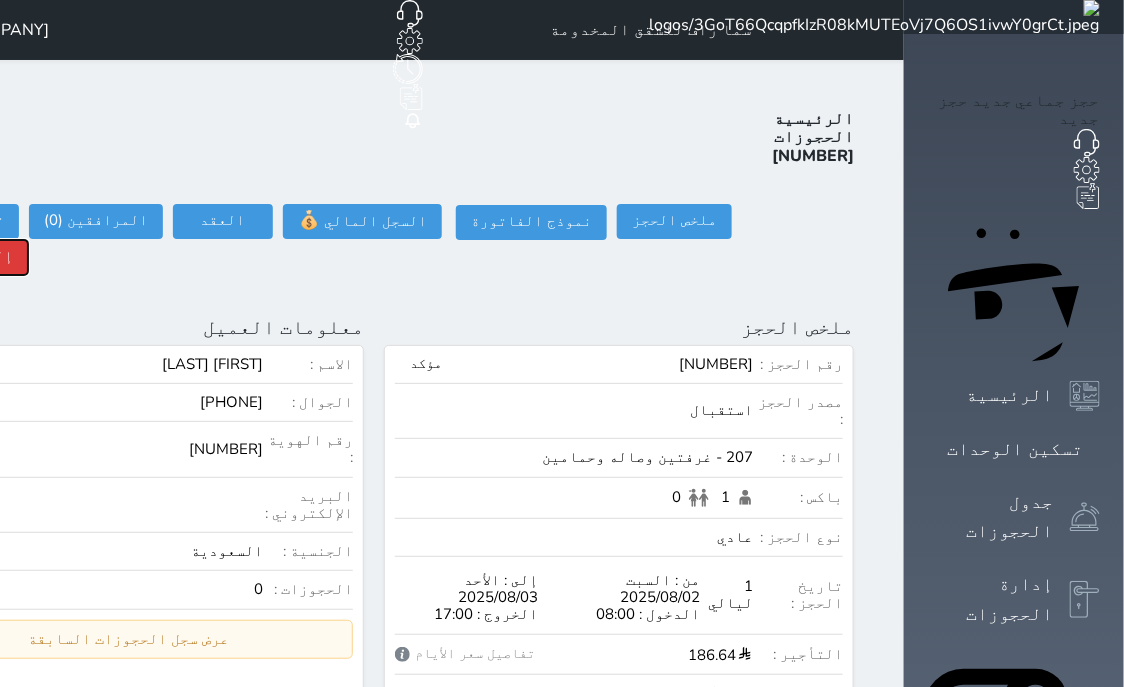 click on "إلغاء الحجز" at bounding box center [-34, 257] 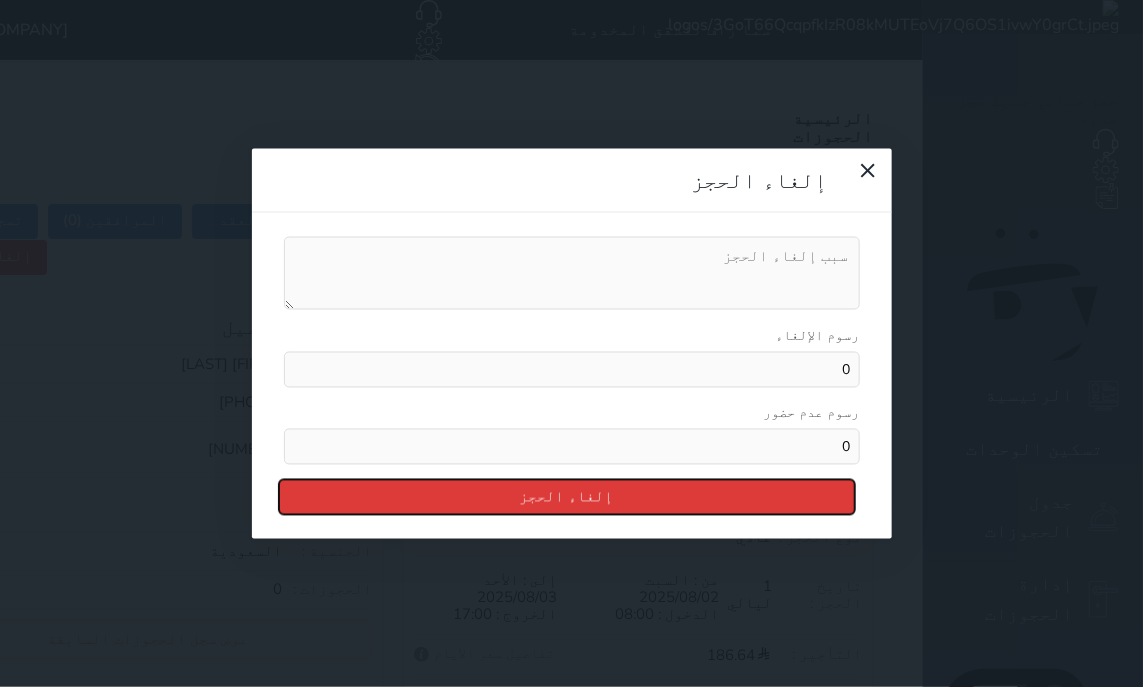 click on "إلغاء الحجز" at bounding box center [567, 497] 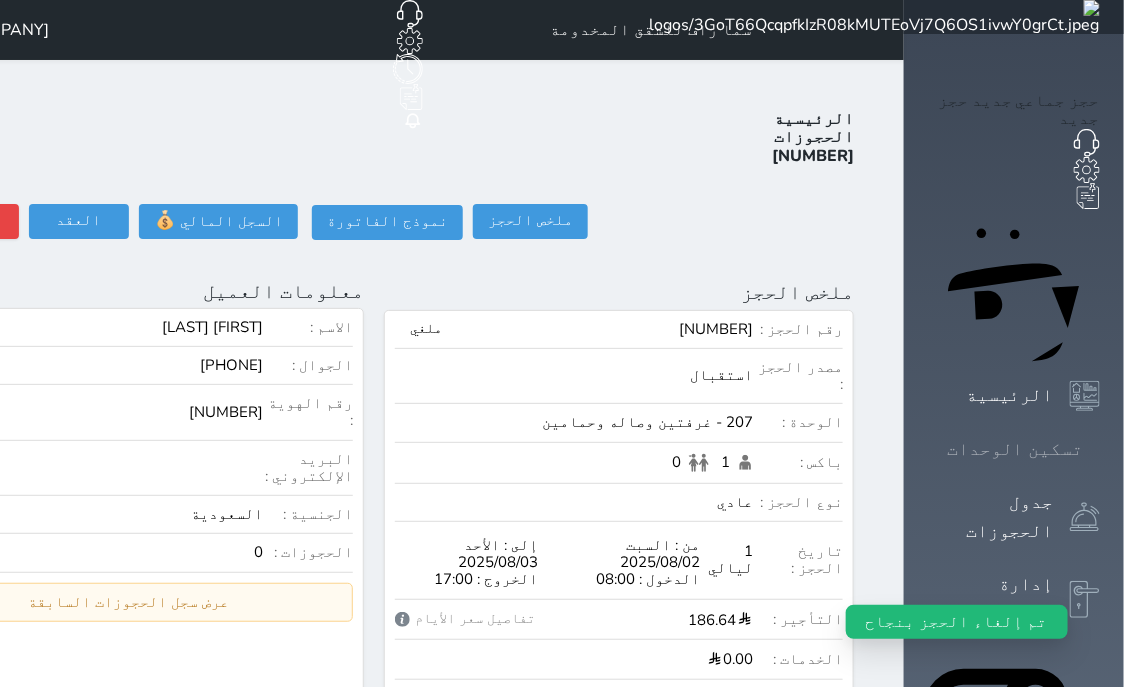 click 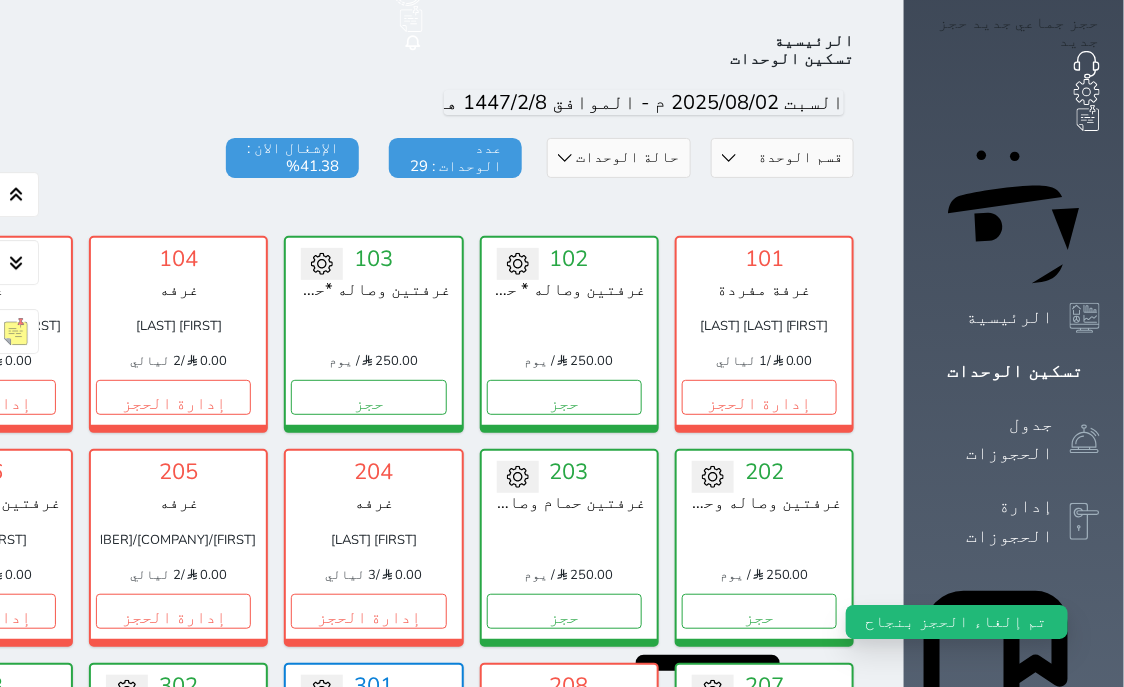 scroll, scrollTop: 460, scrollLeft: 0, axis: vertical 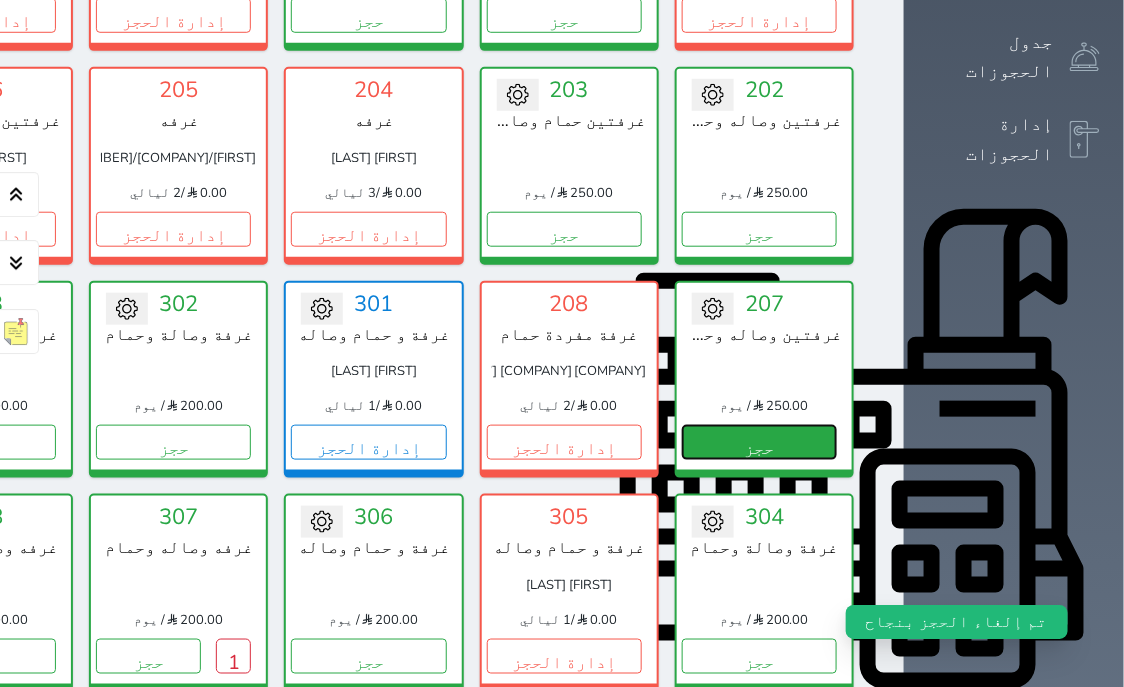 click on "حجز" at bounding box center (759, 442) 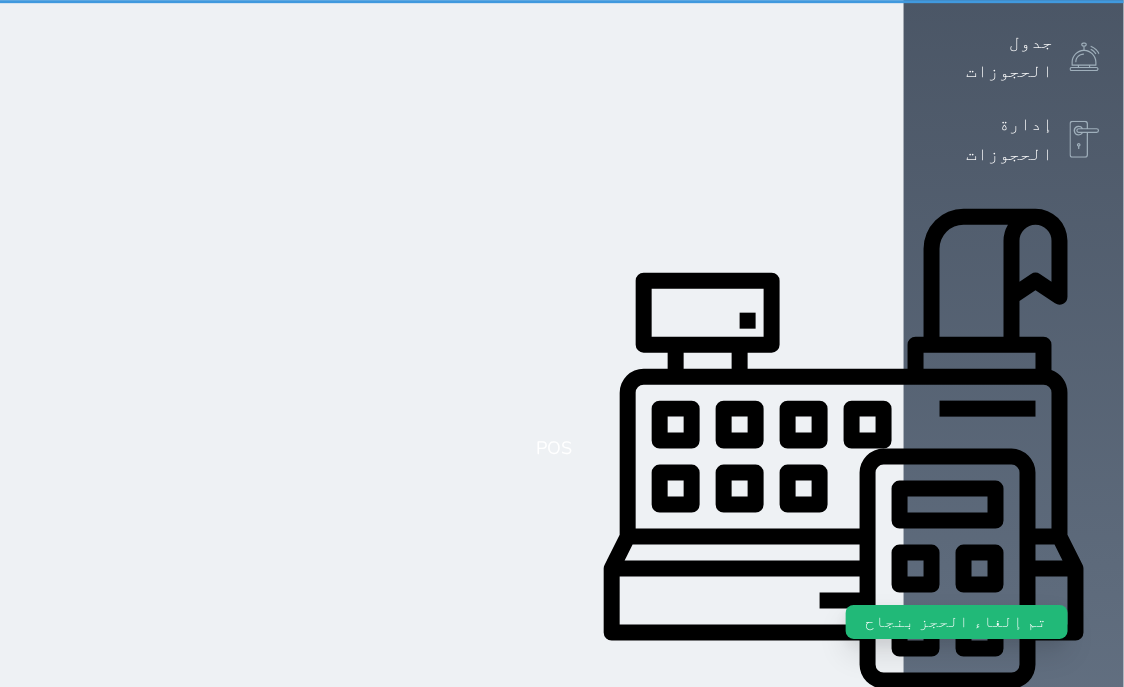 scroll, scrollTop: 67, scrollLeft: 0, axis: vertical 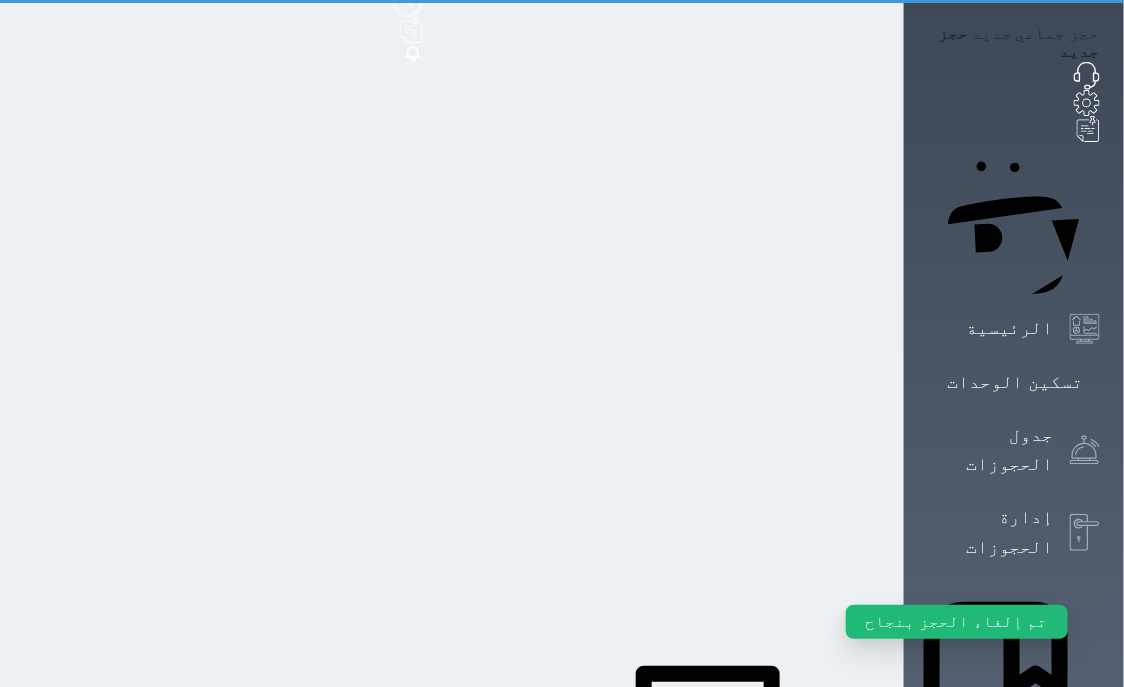 select on "1" 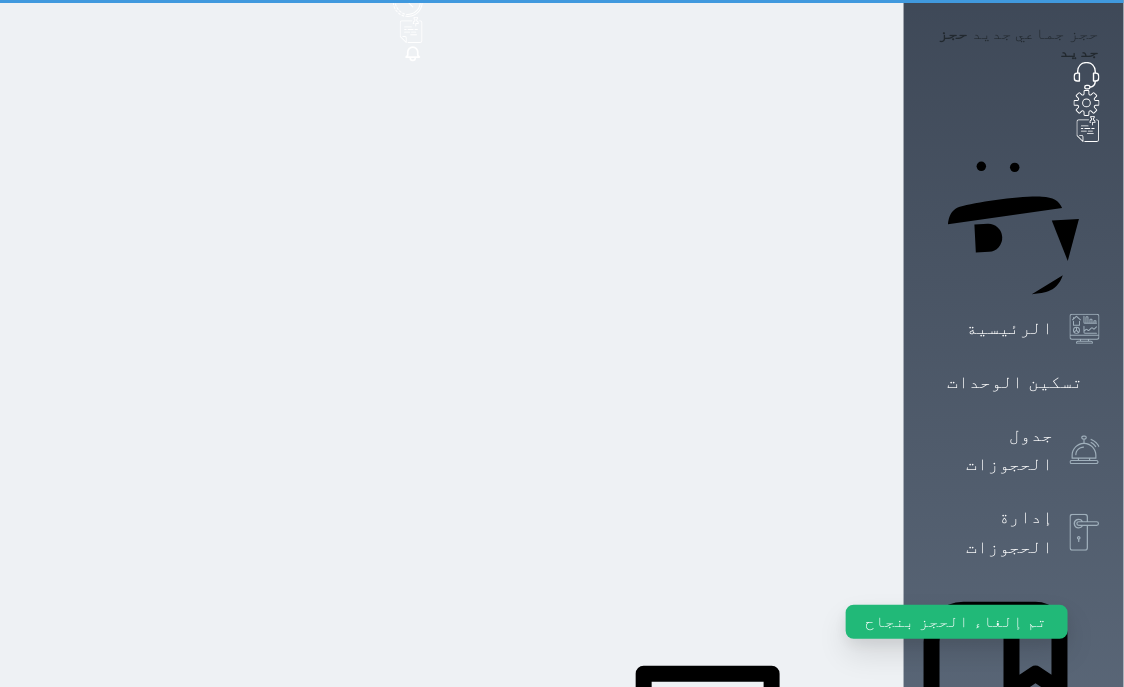scroll, scrollTop: 0, scrollLeft: 0, axis: both 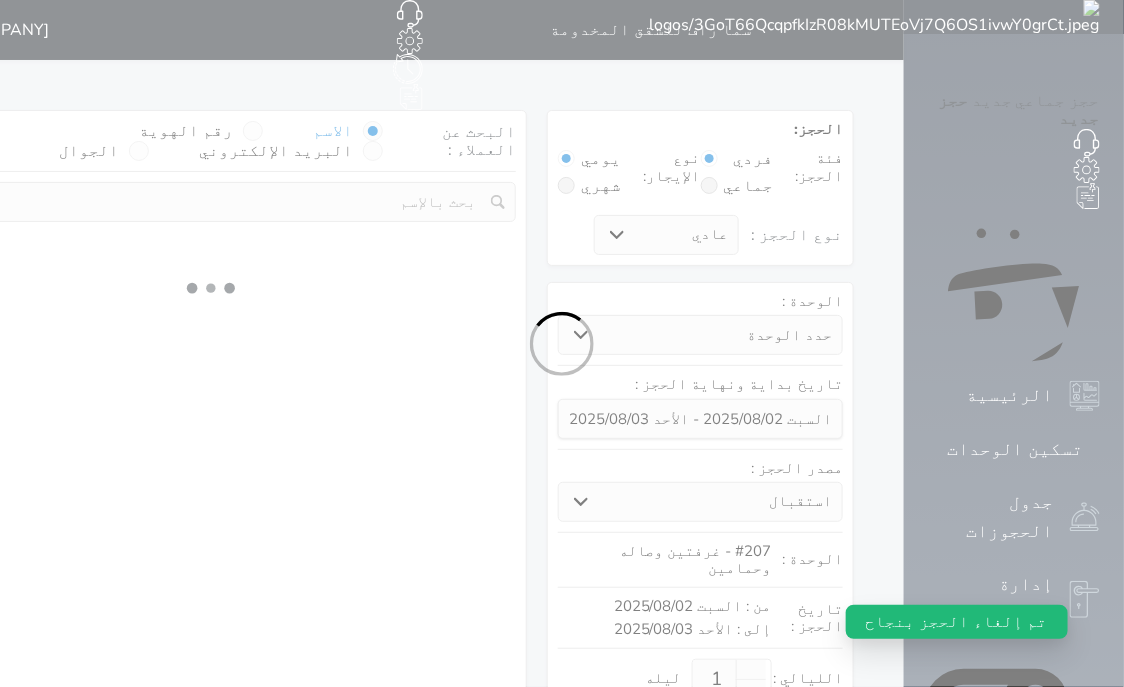 select 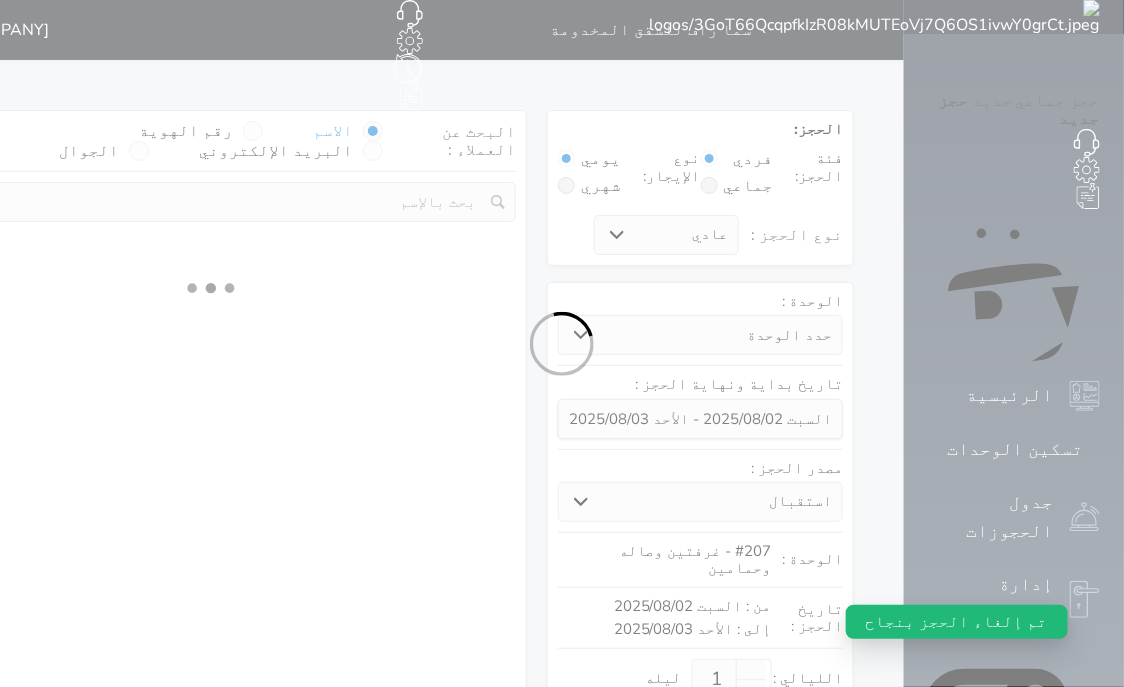 select on "1" 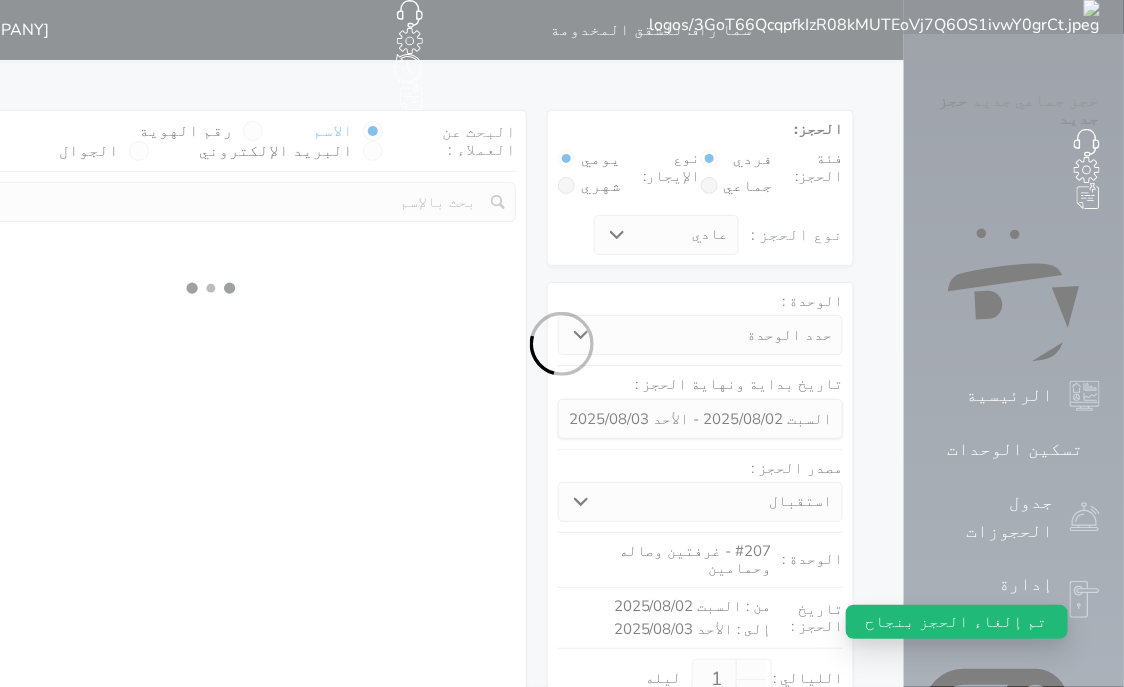 select on "113" 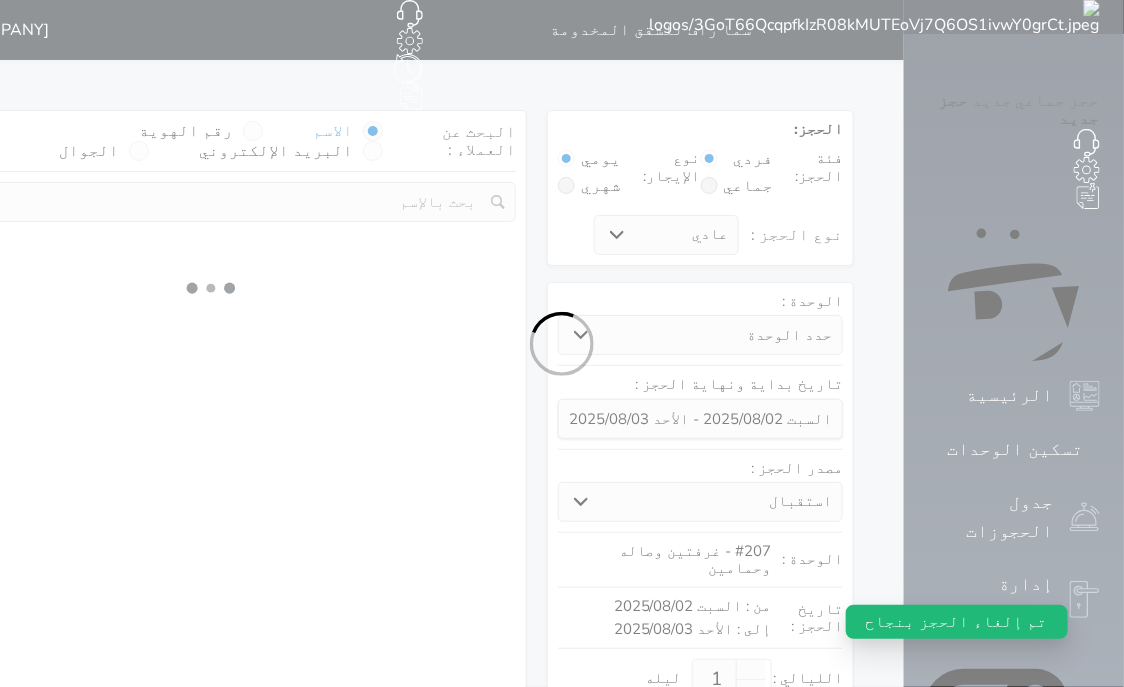 select on "1" 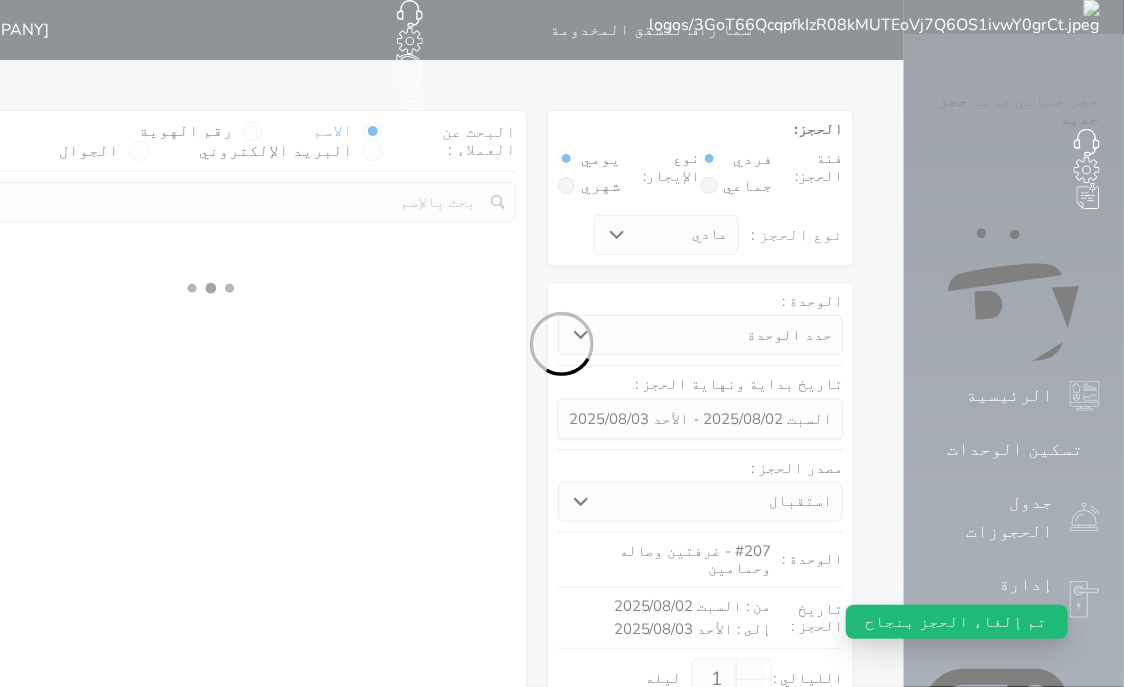 select 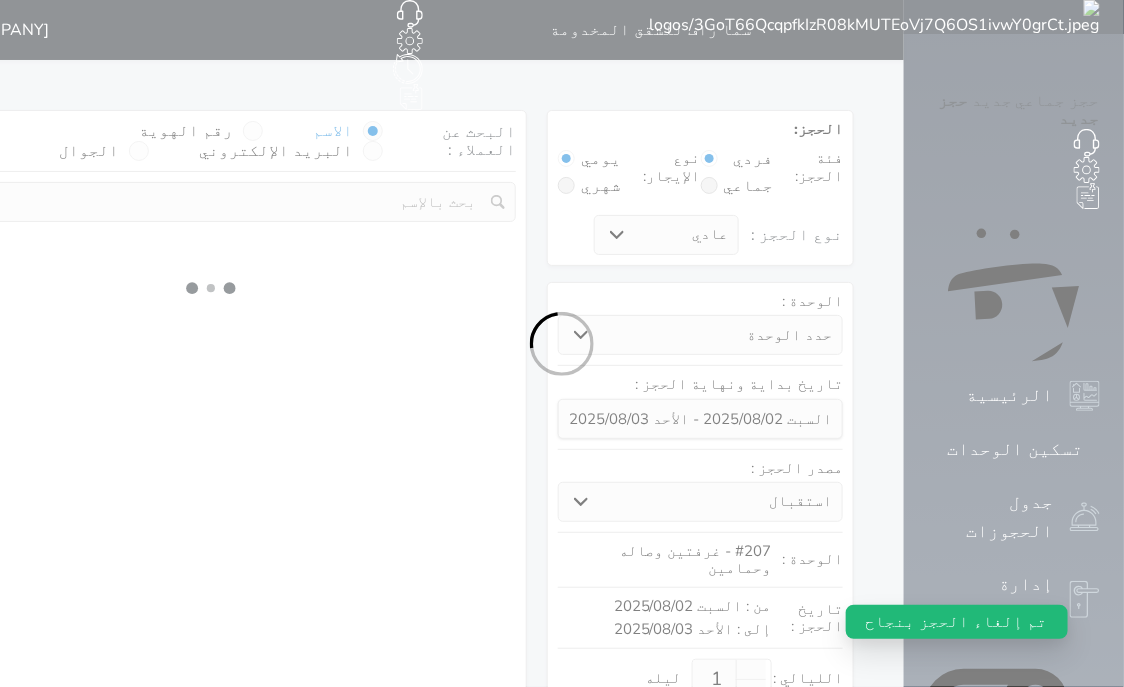 select on "7" 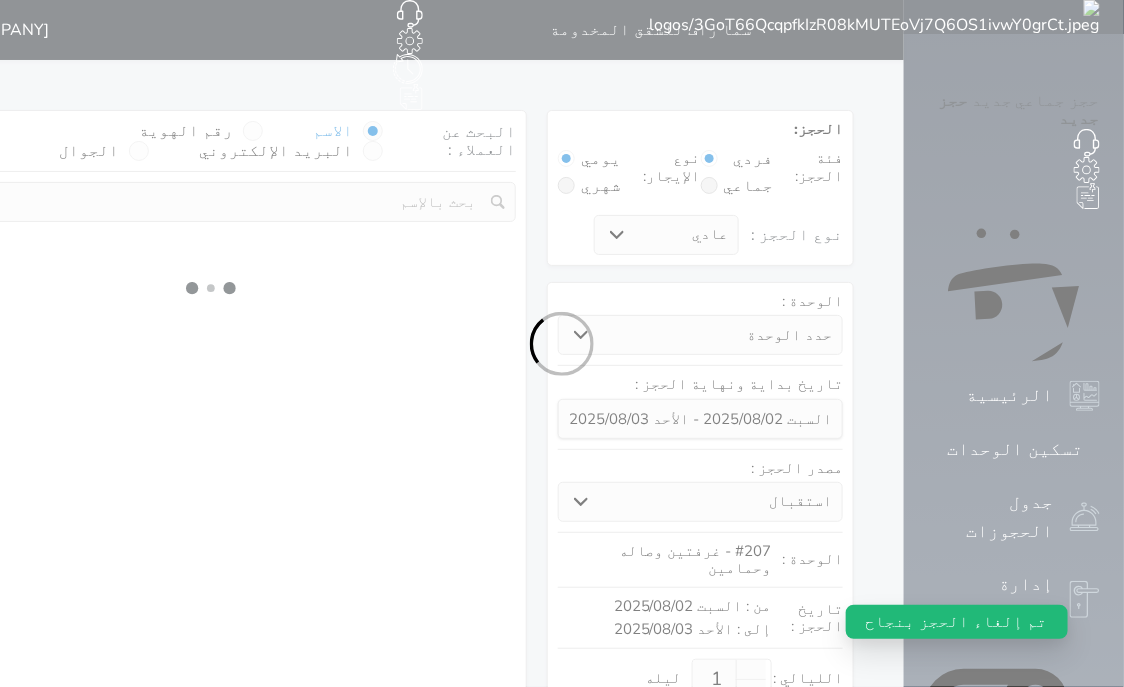 select 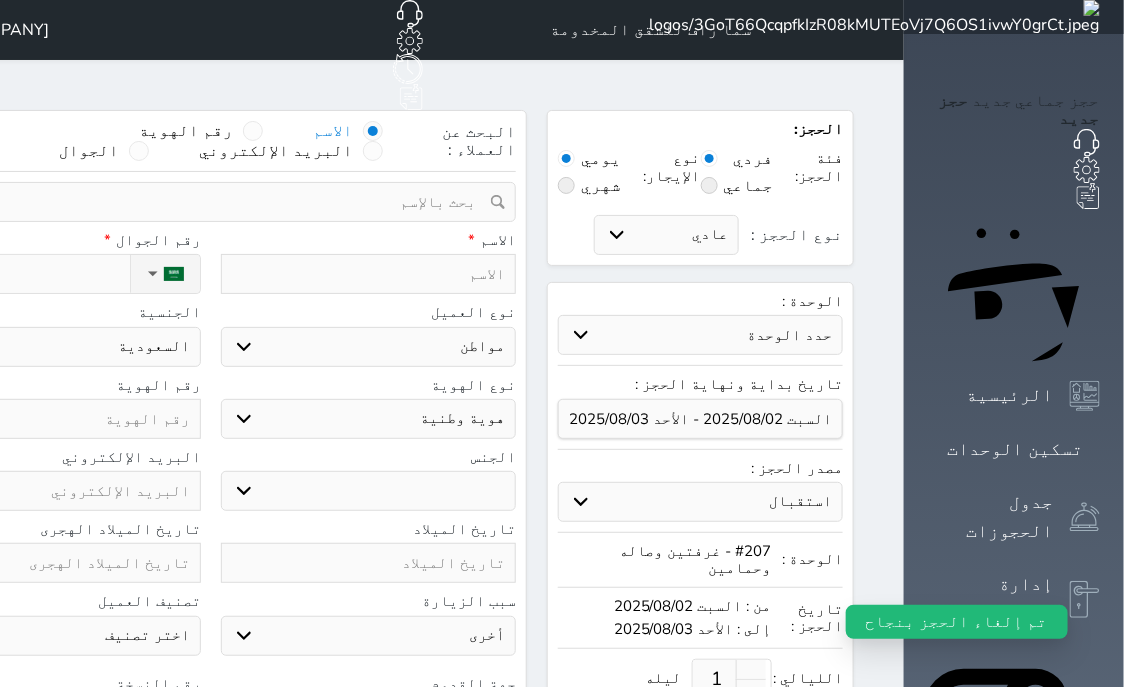 select 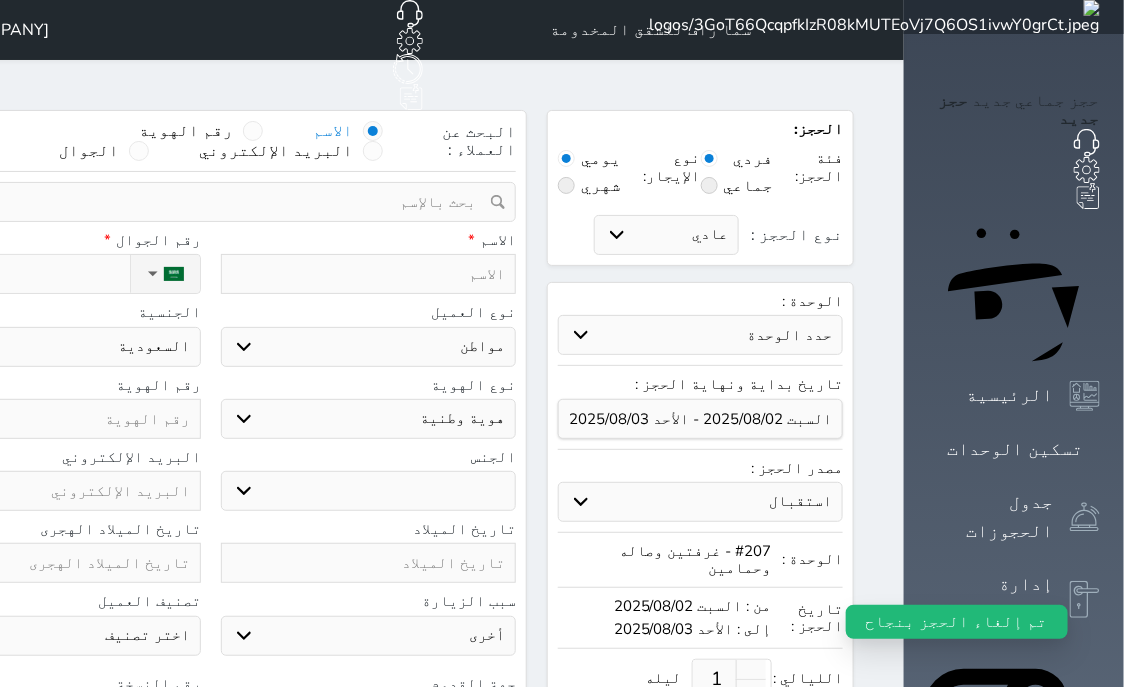 select 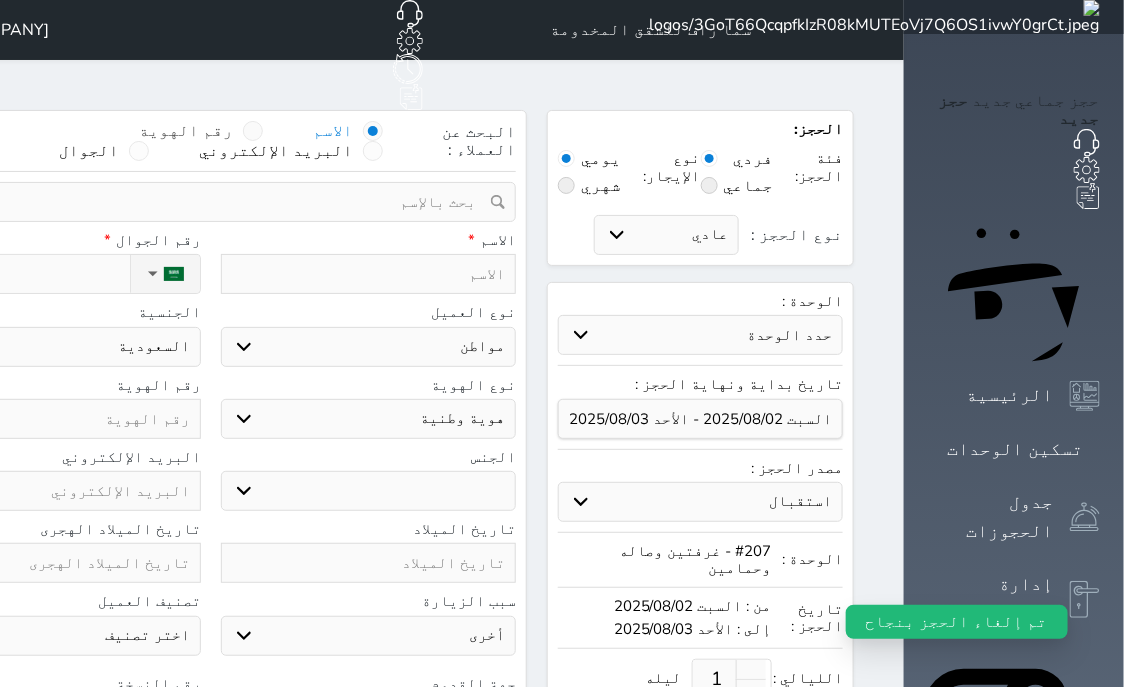 select 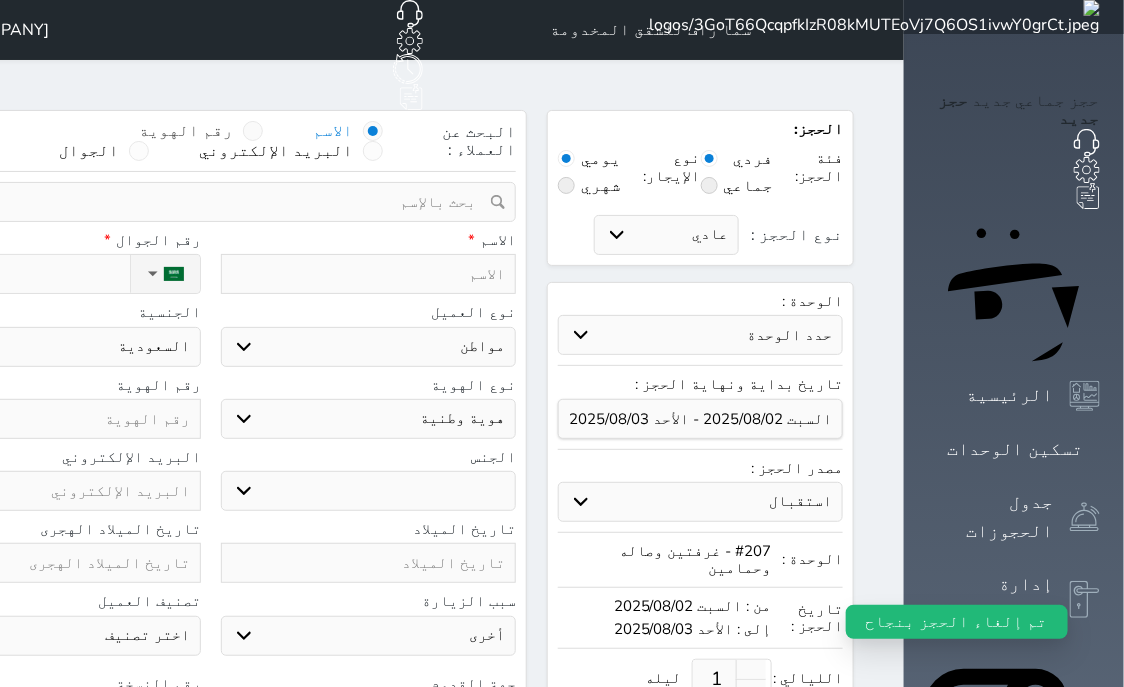 select 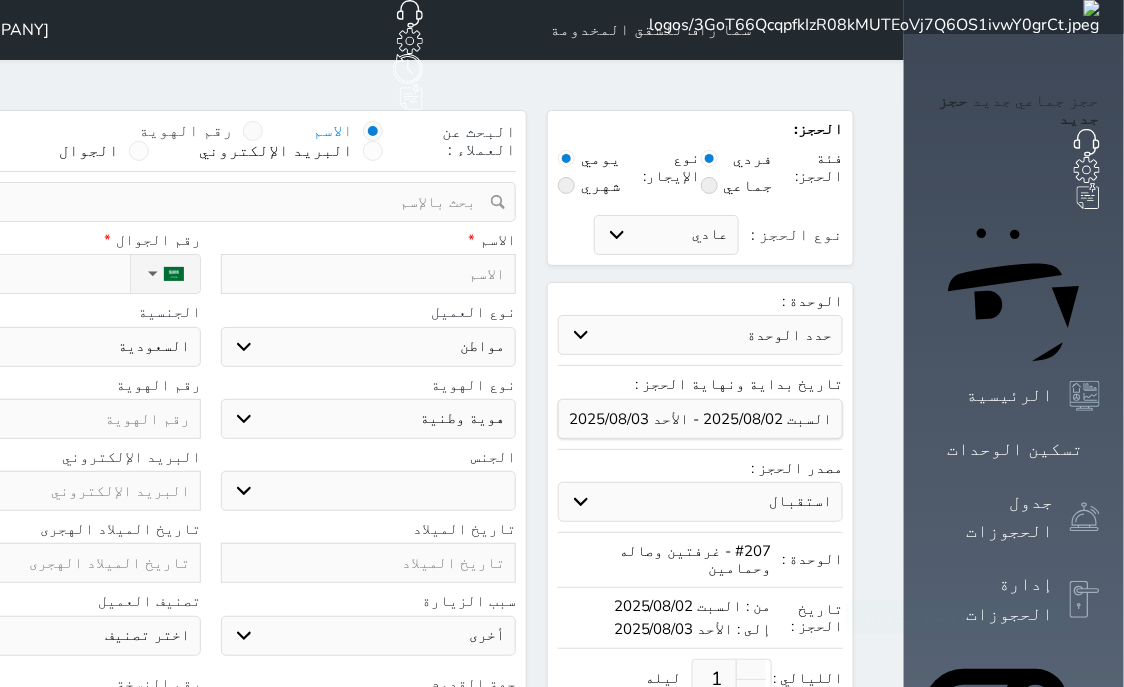 click at bounding box center (253, 131) 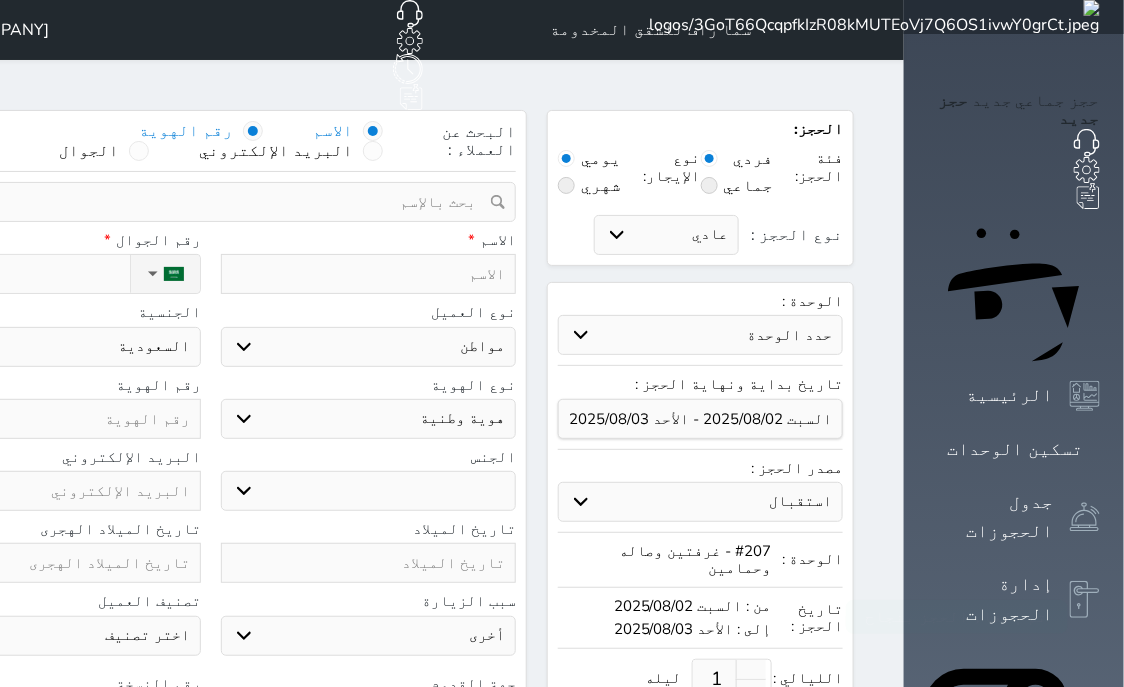 select 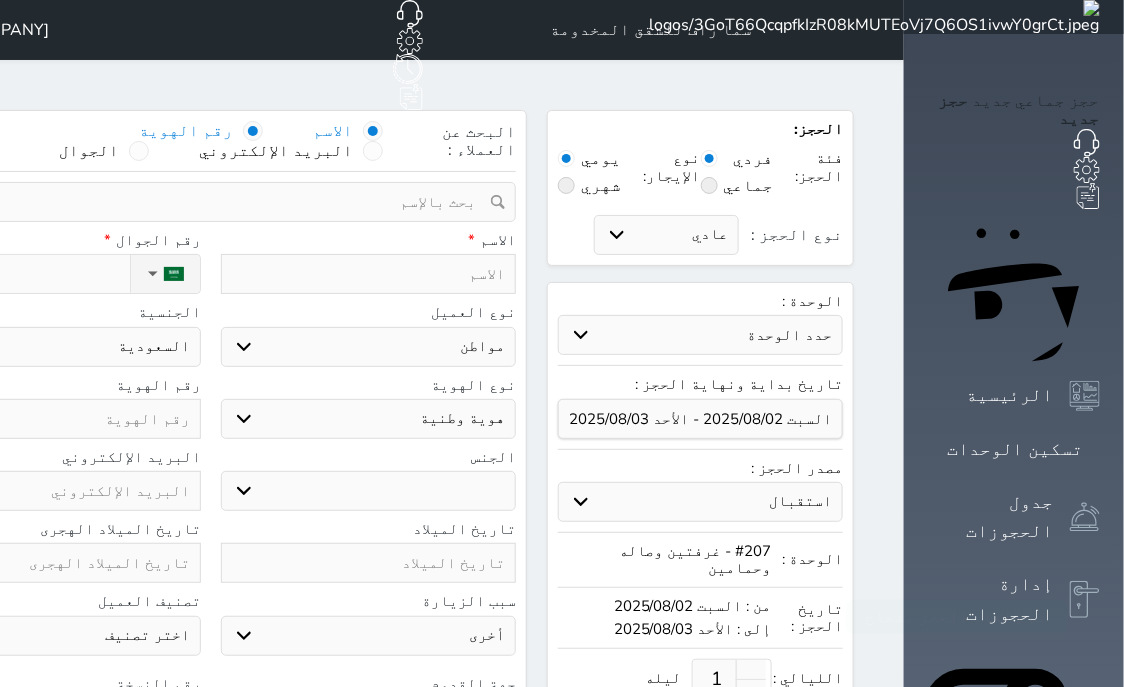 select 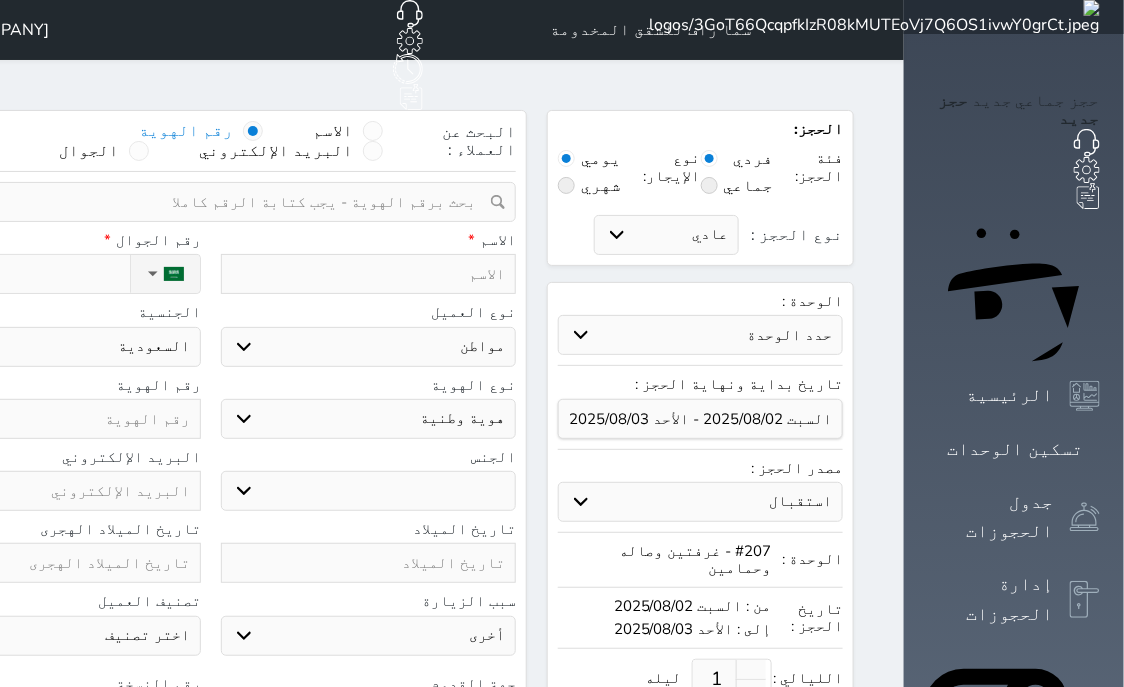 click at bounding box center [203, 202] 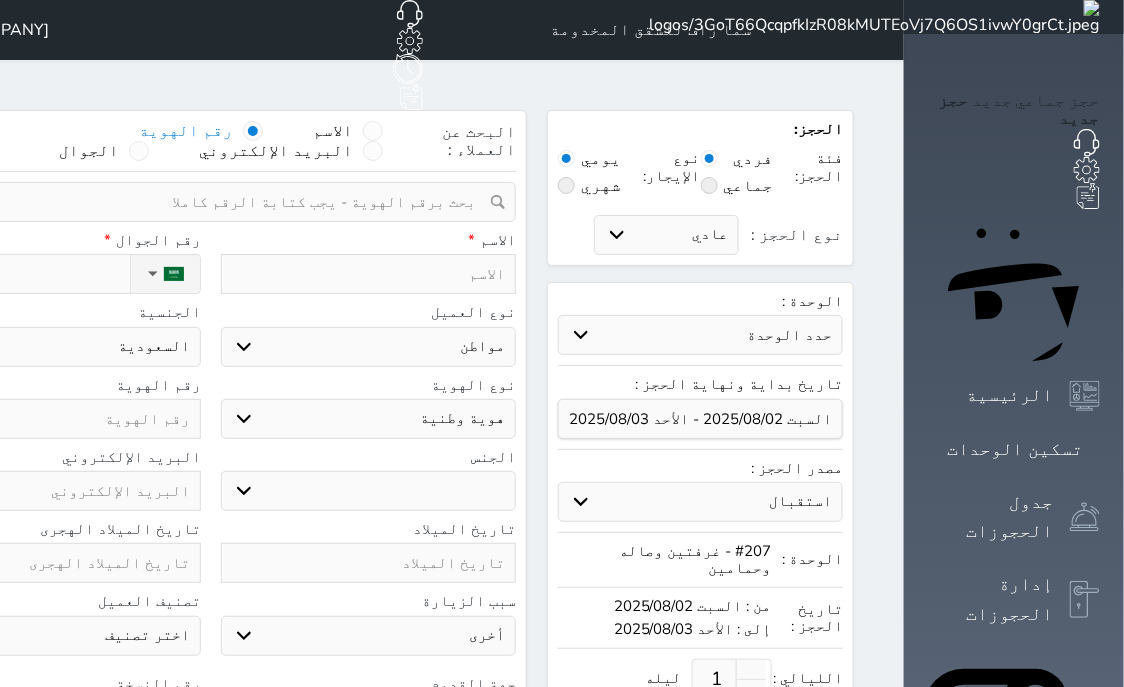 paste on "[NUMBER]" 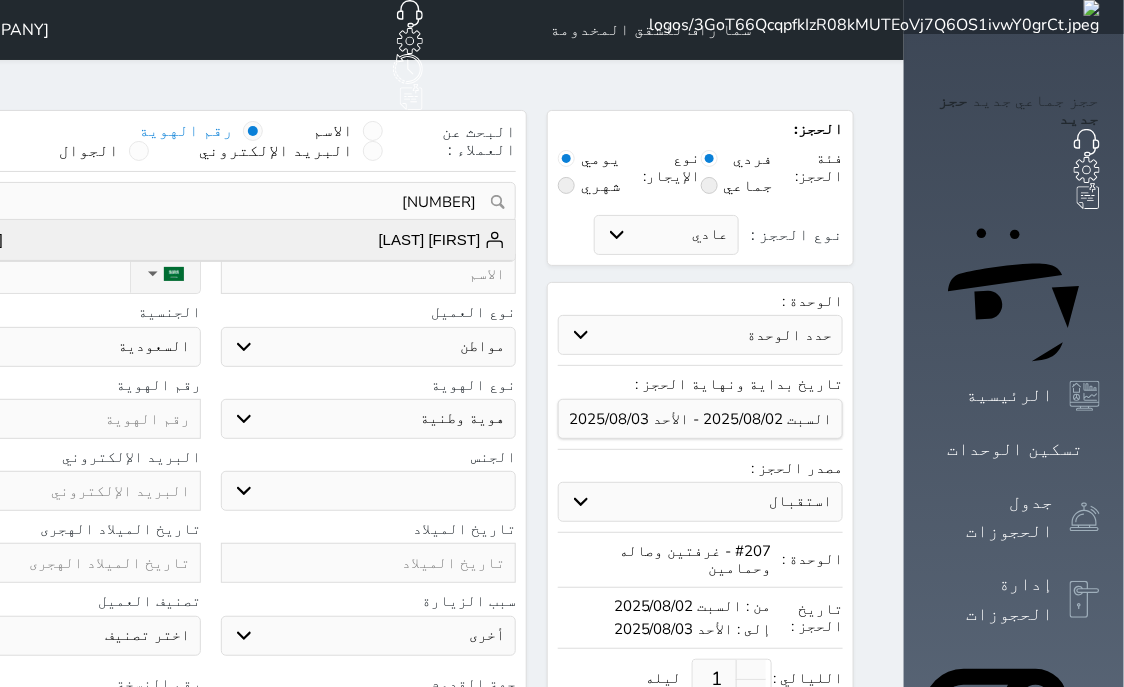 click on "[NAME]" at bounding box center [442, 240] 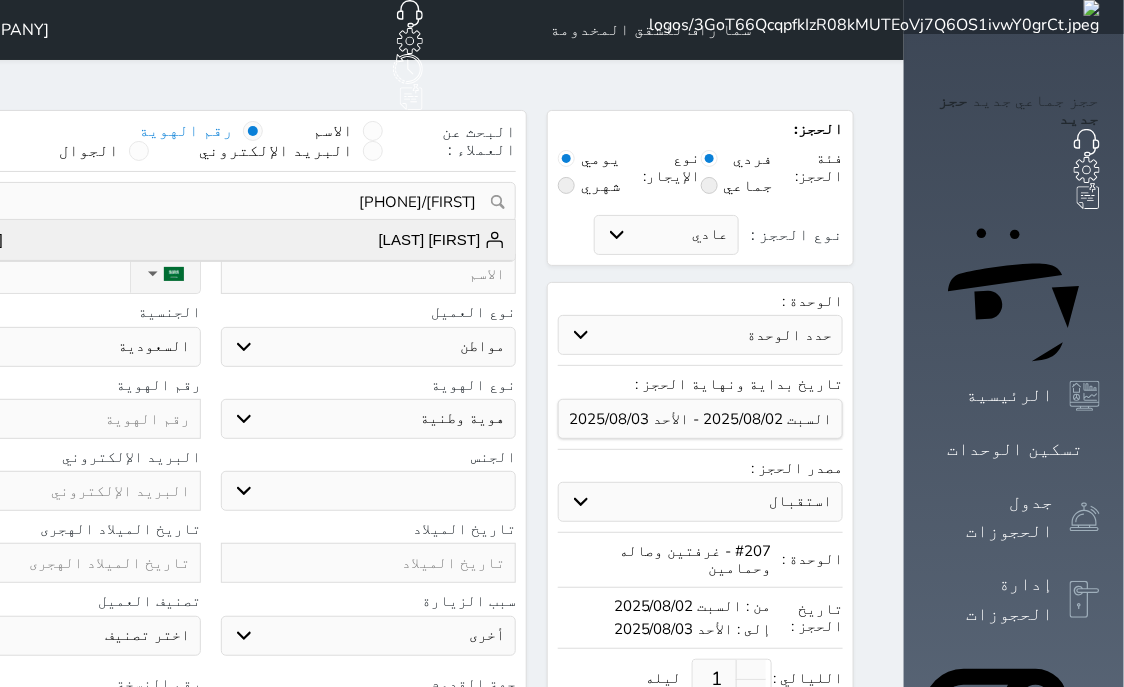 type on "[NAME]" 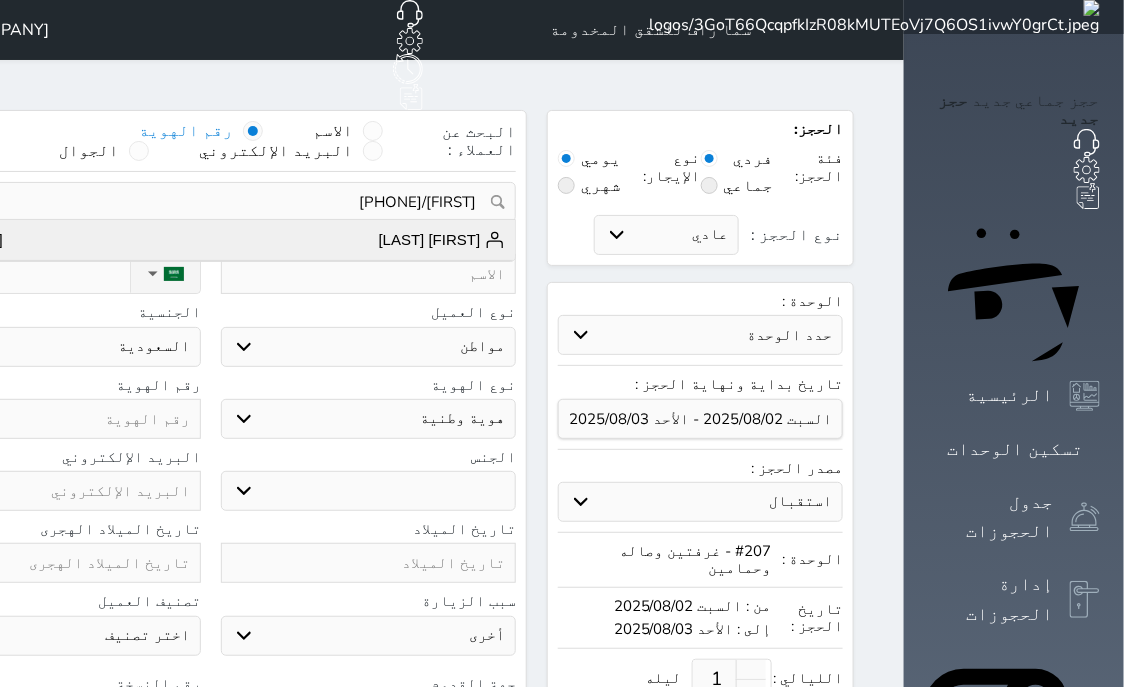 select on "9" 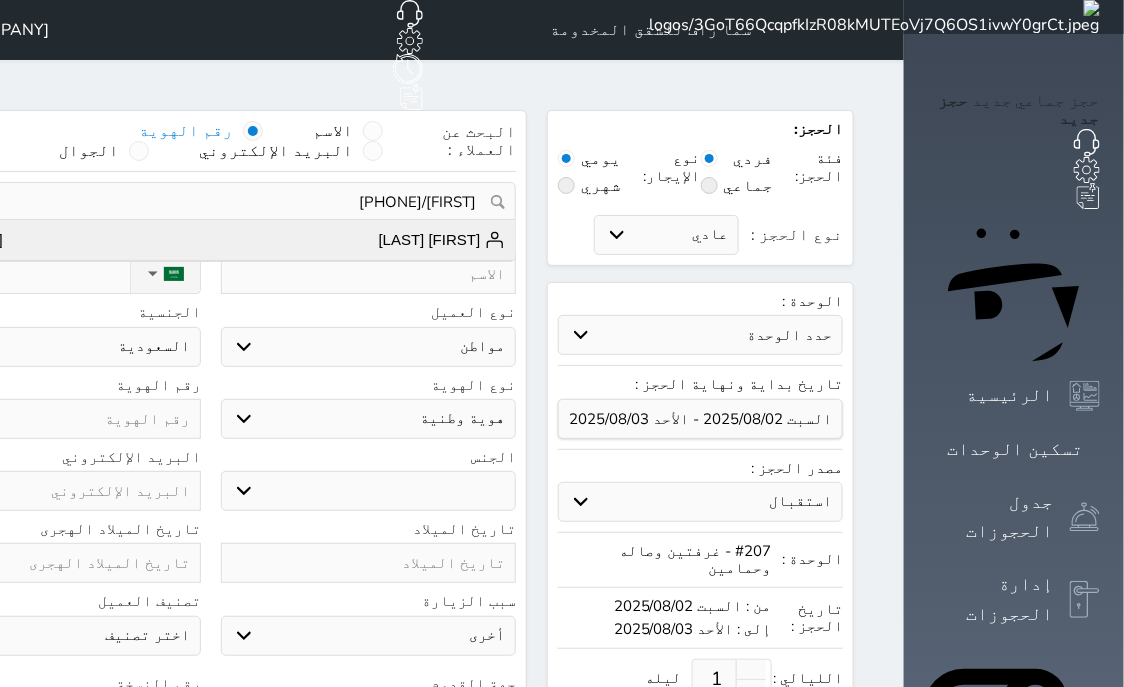 type on "4" 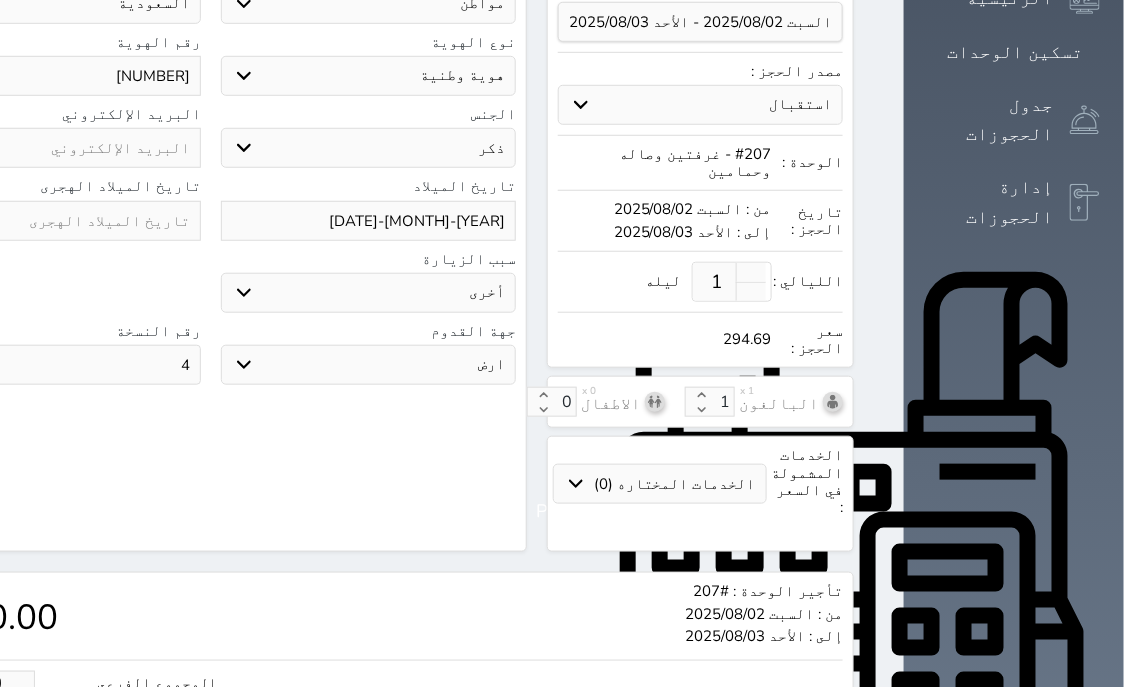 scroll, scrollTop: 621, scrollLeft: 0, axis: vertical 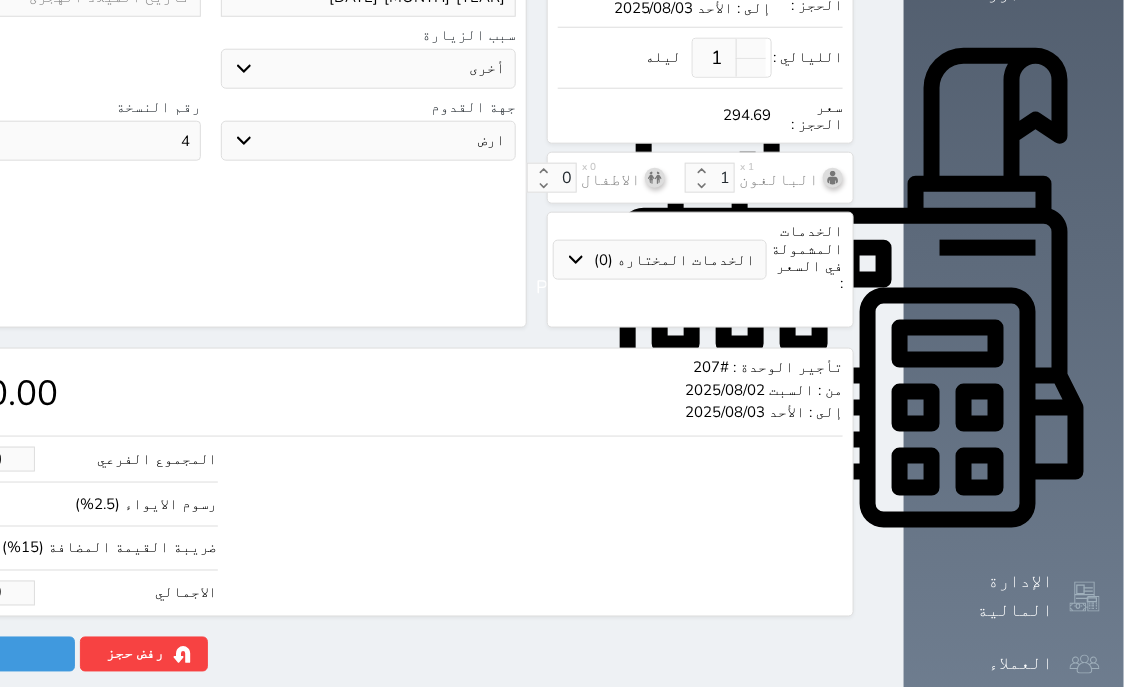 drag, startPoint x: 77, startPoint y: 530, endPoint x: 178, endPoint y: 519, distance: 101.597244 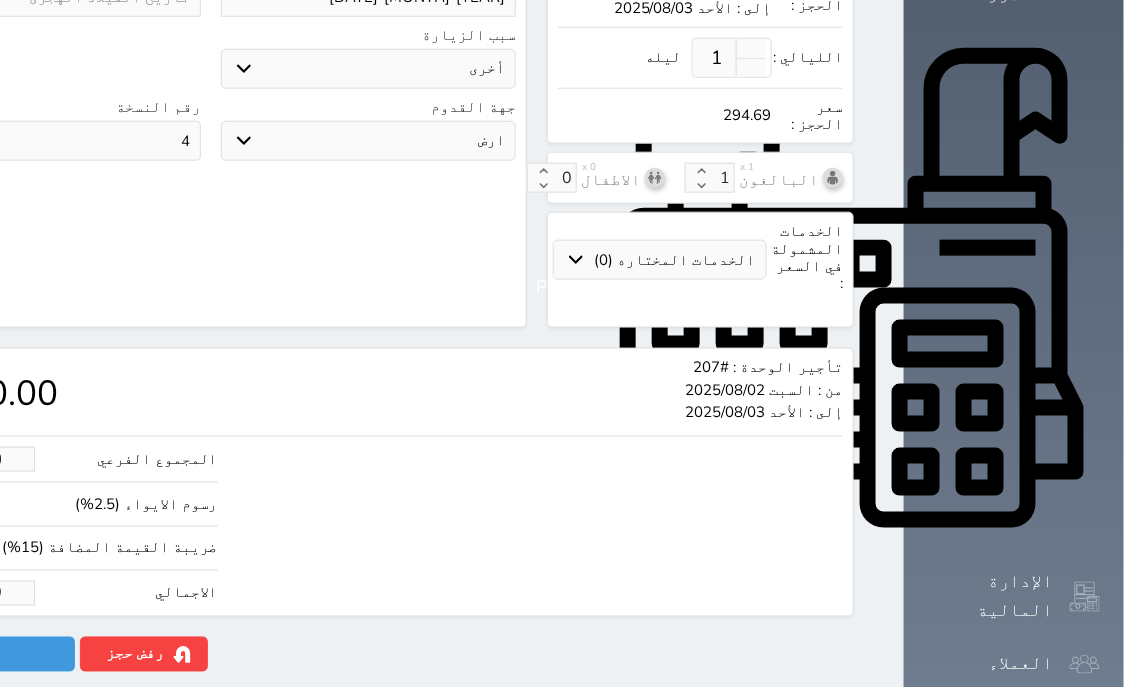 type on "1.70" 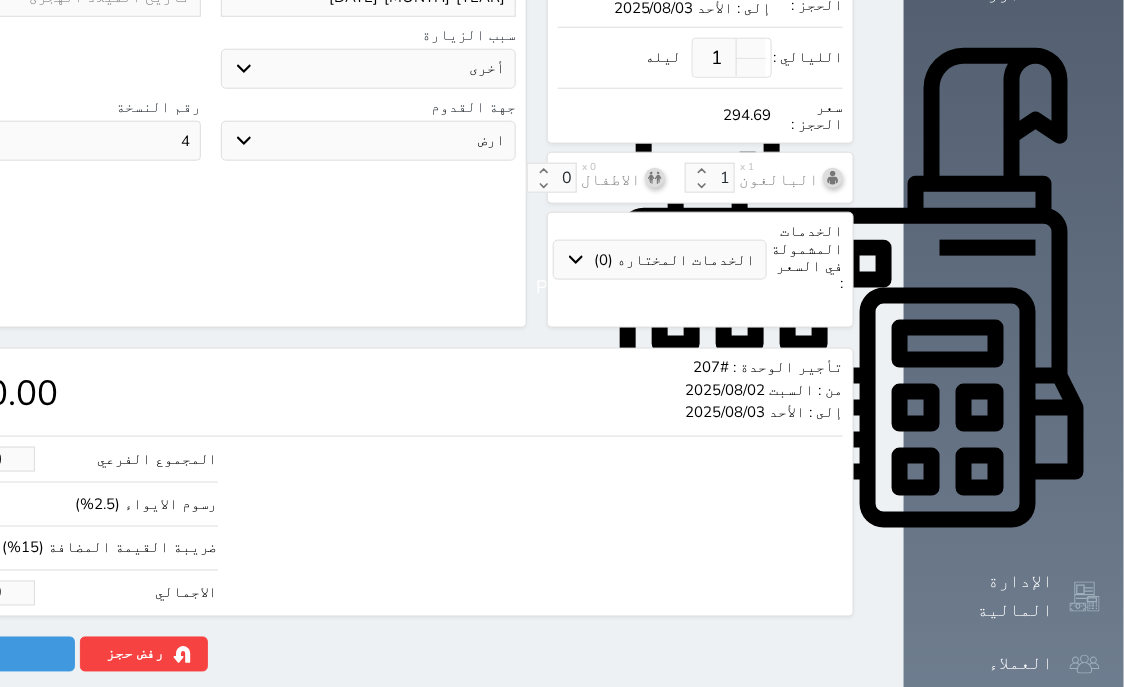 type on "2" 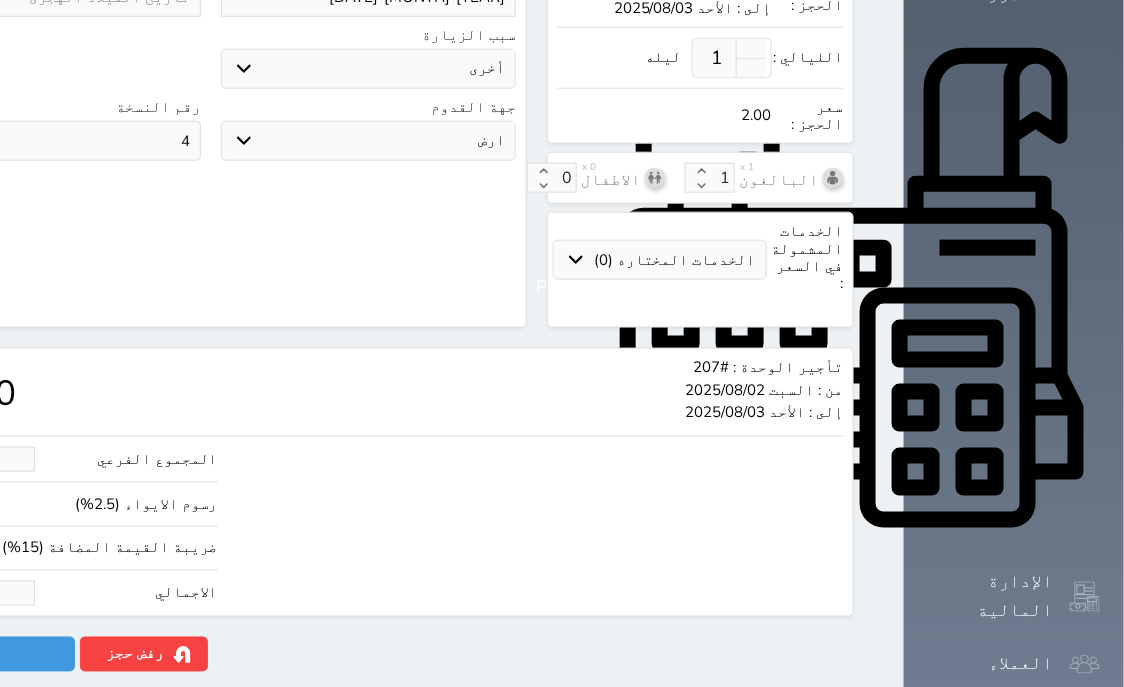 type on "18.66" 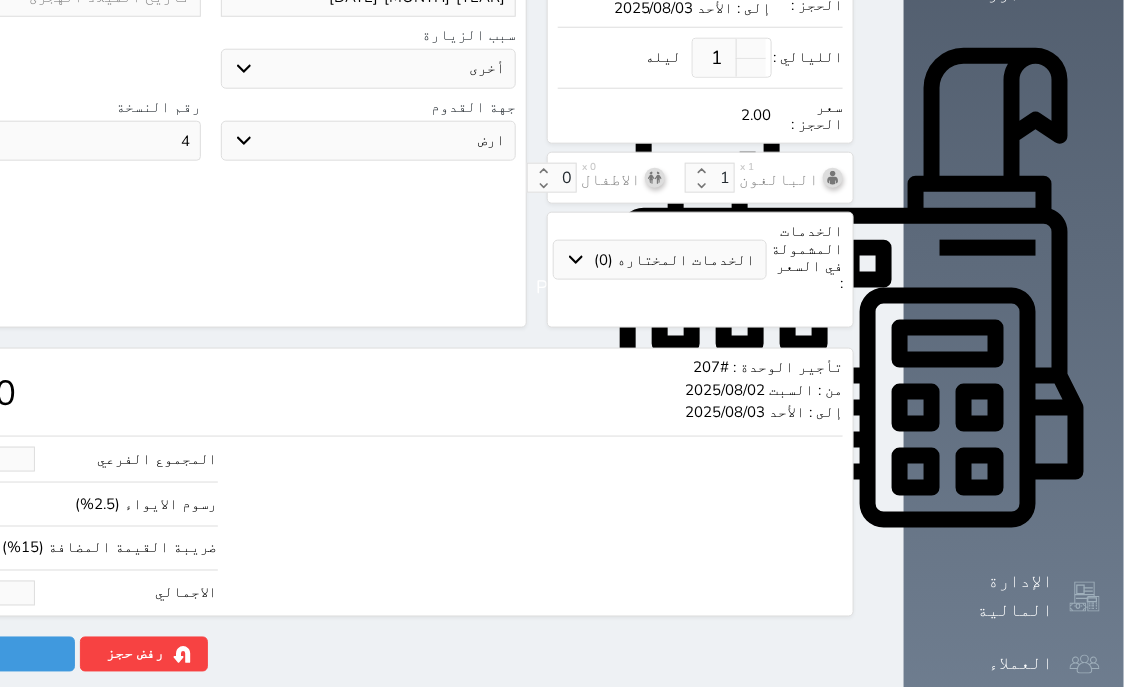 type on "22" 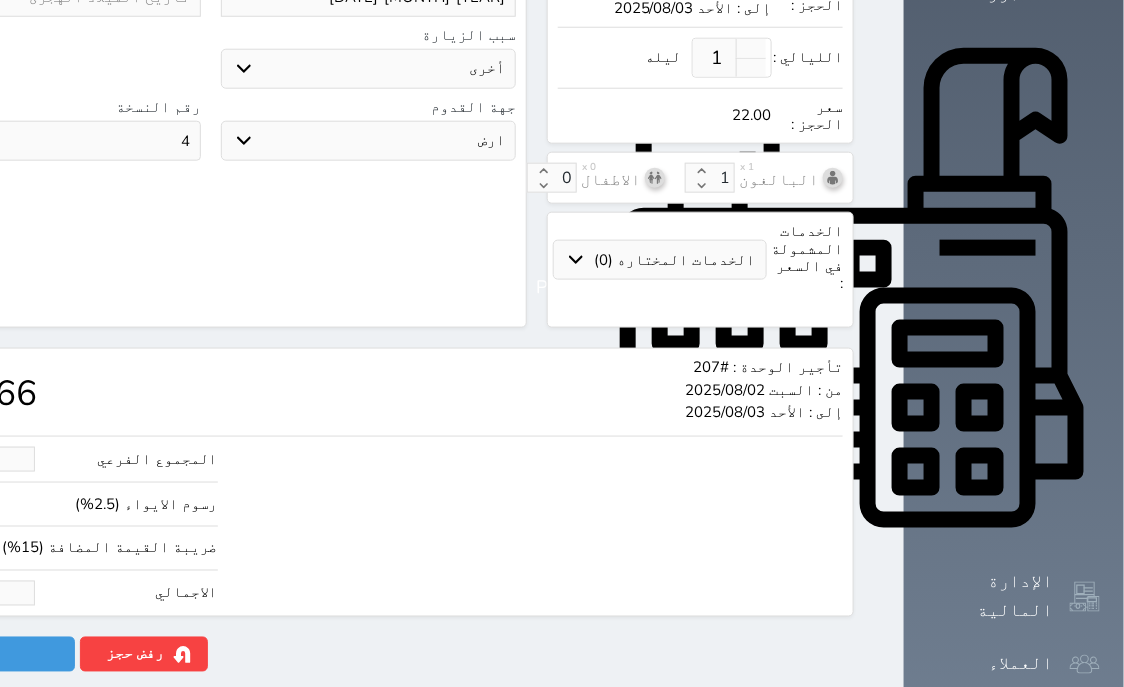 type on "186.64" 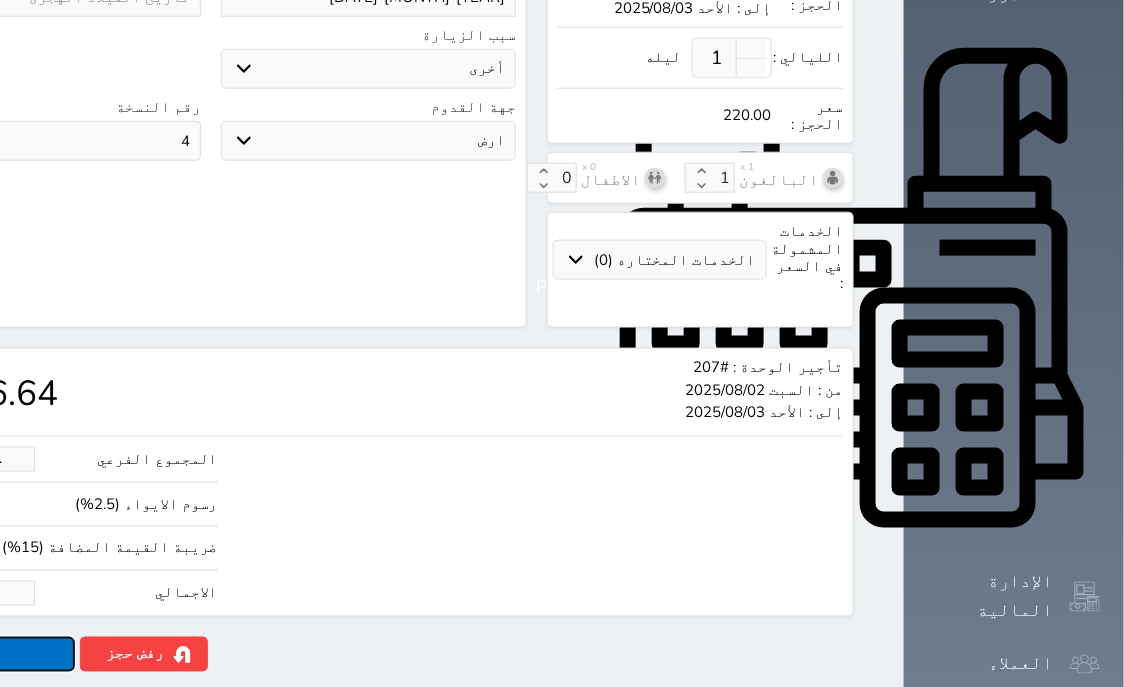 type on "220.00" 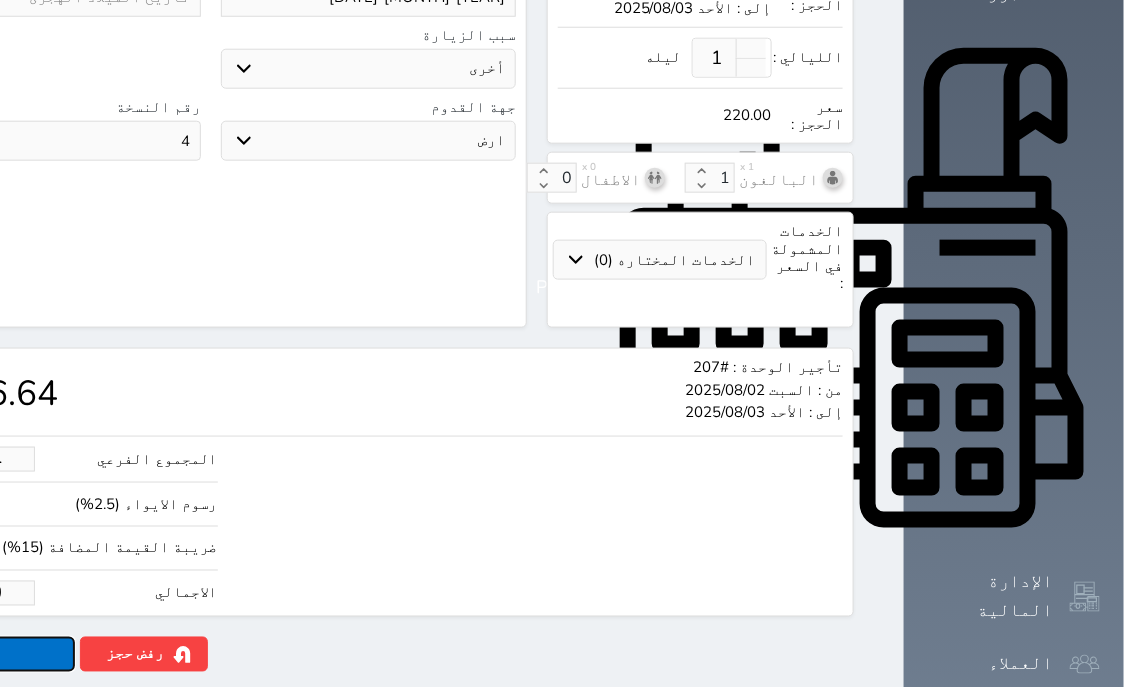 click on "حجز" at bounding box center [-13, 654] 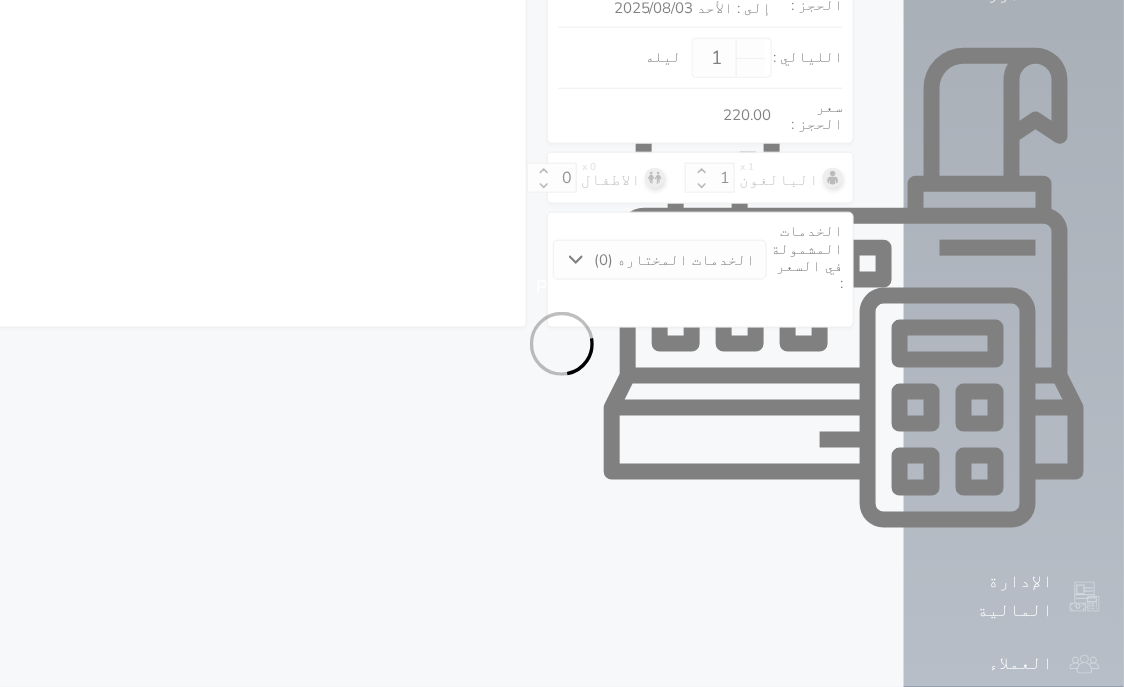 select on "1" 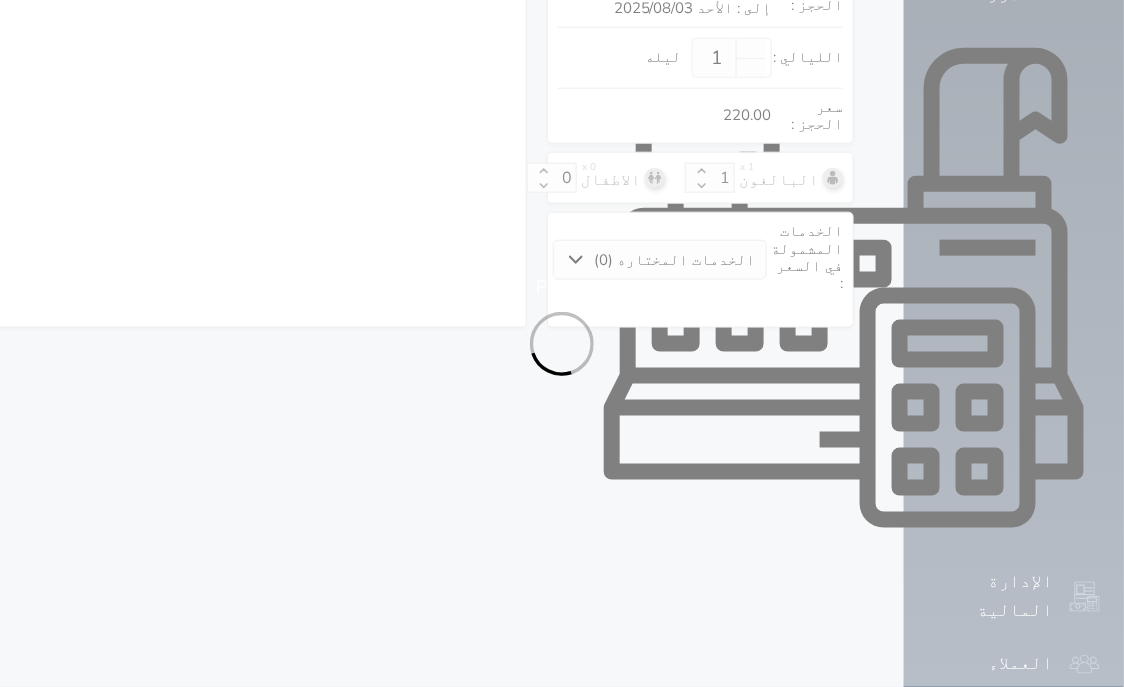 select on "113" 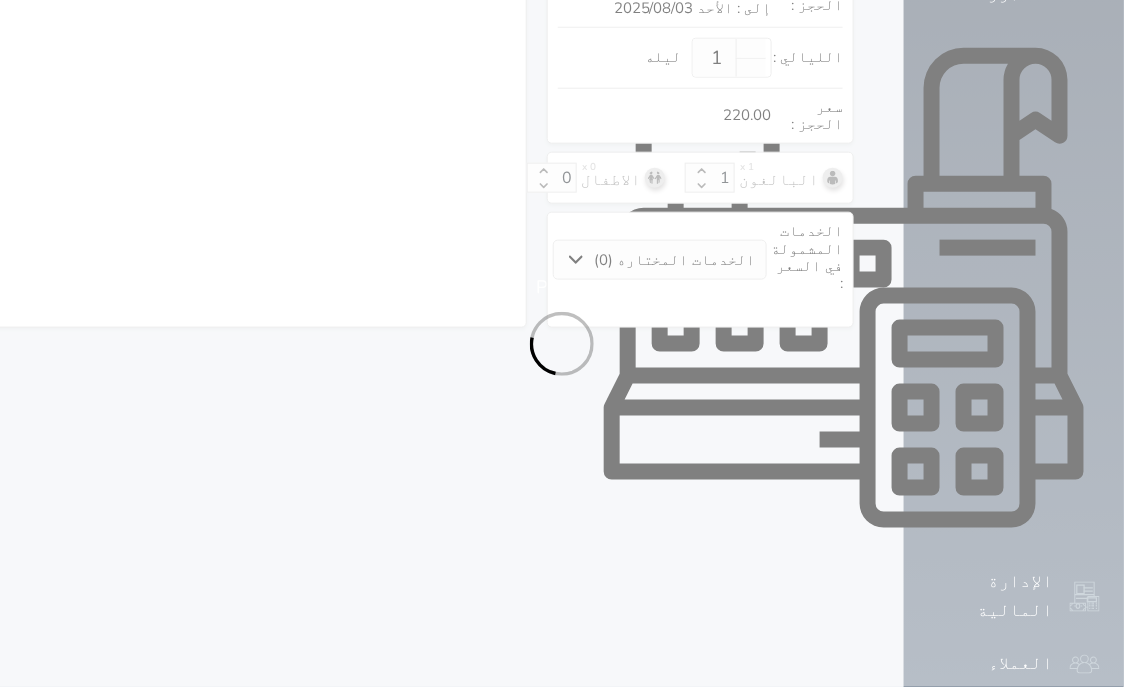 select on "1" 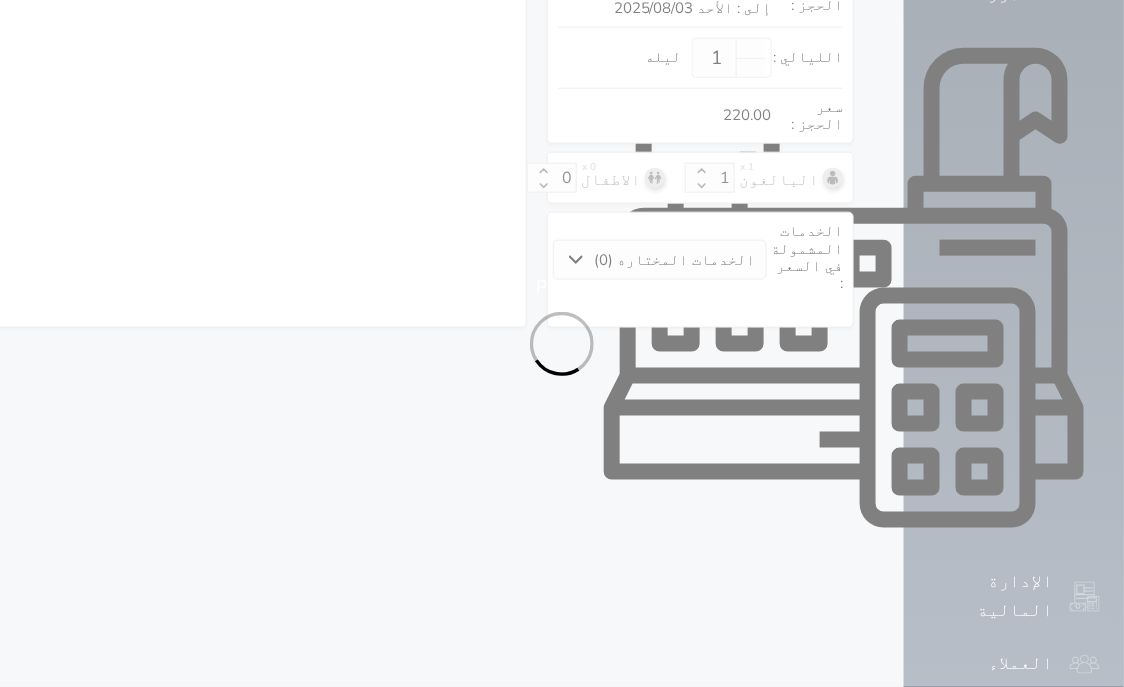 select on "7" 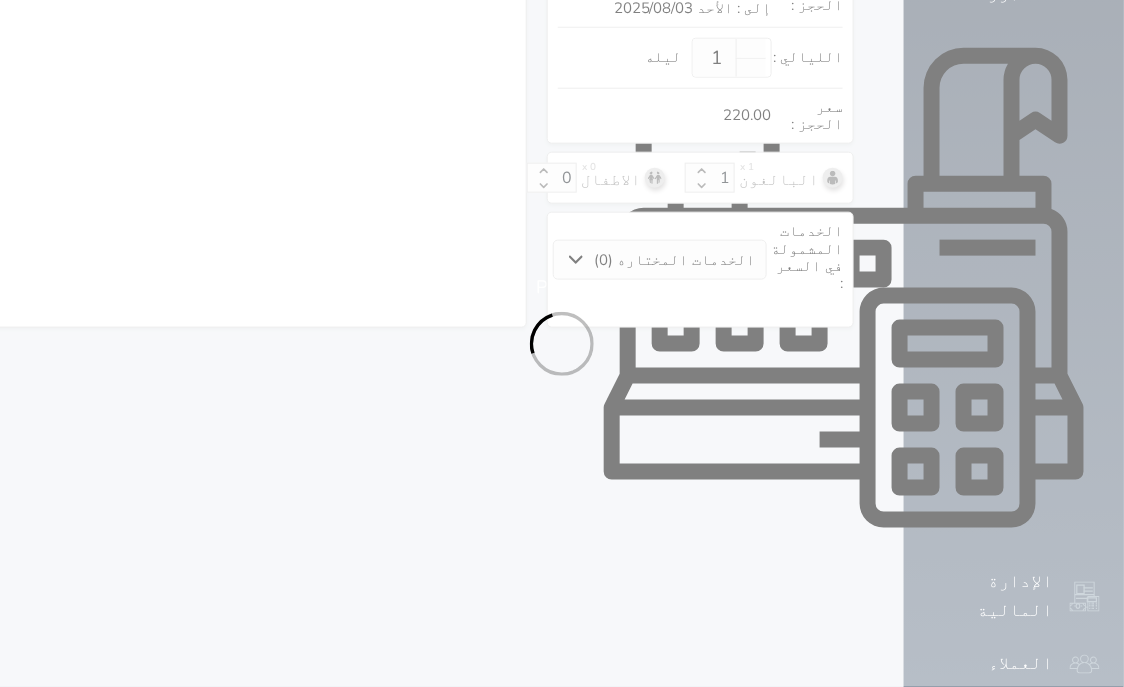 select on "9" 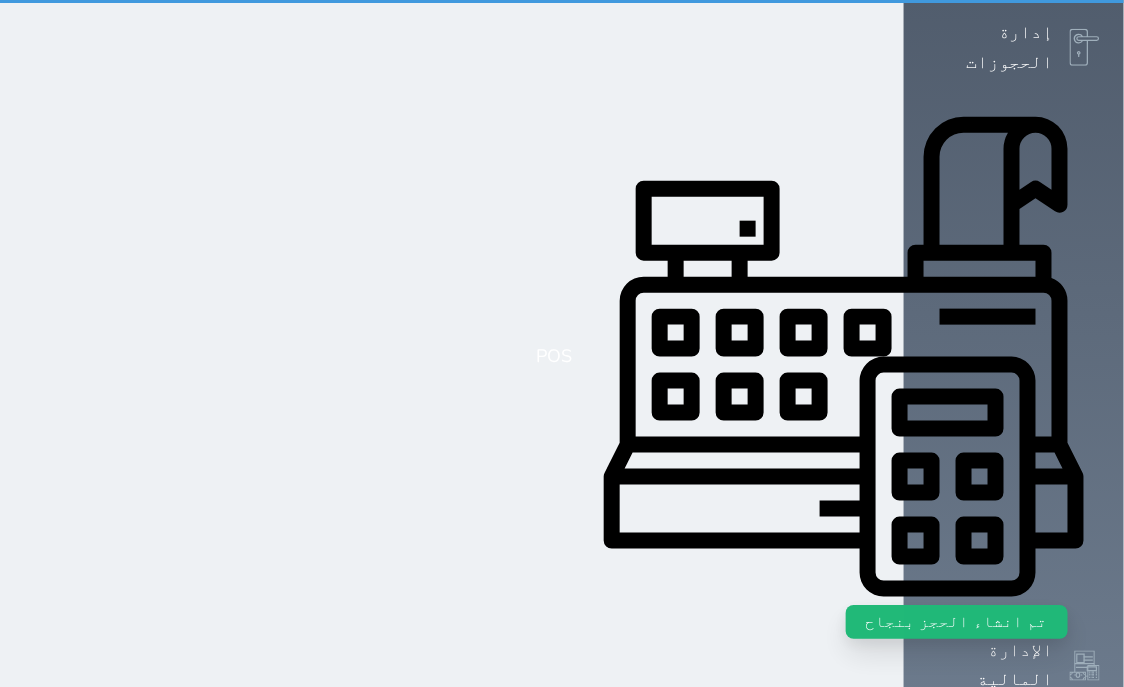 scroll, scrollTop: 0, scrollLeft: 0, axis: both 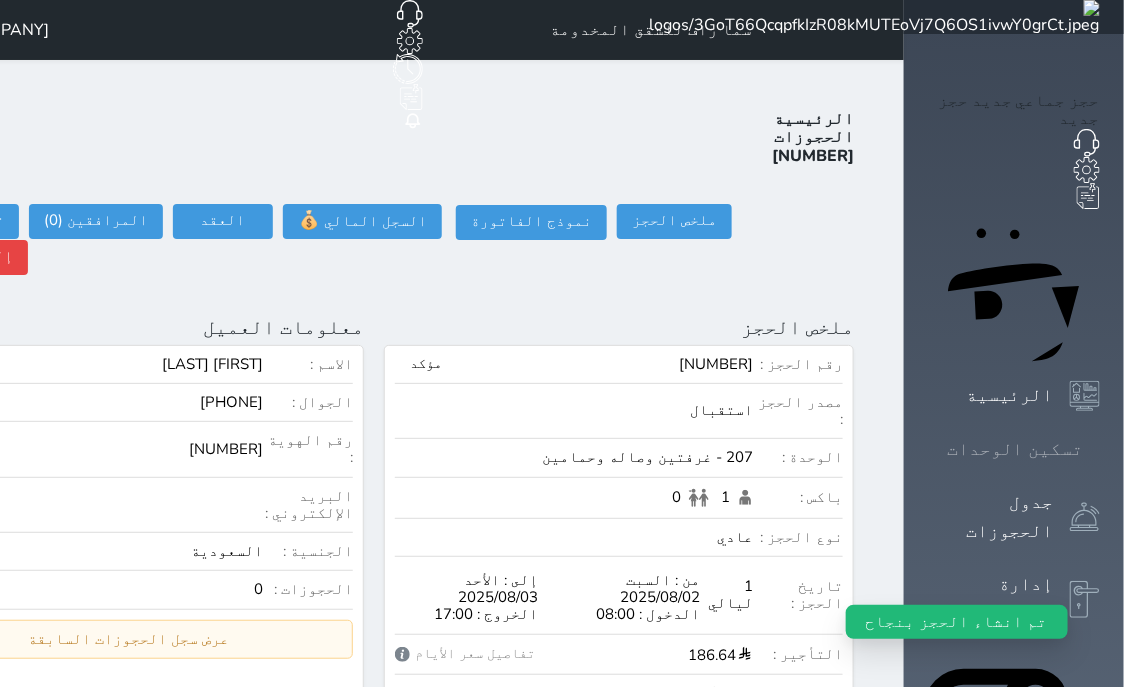 click 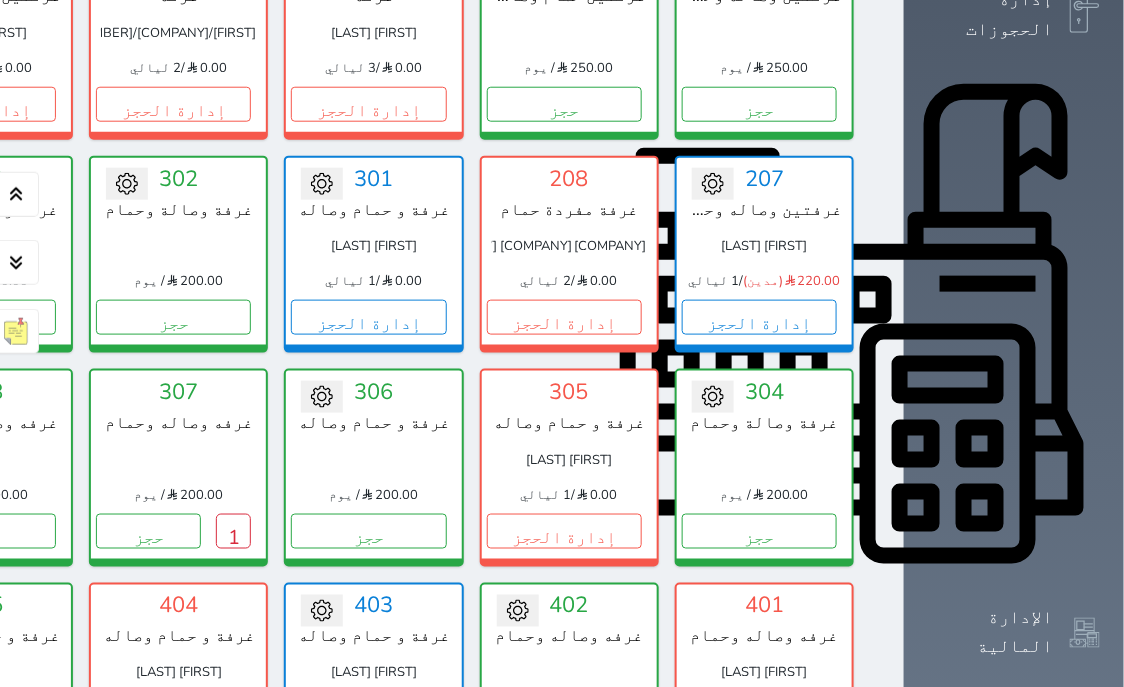 scroll, scrollTop: 714, scrollLeft: 0, axis: vertical 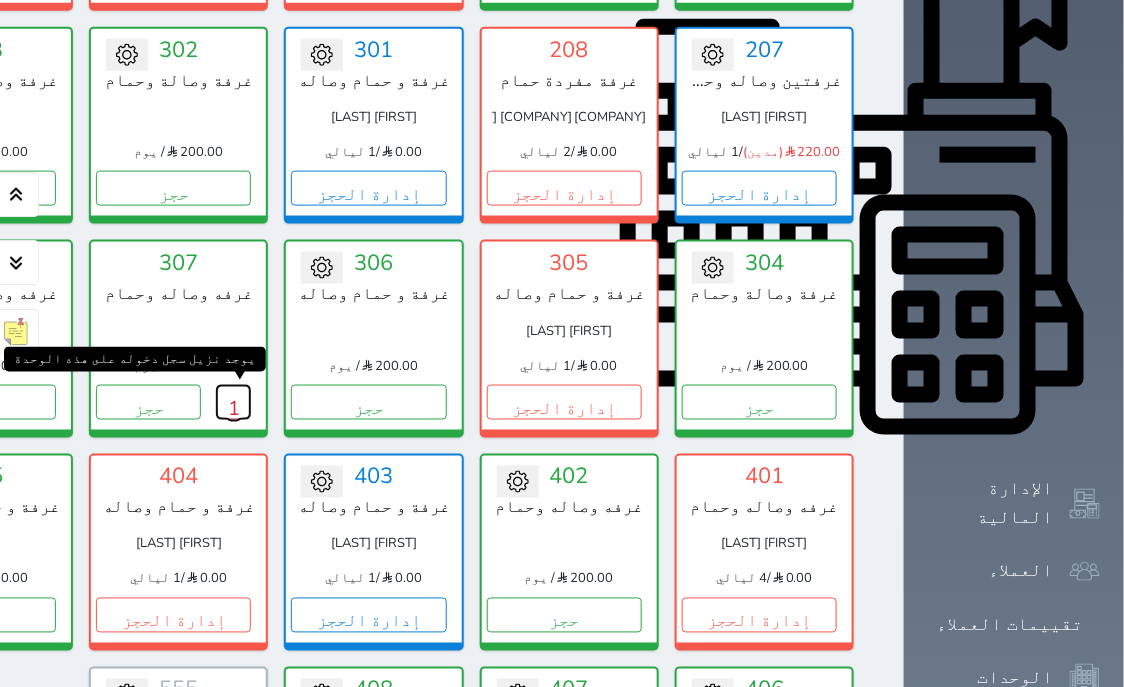 click on "1" at bounding box center [233, 402] 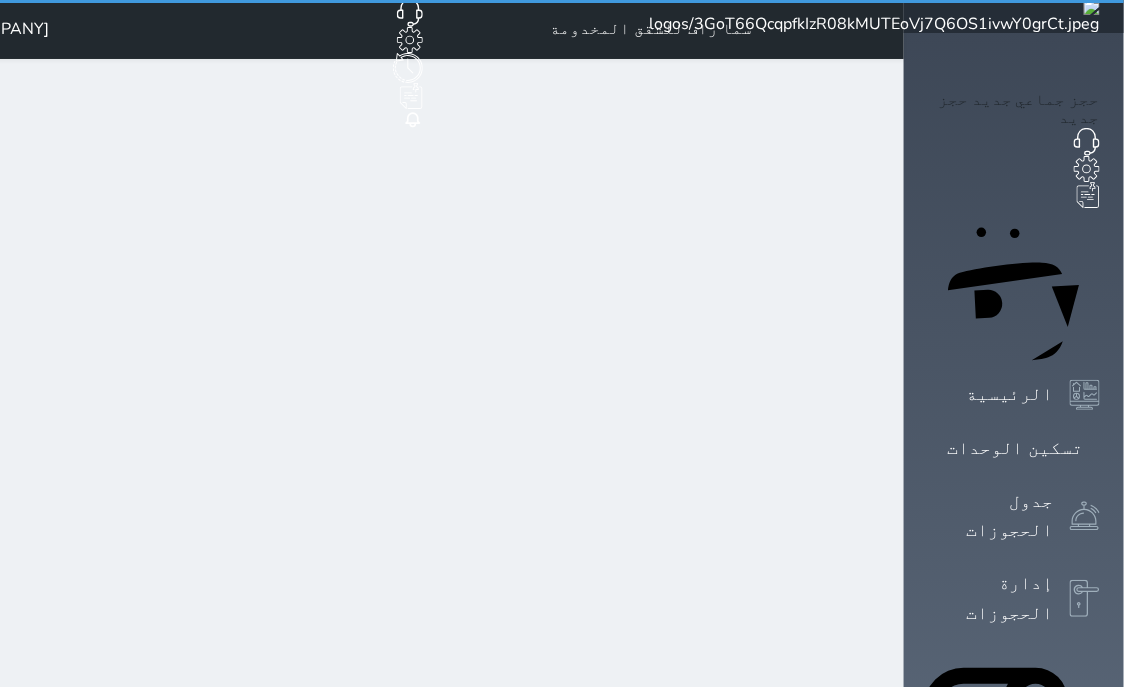 scroll, scrollTop: 0, scrollLeft: 0, axis: both 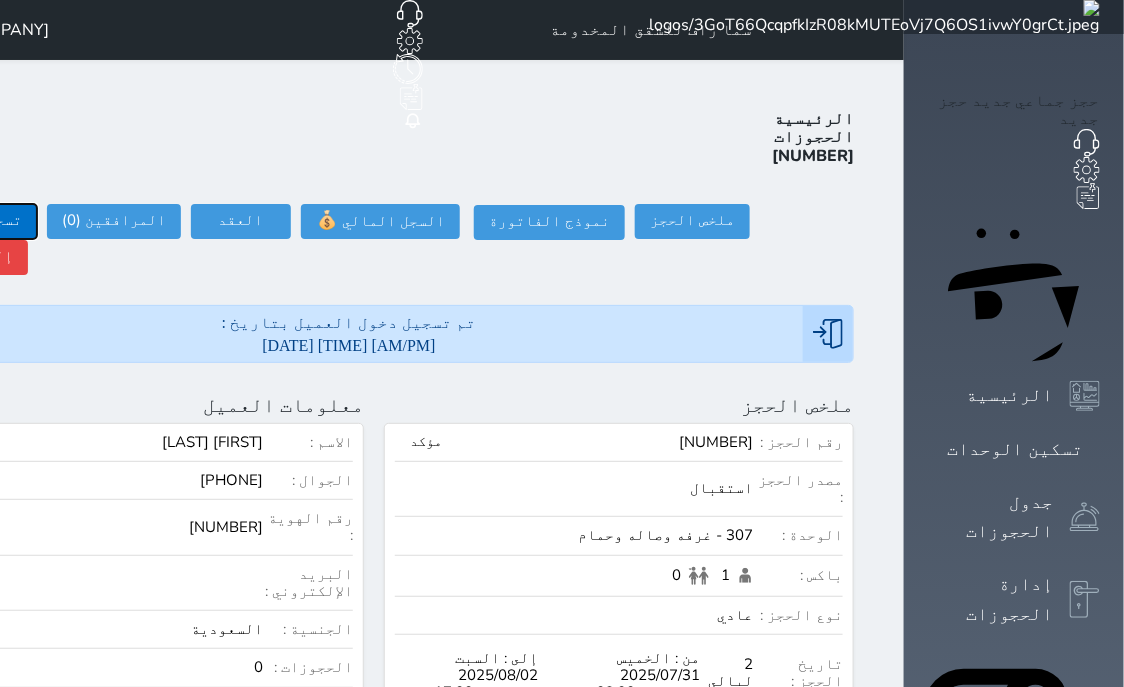 click on "تسجيل مغادرة" at bounding box center [-30, 221] 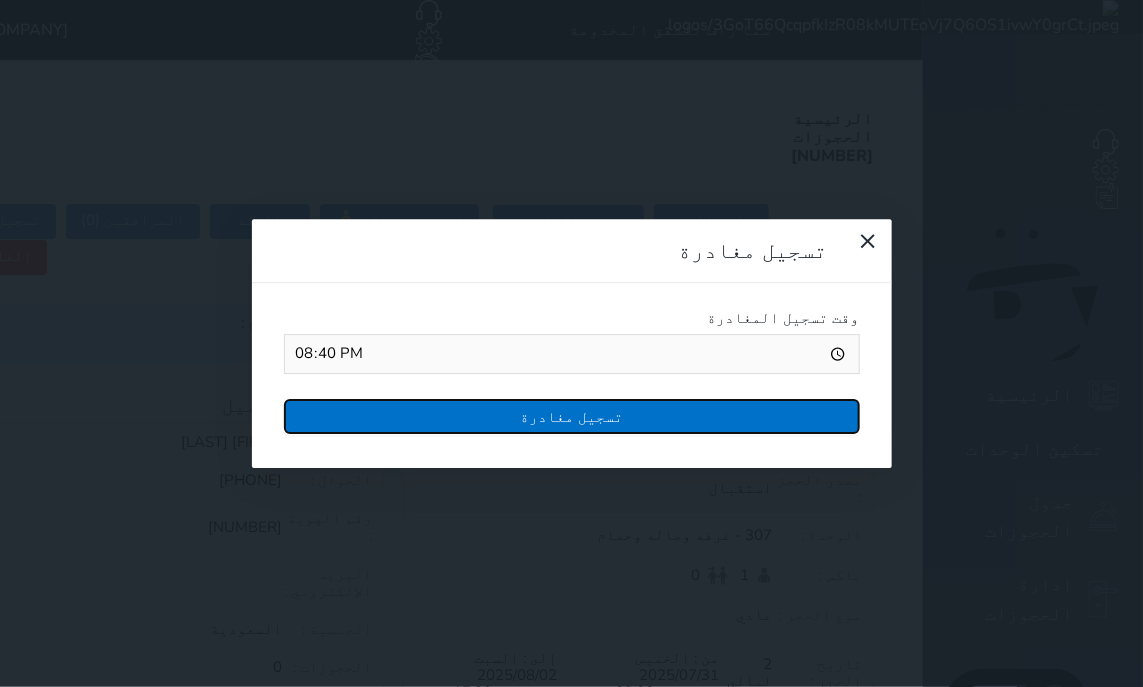 click on "تسجيل مغادرة" at bounding box center [572, 416] 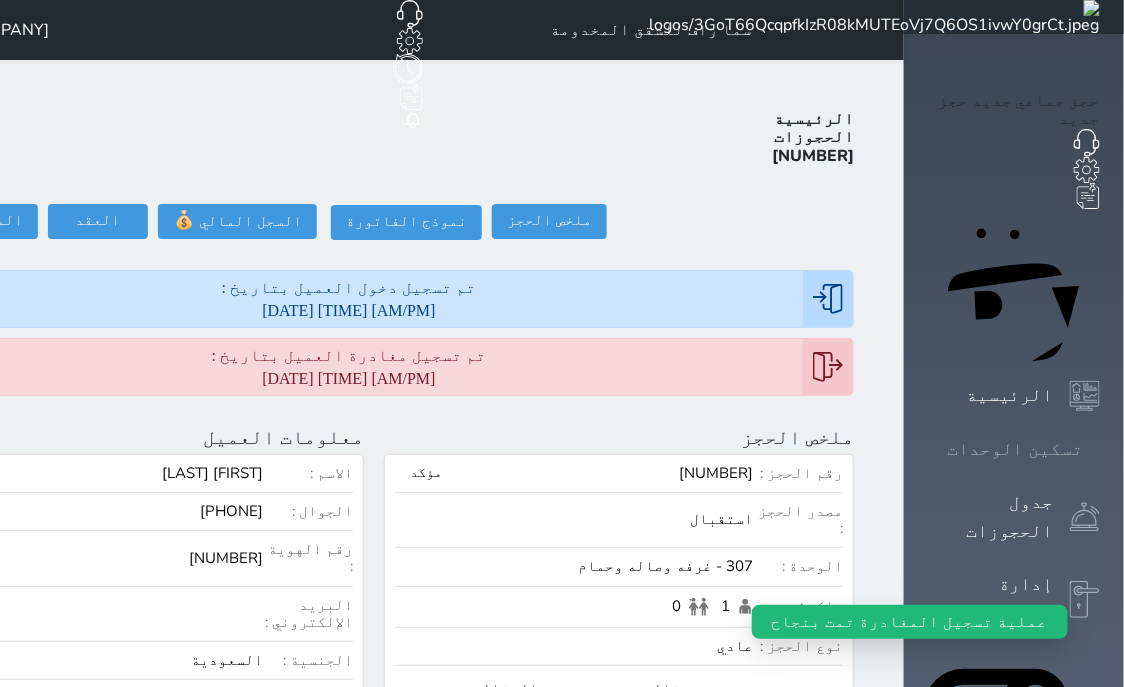 click 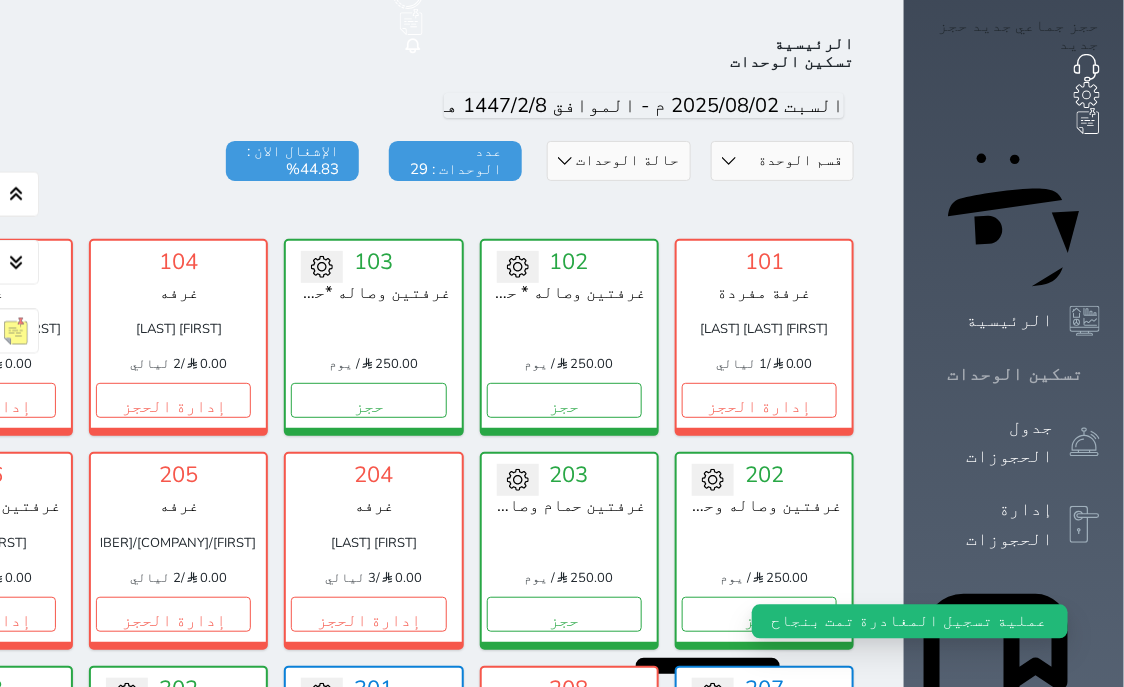scroll, scrollTop: 78, scrollLeft: 0, axis: vertical 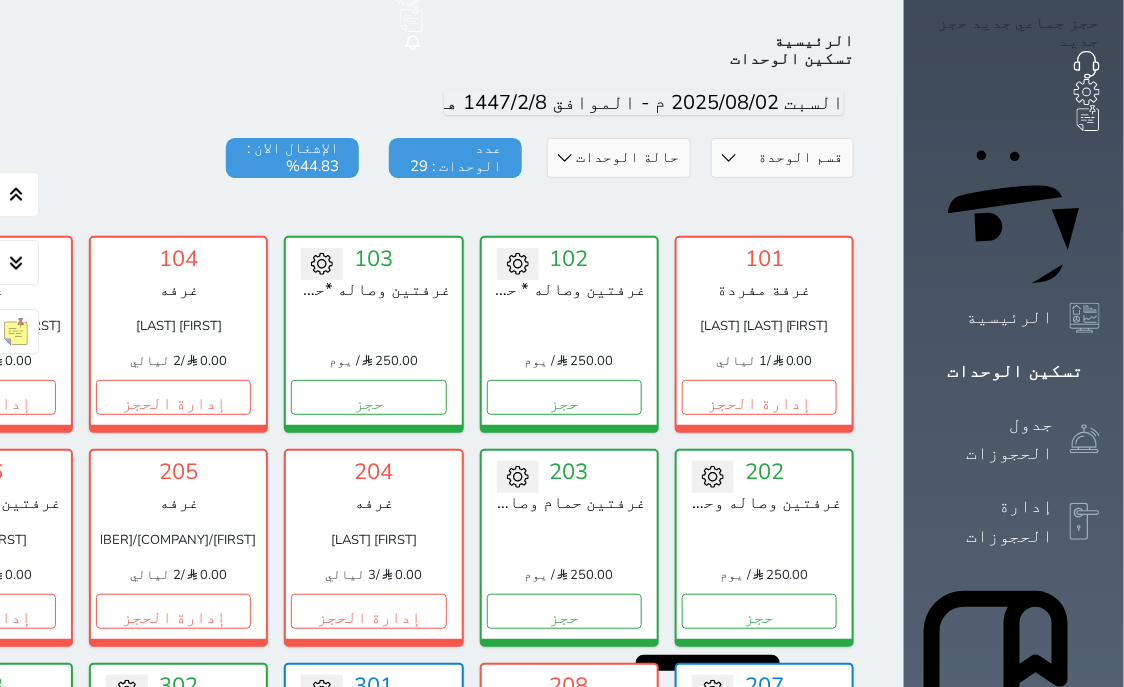 click at bounding box center (374, 208) 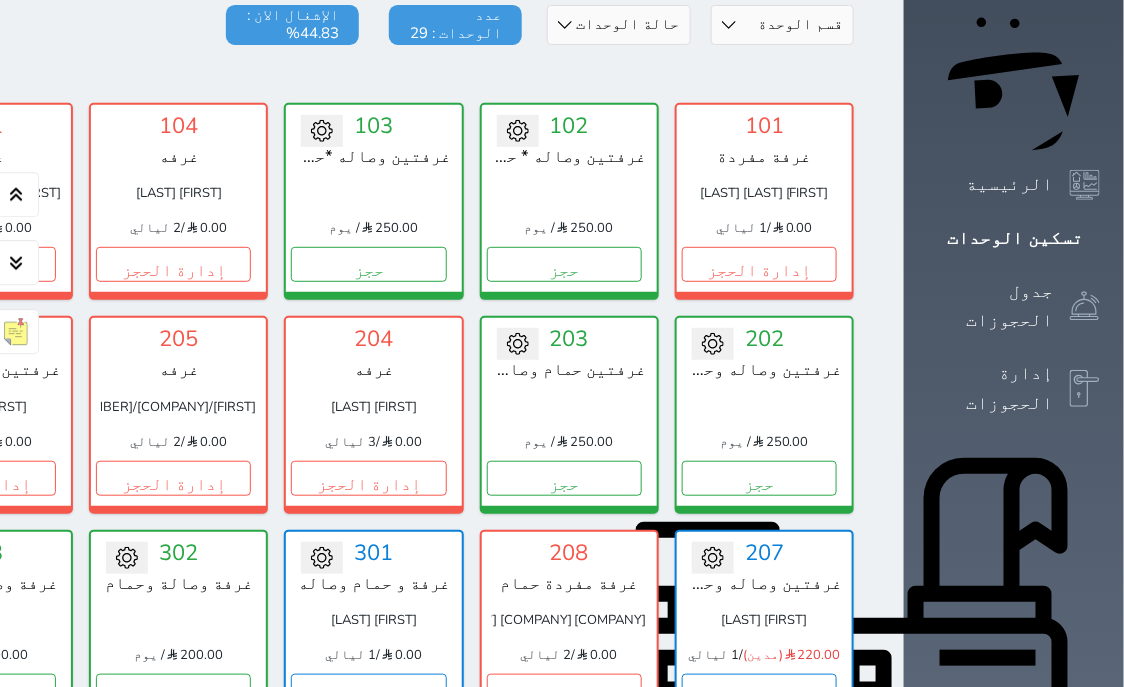 scroll, scrollTop: 0, scrollLeft: 0, axis: both 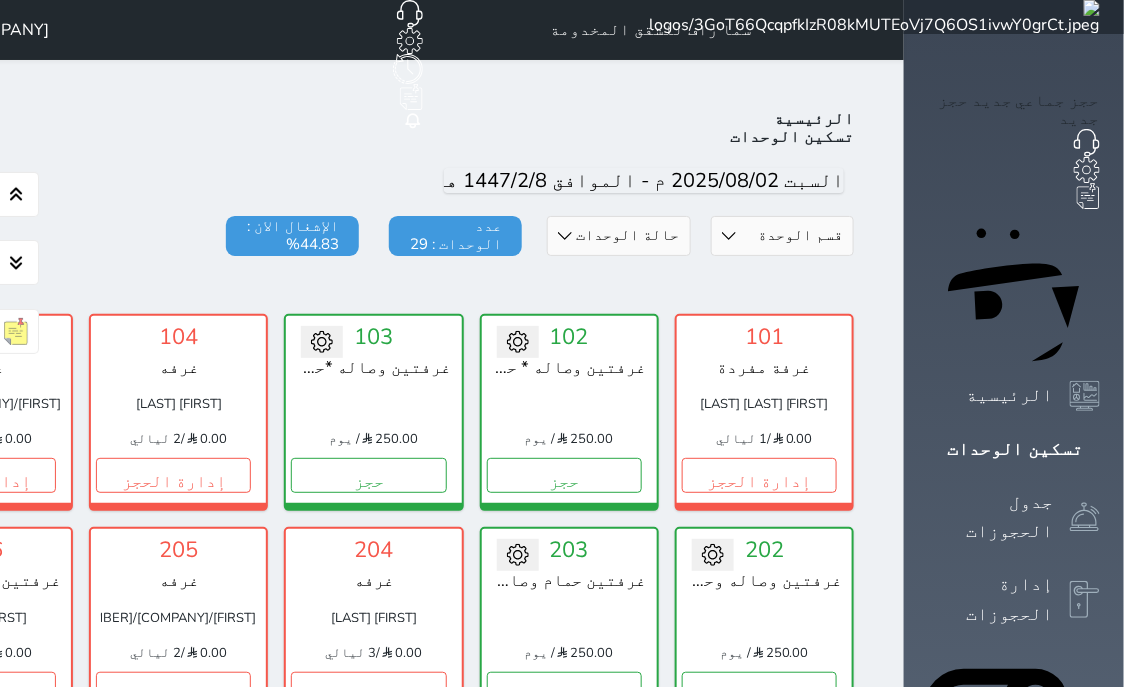 click 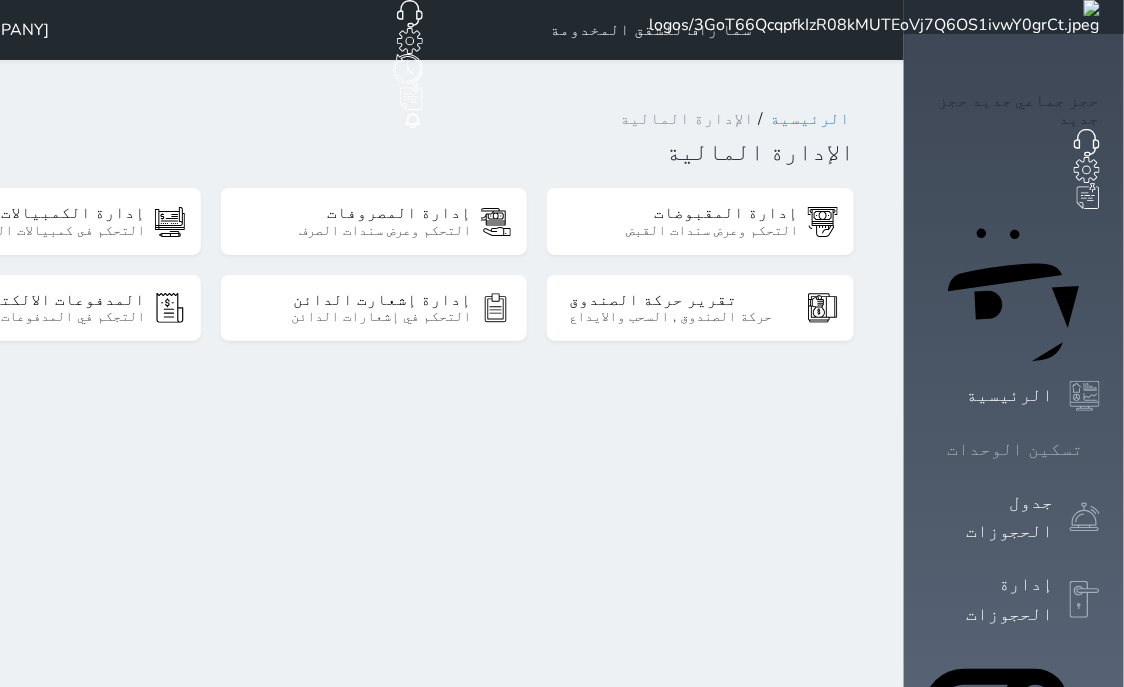 click 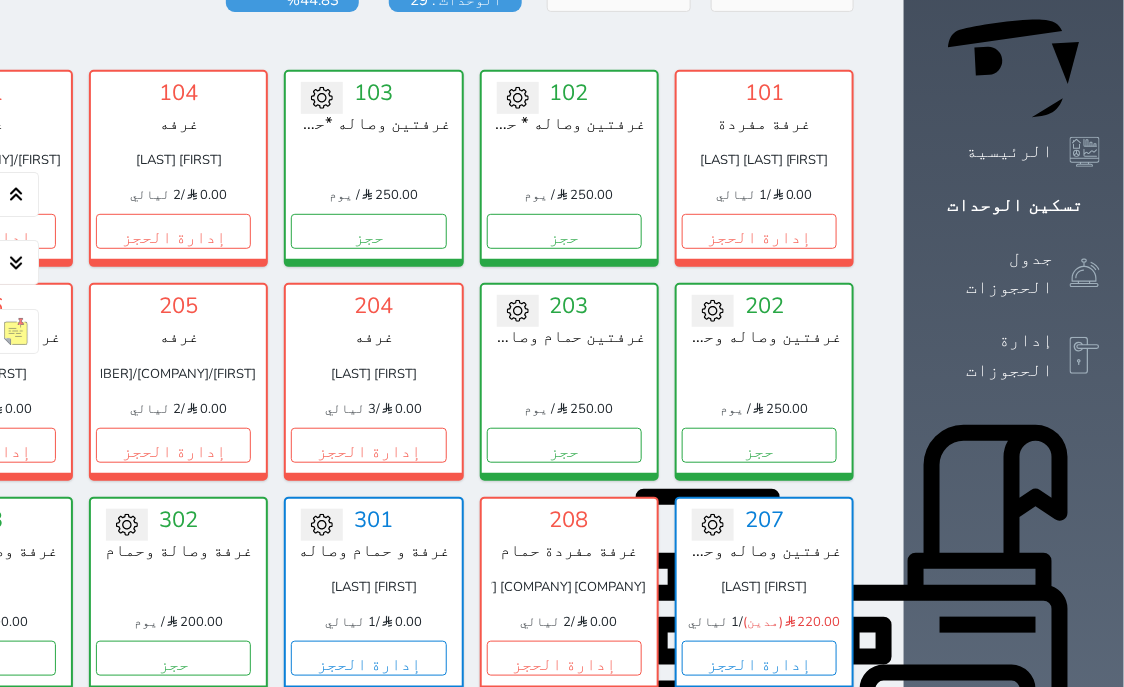 scroll, scrollTop: 332, scrollLeft: 0, axis: vertical 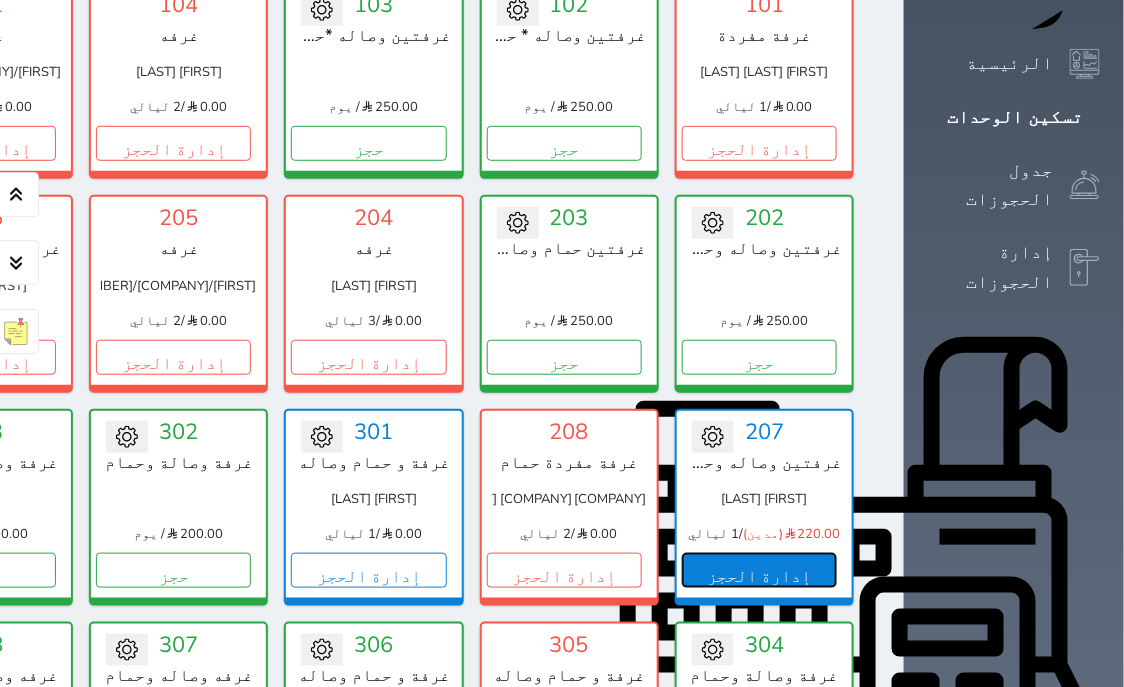 click on "إدارة الحجز" at bounding box center [759, 570] 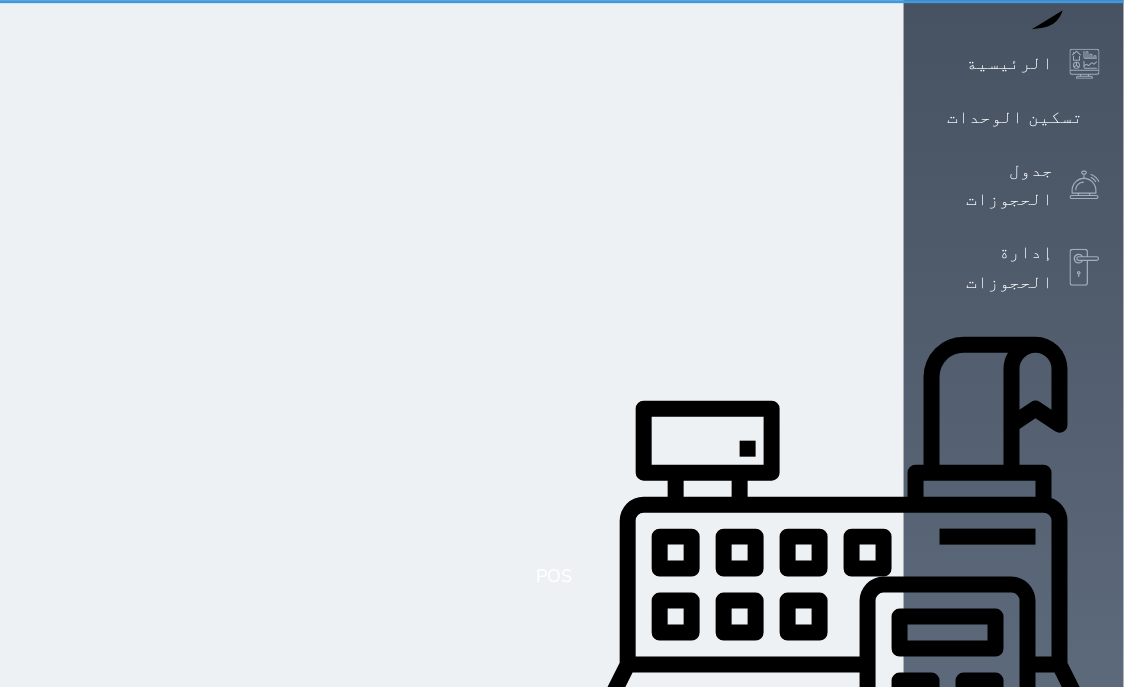 scroll, scrollTop: 0, scrollLeft: 0, axis: both 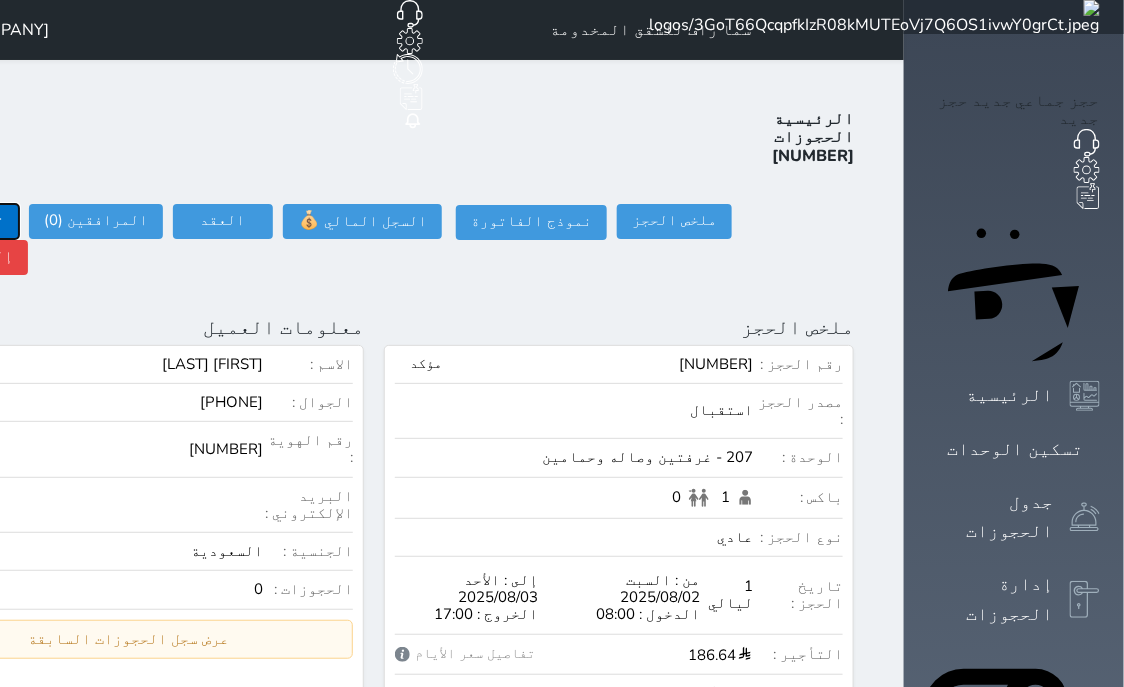 click on "تسجيل دخول" at bounding box center (-39, 221) 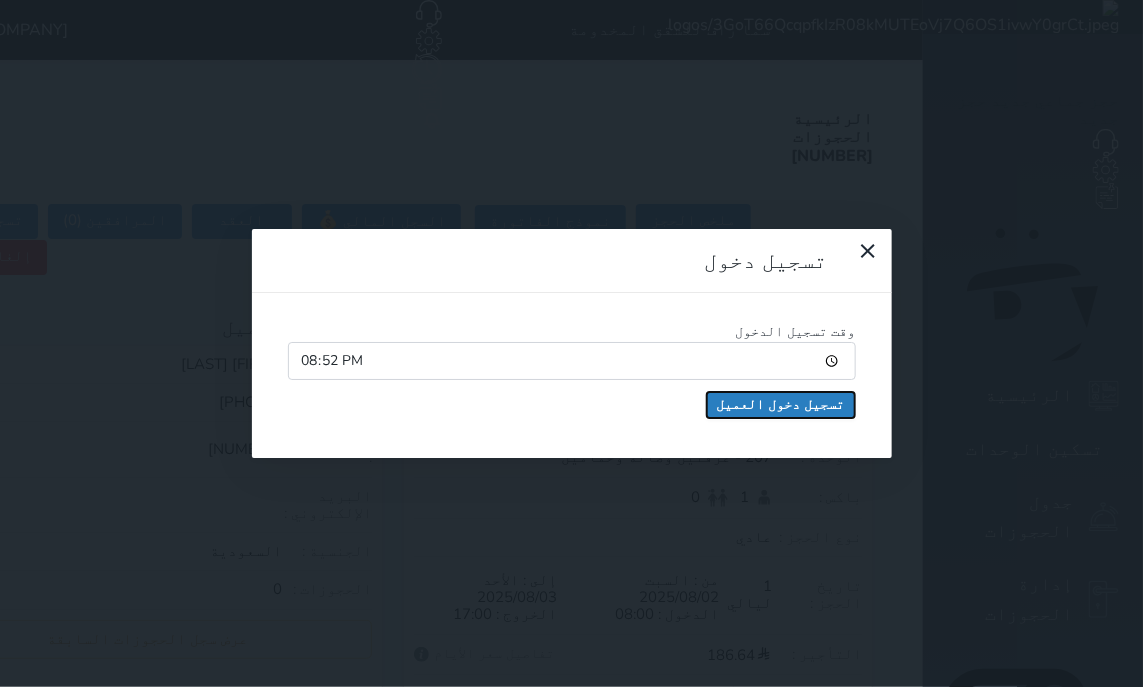 click on "تسجيل دخول العميل" at bounding box center [781, 405] 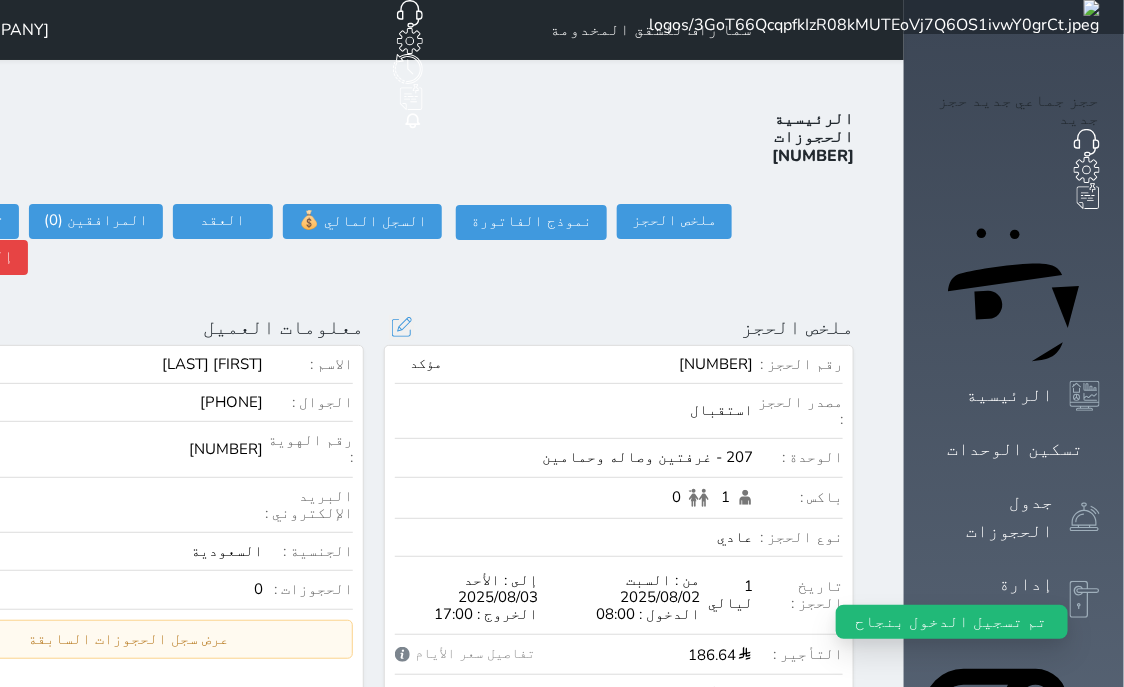 select 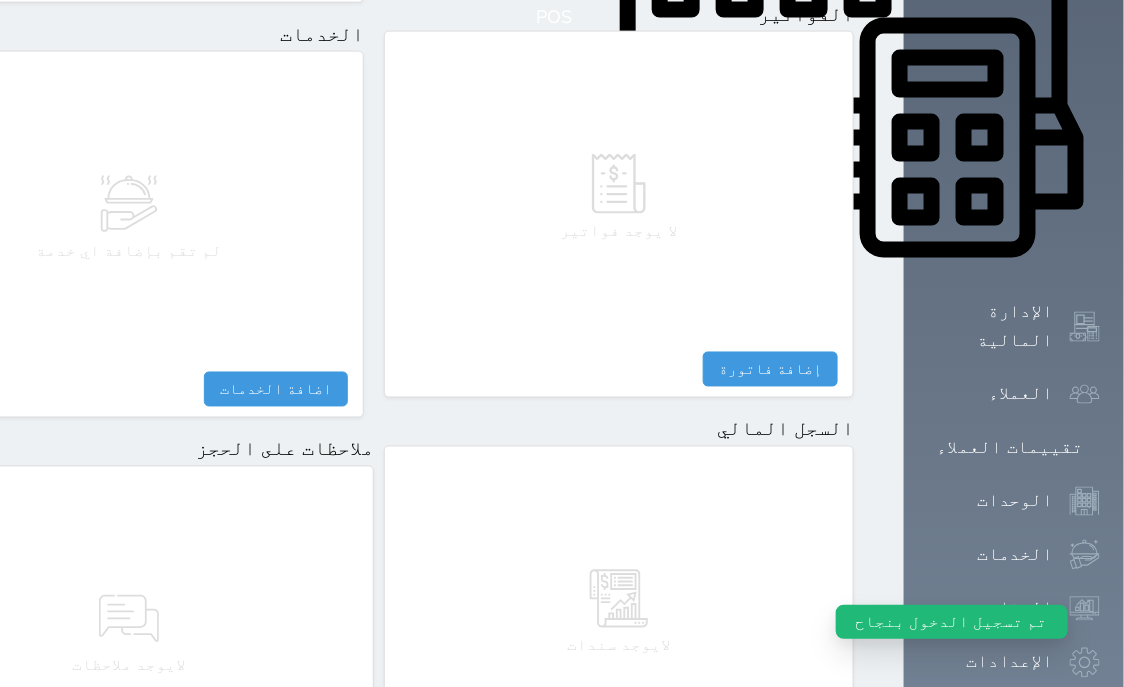 scroll, scrollTop: 1095, scrollLeft: 0, axis: vertical 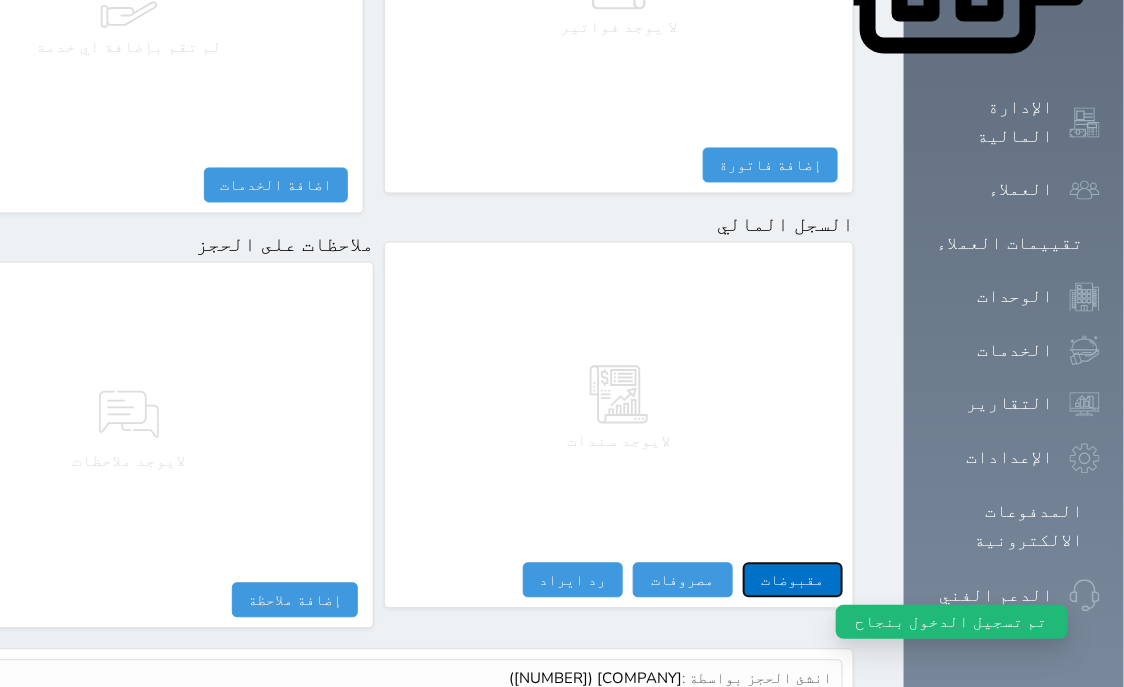 click on "مقبوضات" at bounding box center [793, 580] 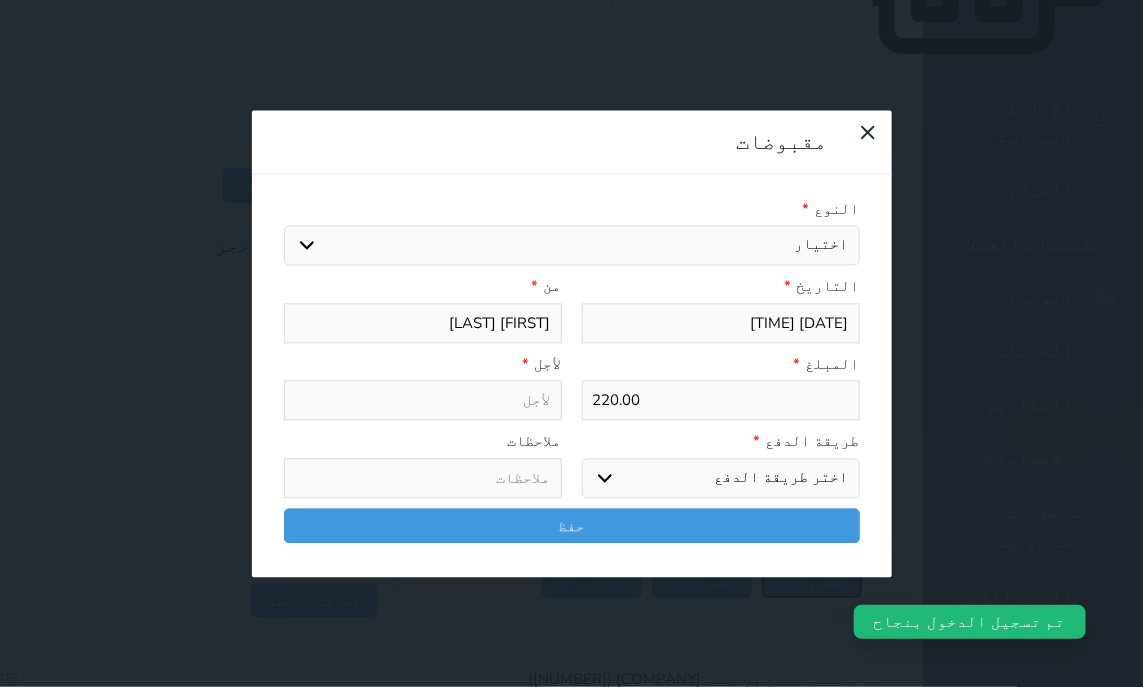 select 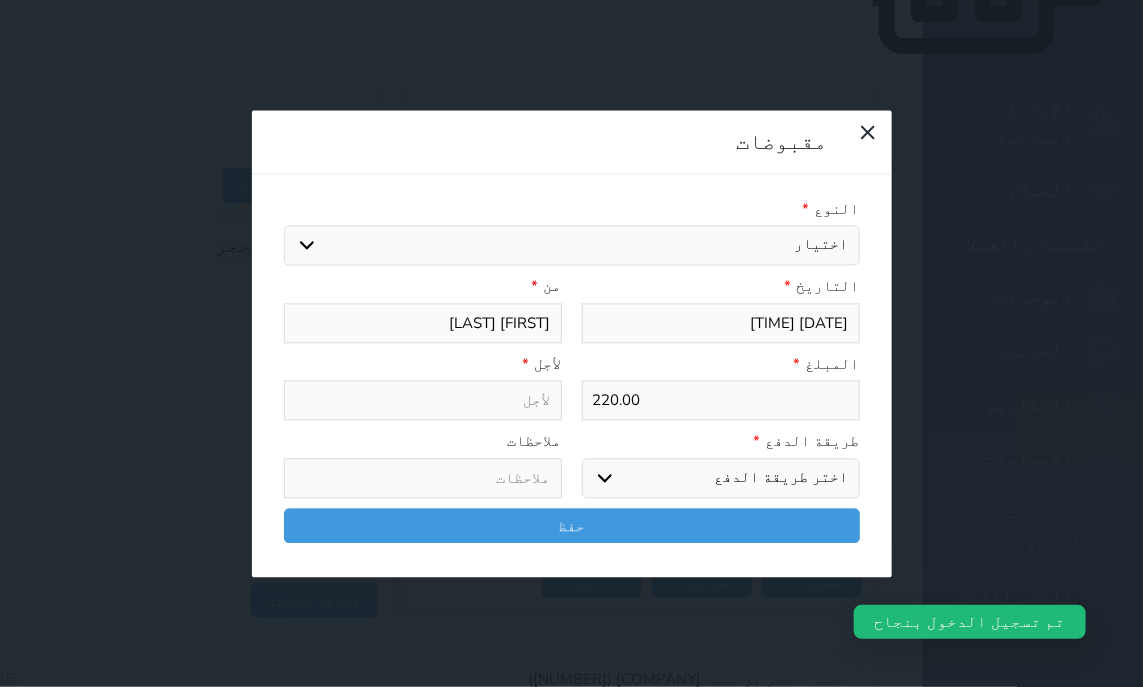 select on "14389" 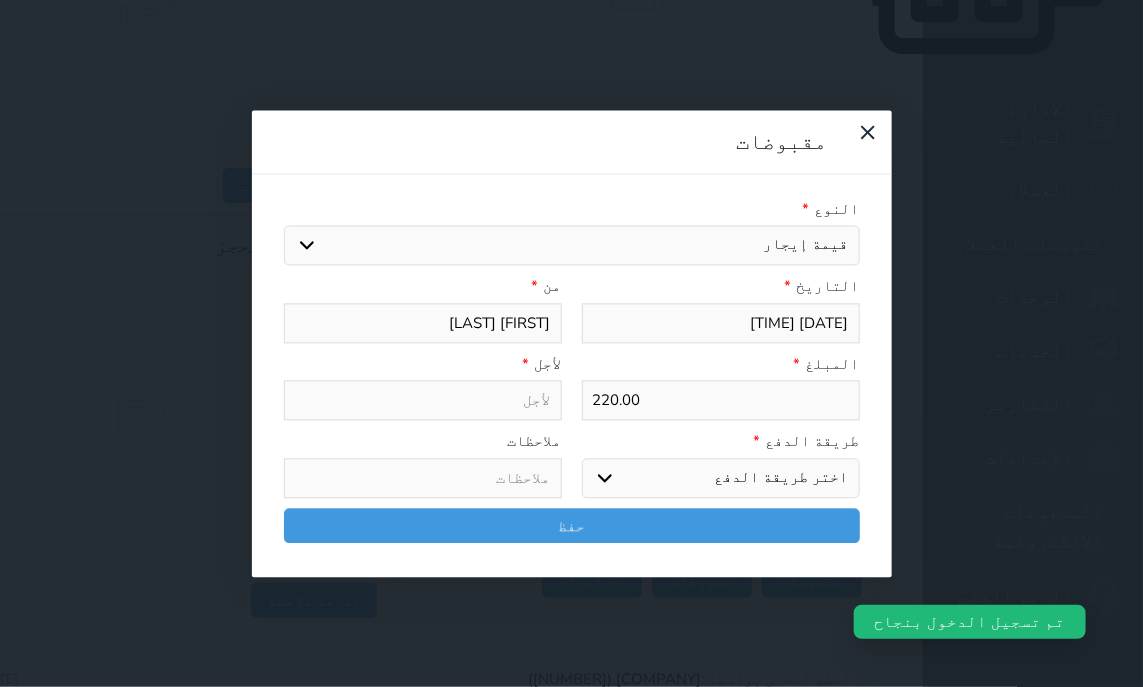 click on "قيمة إيجار" at bounding box center [0, 0] 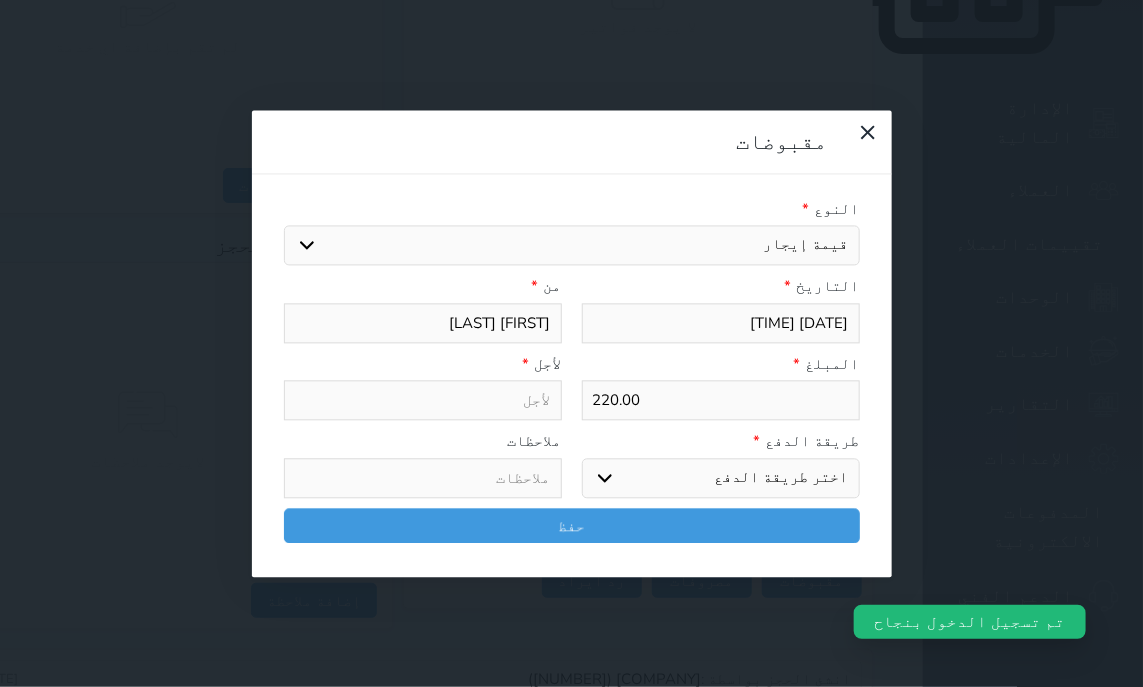 select 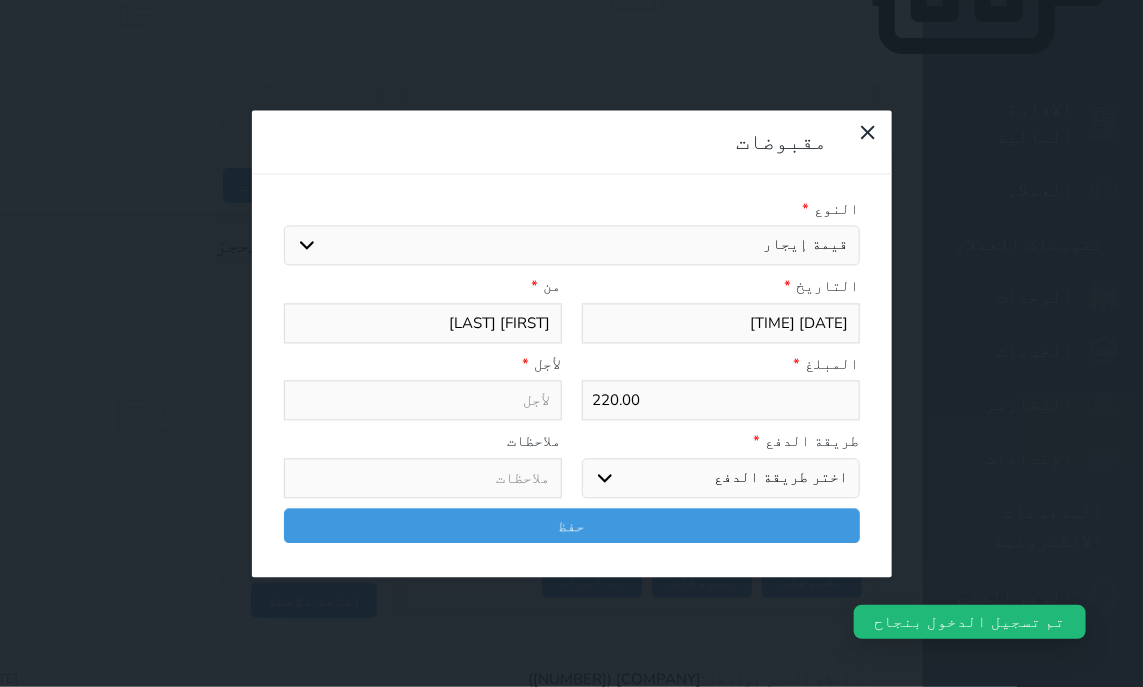 type on "قيمة إيجار - الوحدة - 207" 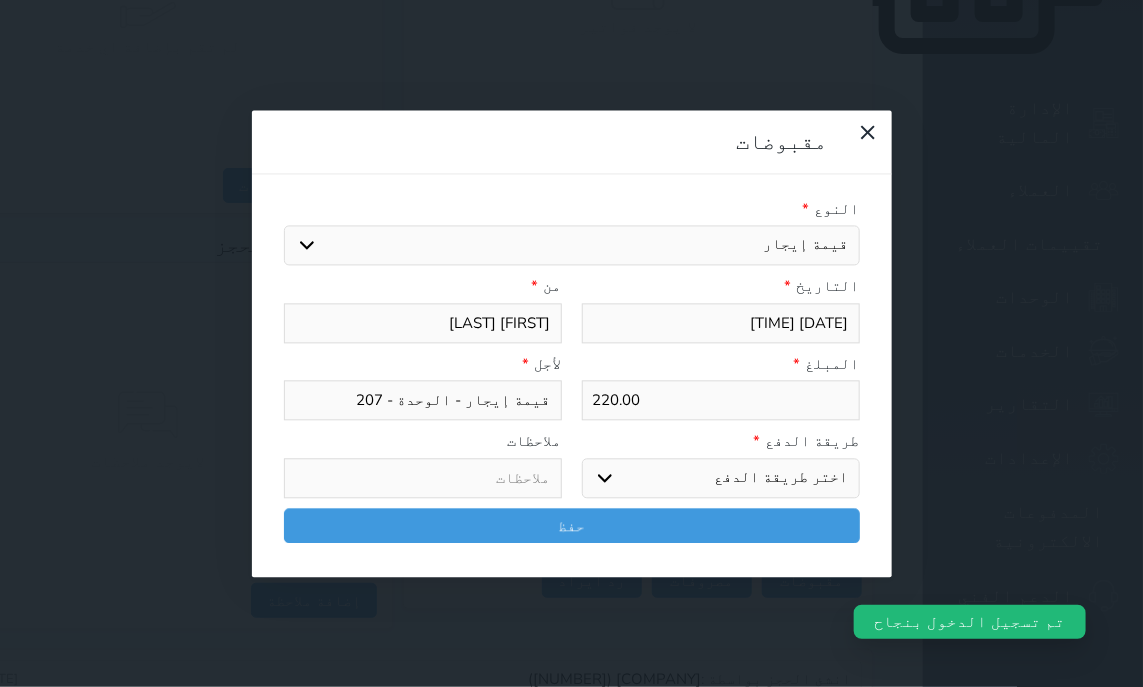 click on "اختر طريقة الدفع   دفع نقدى   تحويل بنكى   مدى   بطاقة ائتمان   آجل" at bounding box center [721, 478] 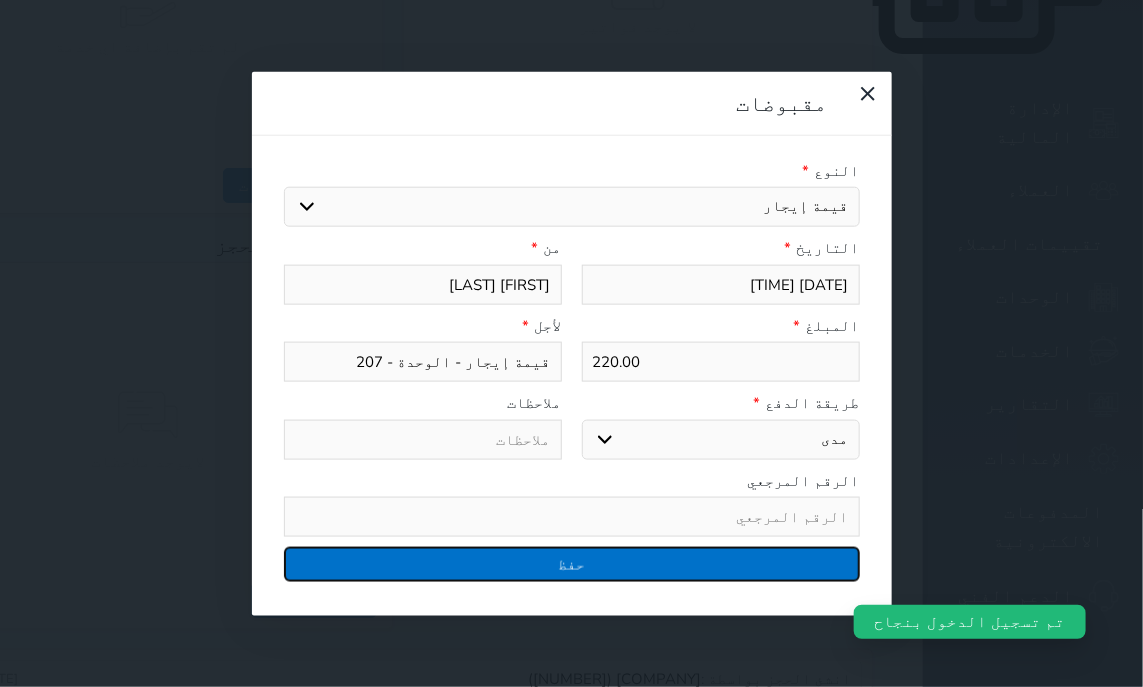 click on "حفظ" at bounding box center (572, 564) 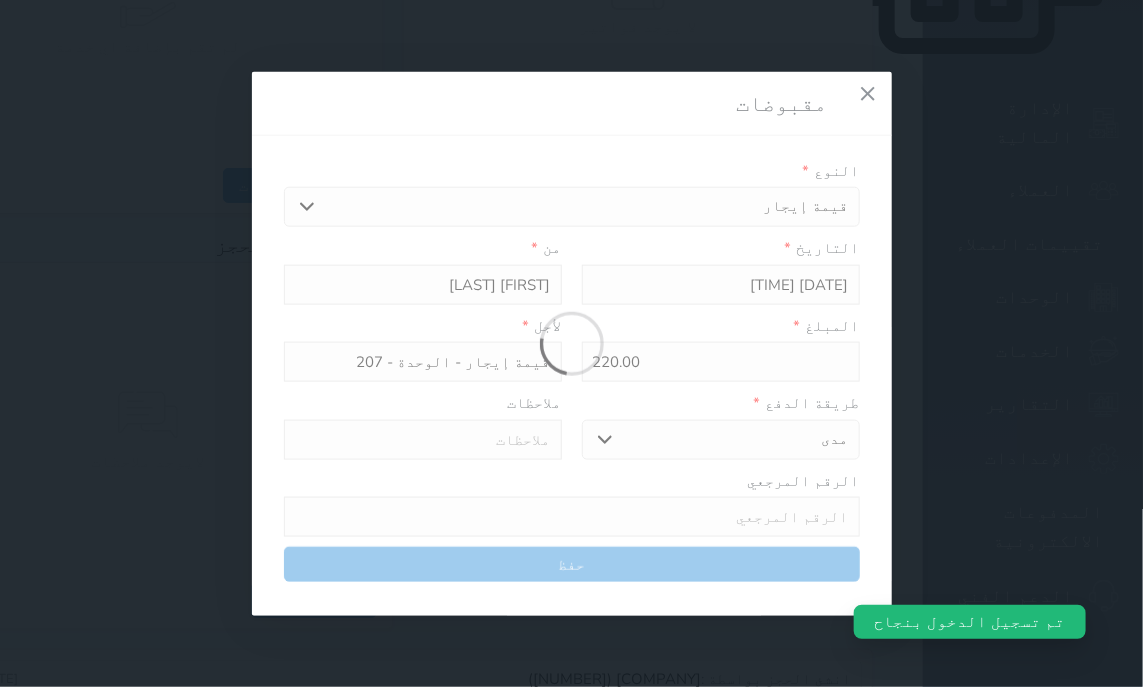 select 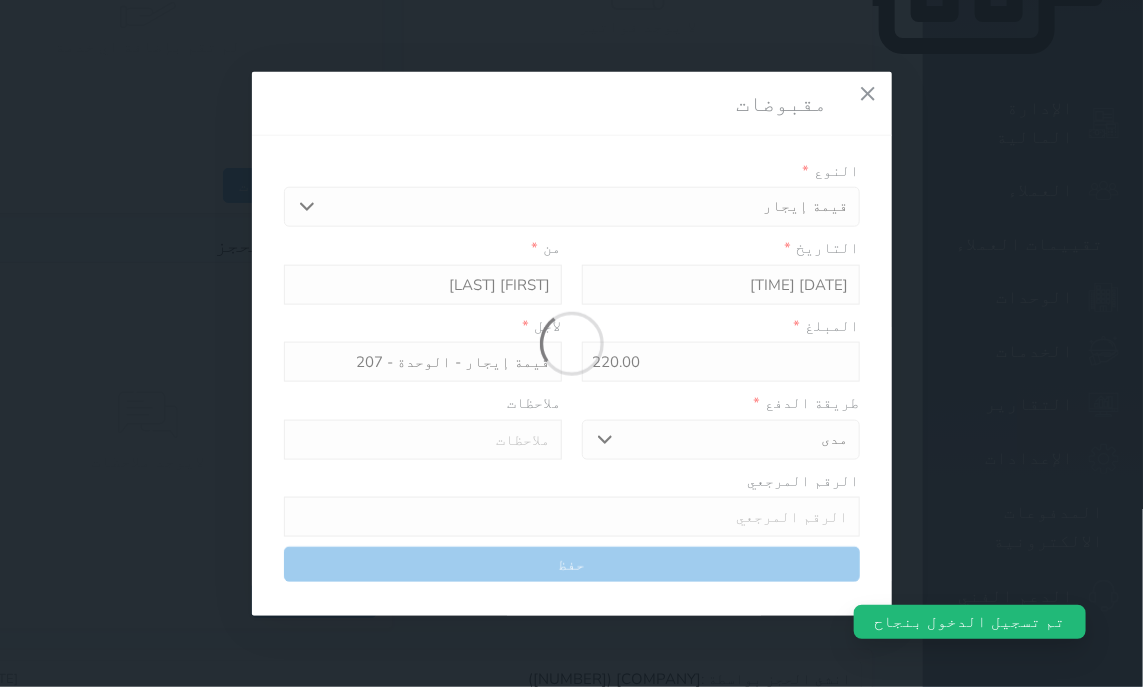 type 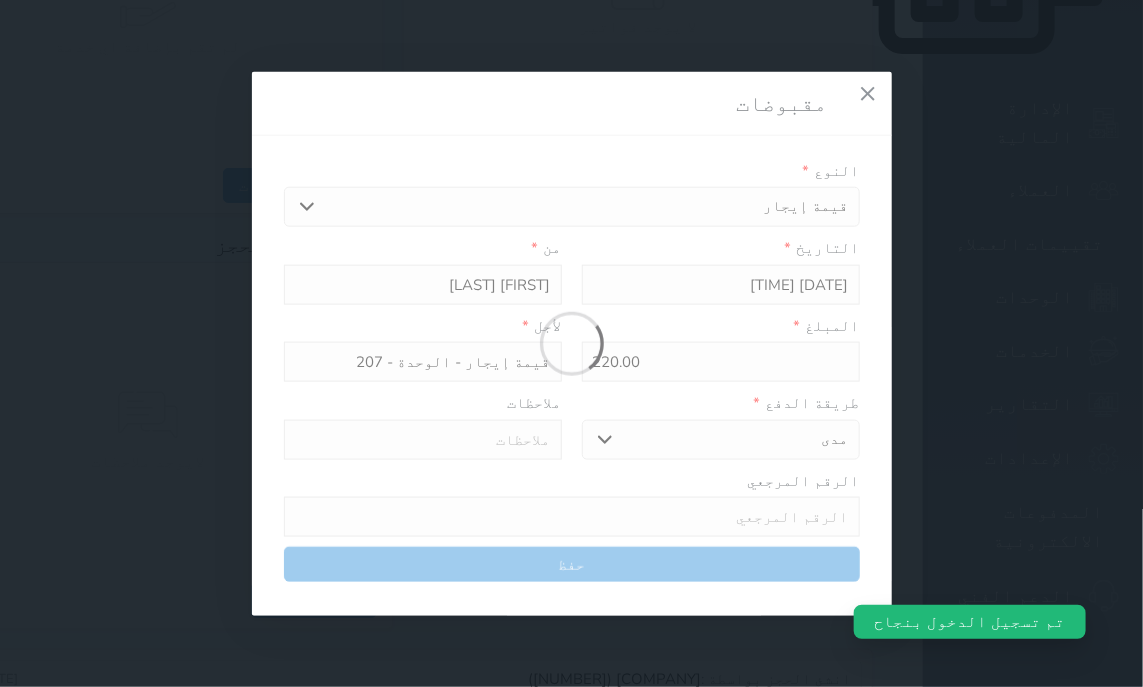 type on "0" 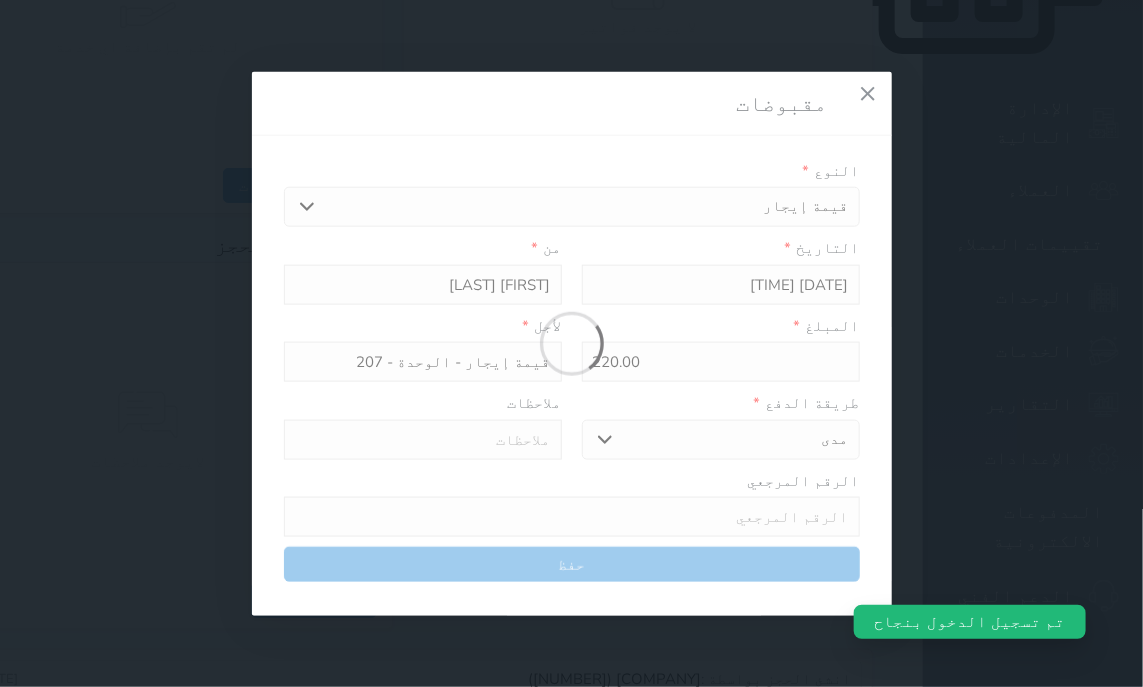 select 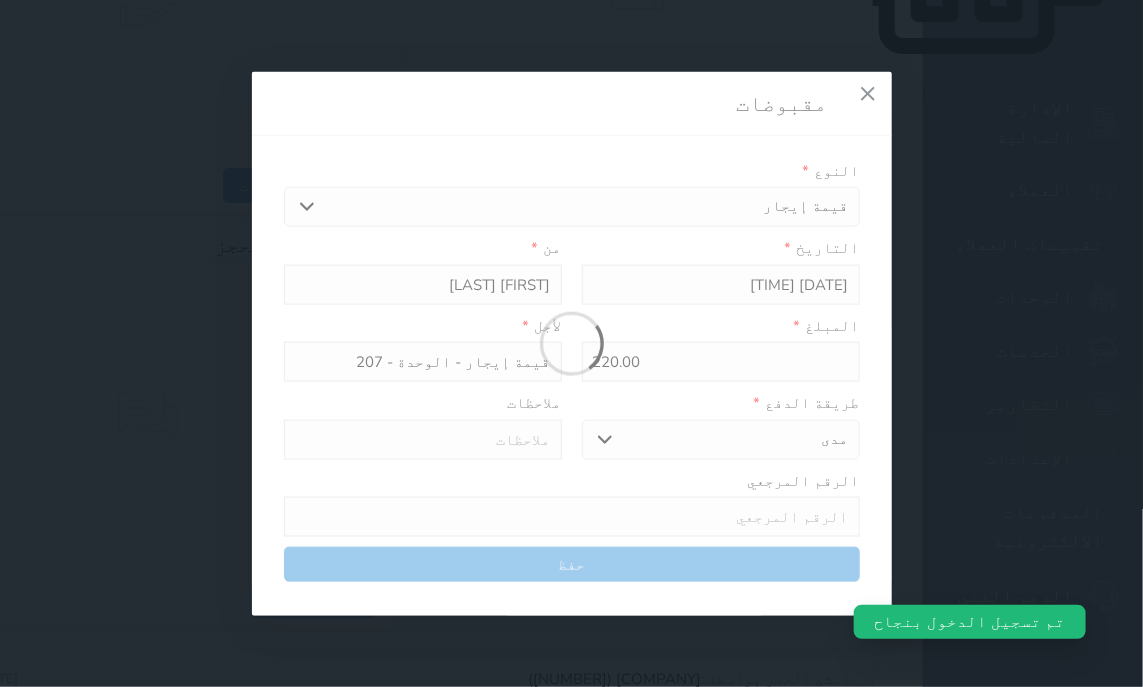 type on "0" 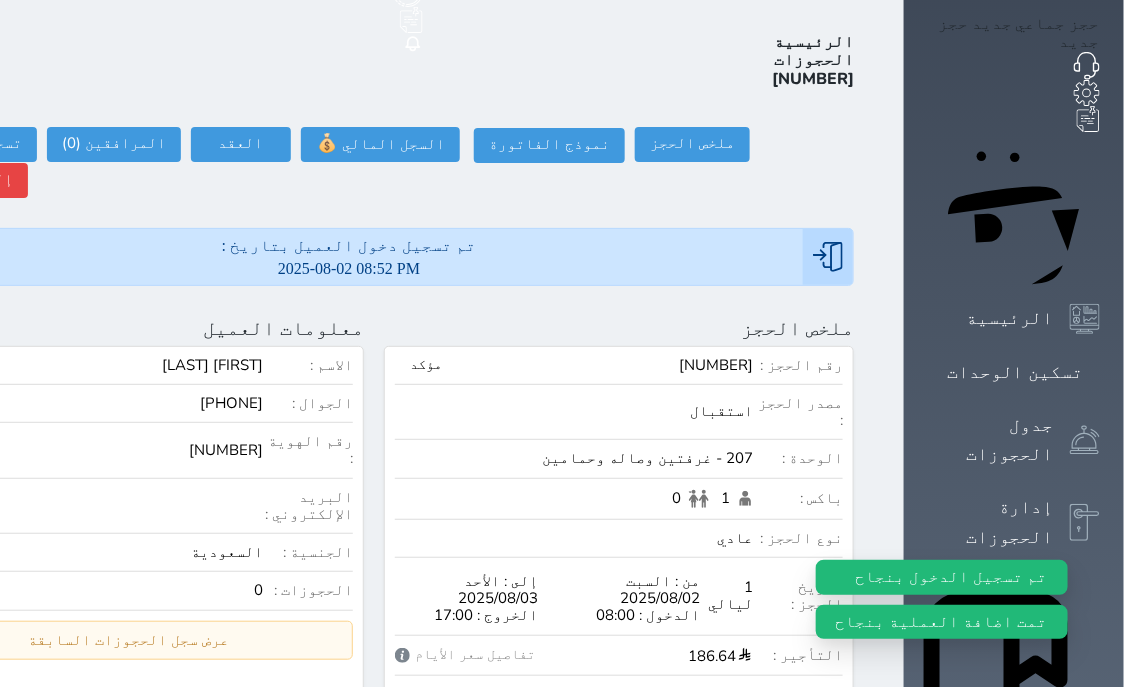 scroll, scrollTop: 0, scrollLeft: 0, axis: both 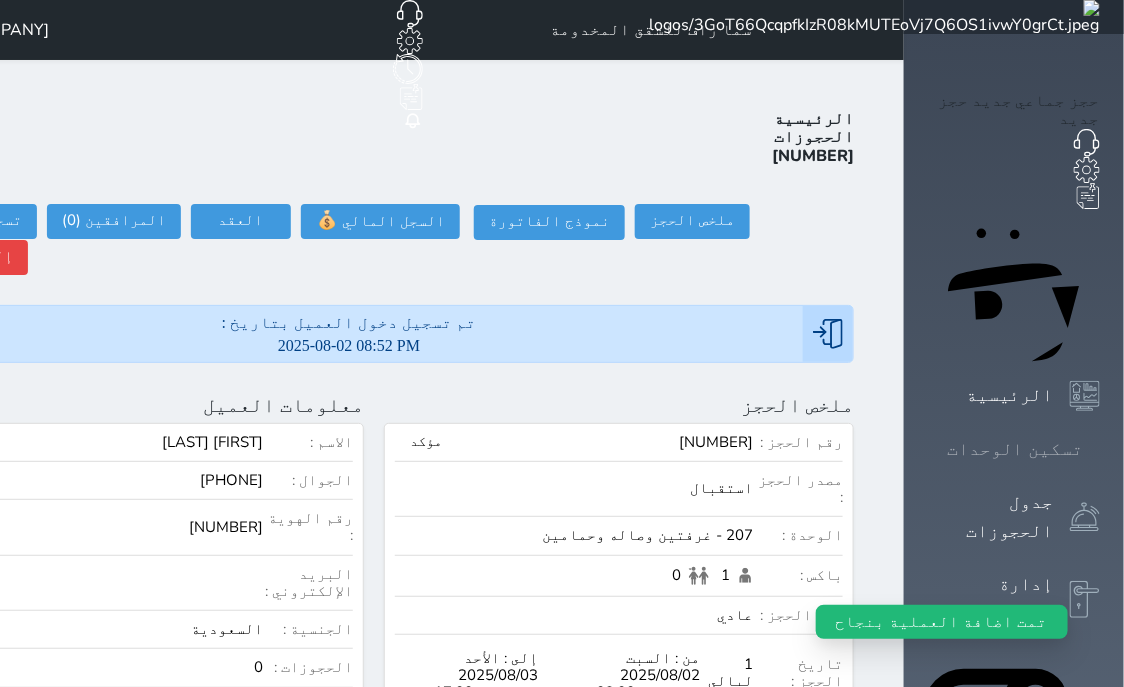 click 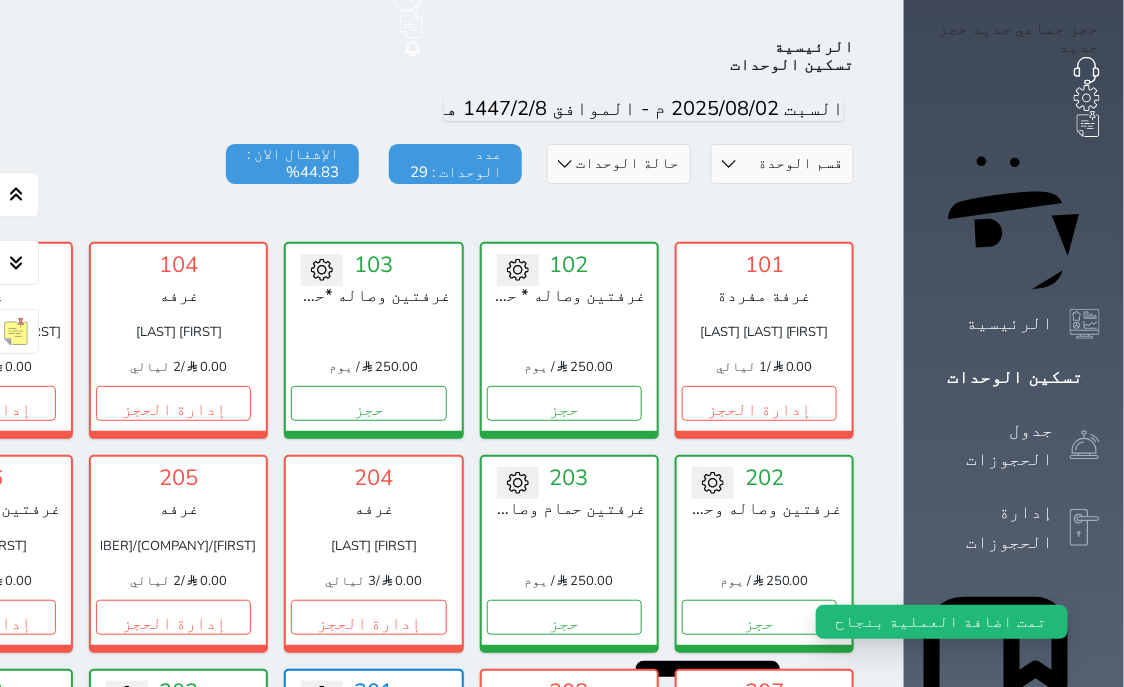 scroll, scrollTop: 78, scrollLeft: 0, axis: vertical 